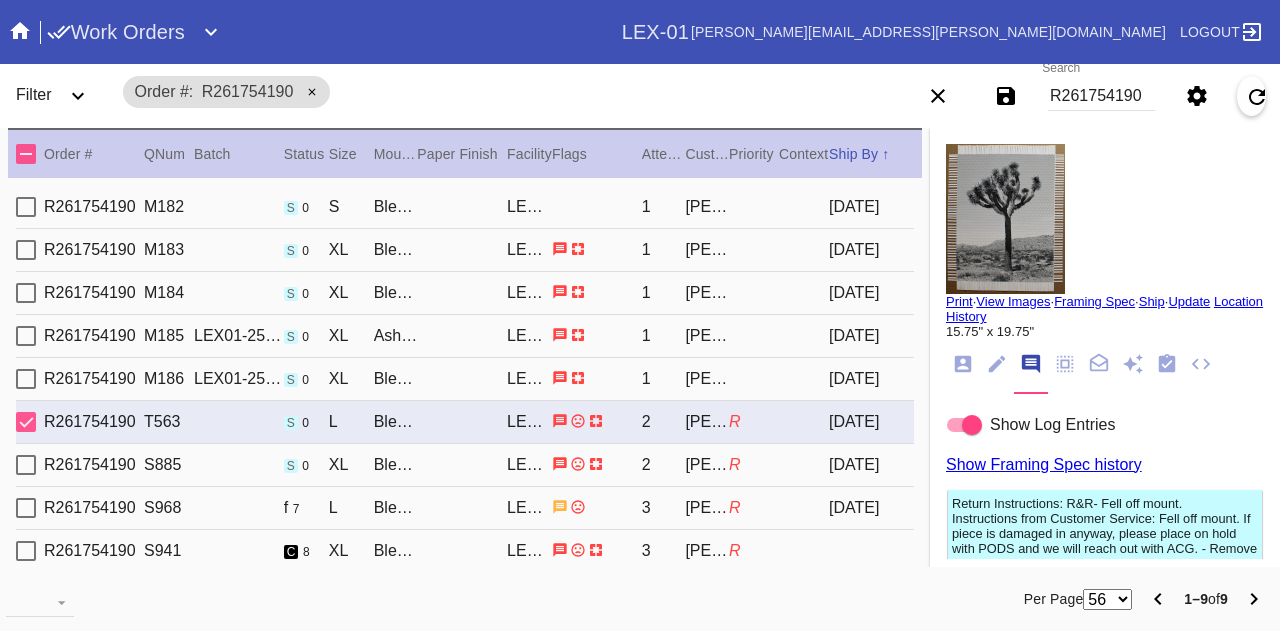 scroll, scrollTop: 0, scrollLeft: 0, axis: both 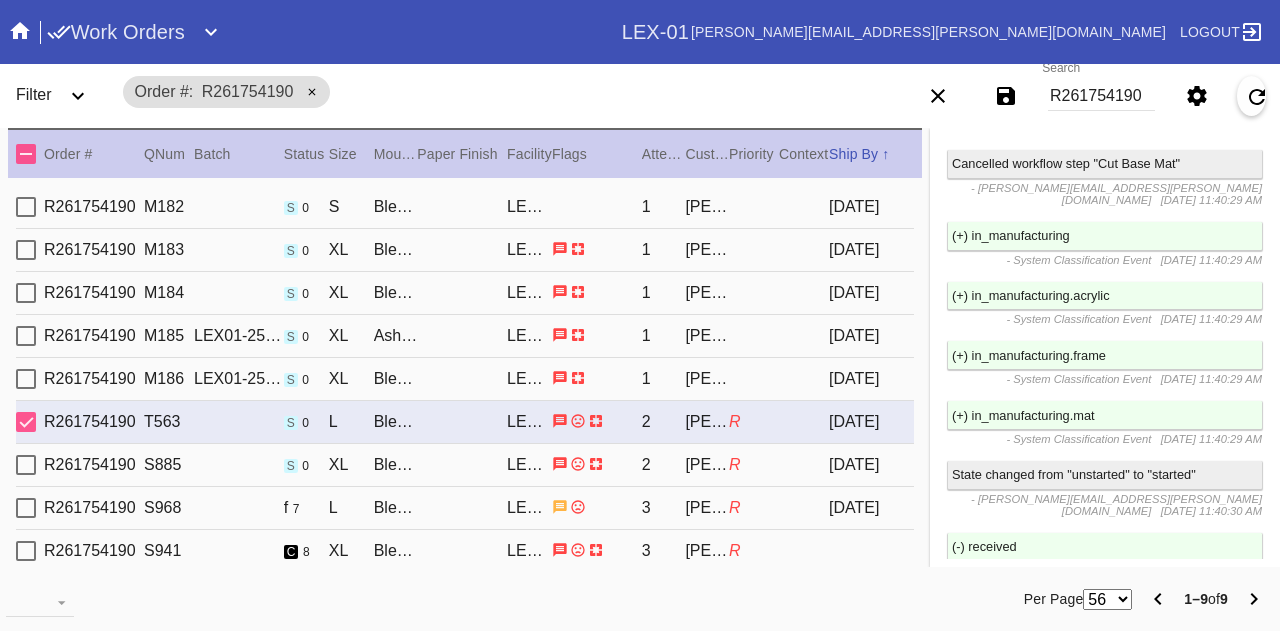 click 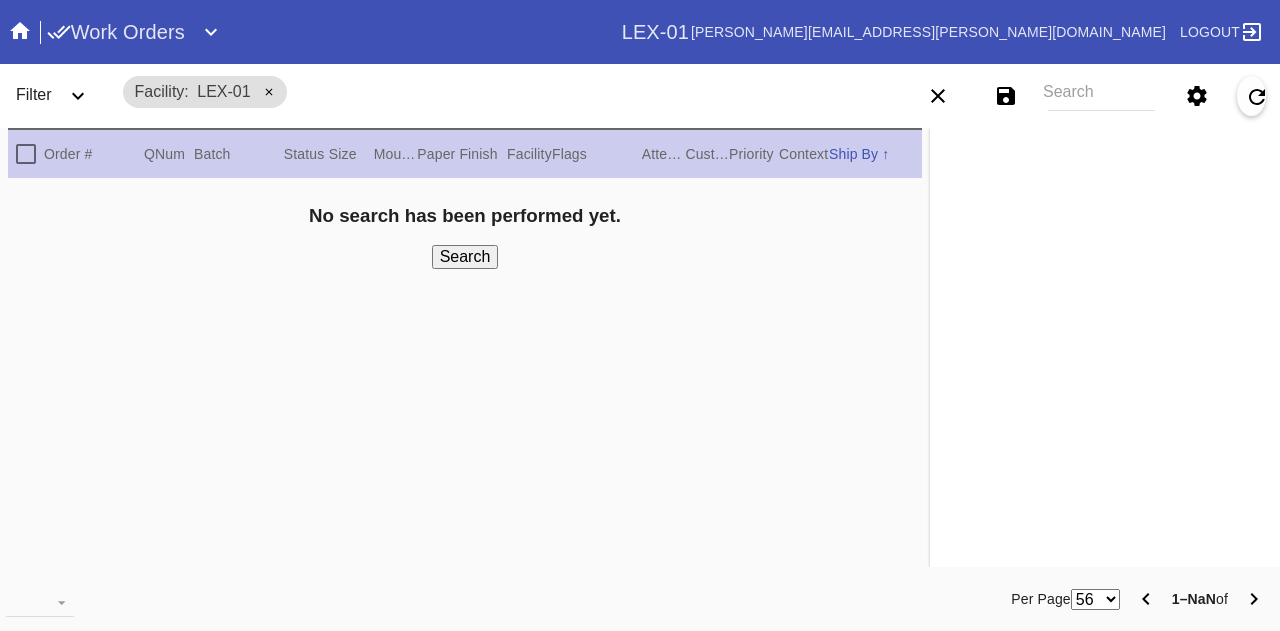 scroll, scrollTop: 0, scrollLeft: 0, axis: both 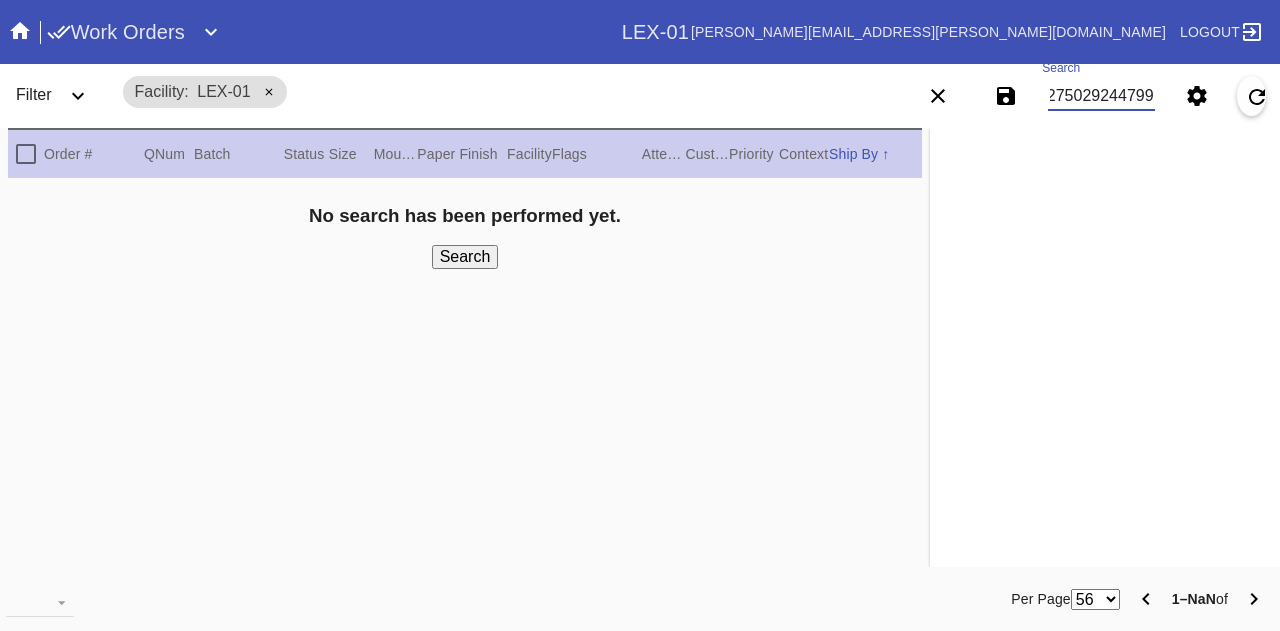 type on "W230275029244799" 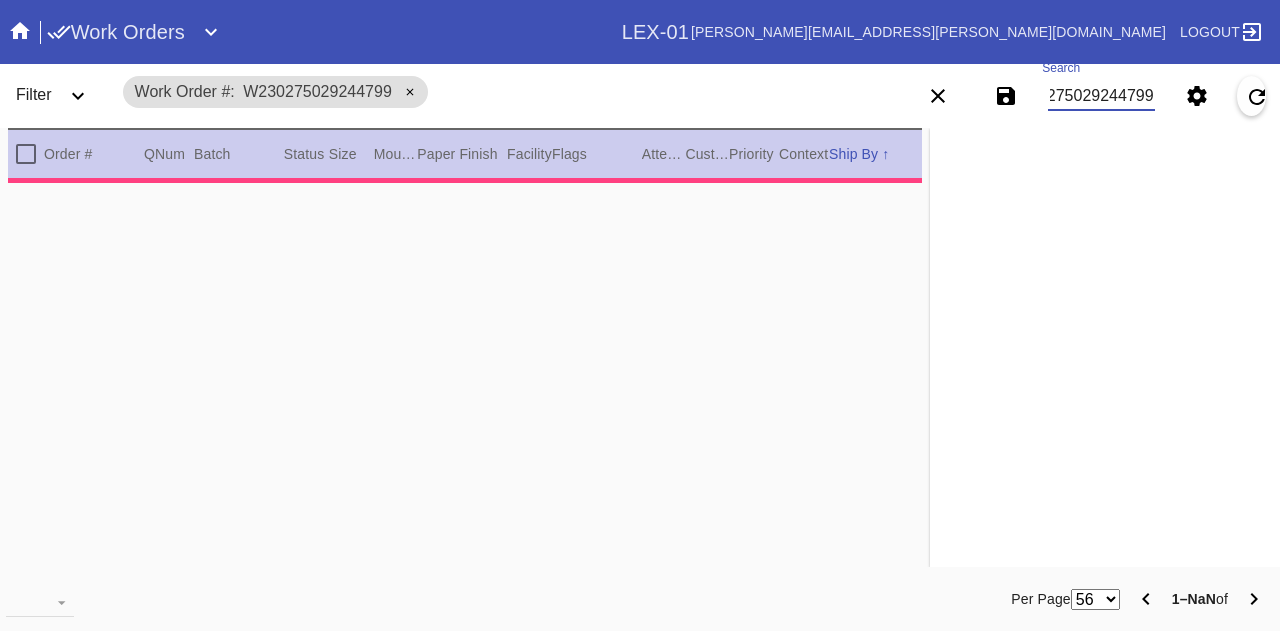 type on "4.0" 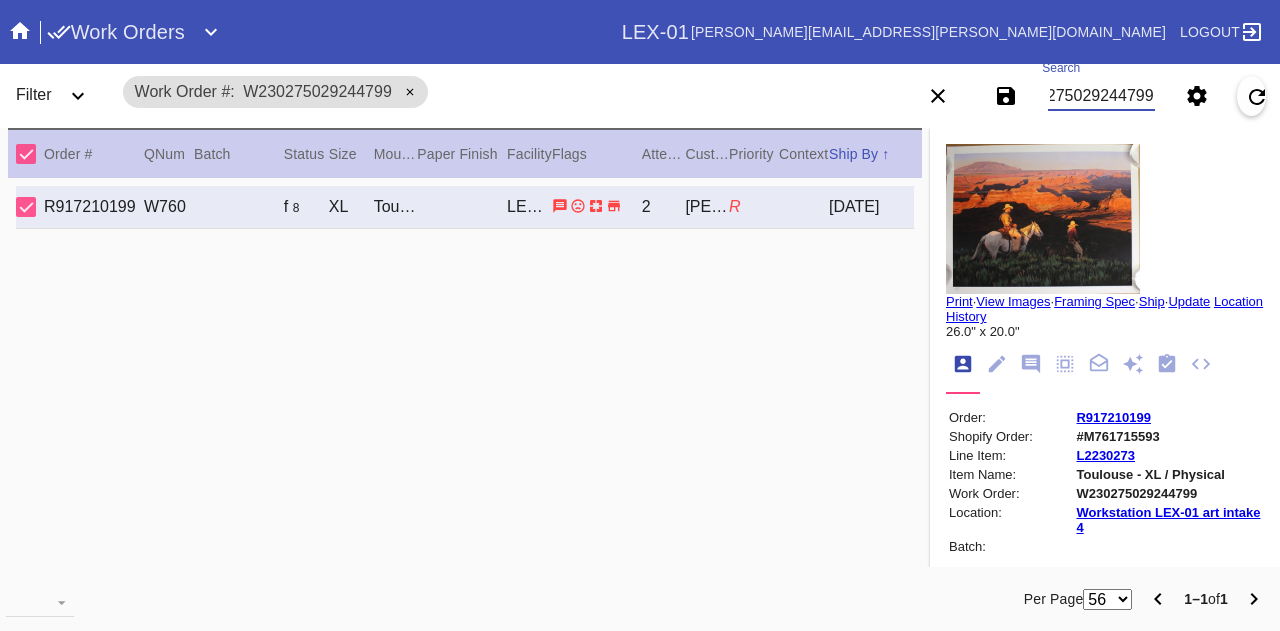click on "W230275029244799" at bounding box center (1101, 96) 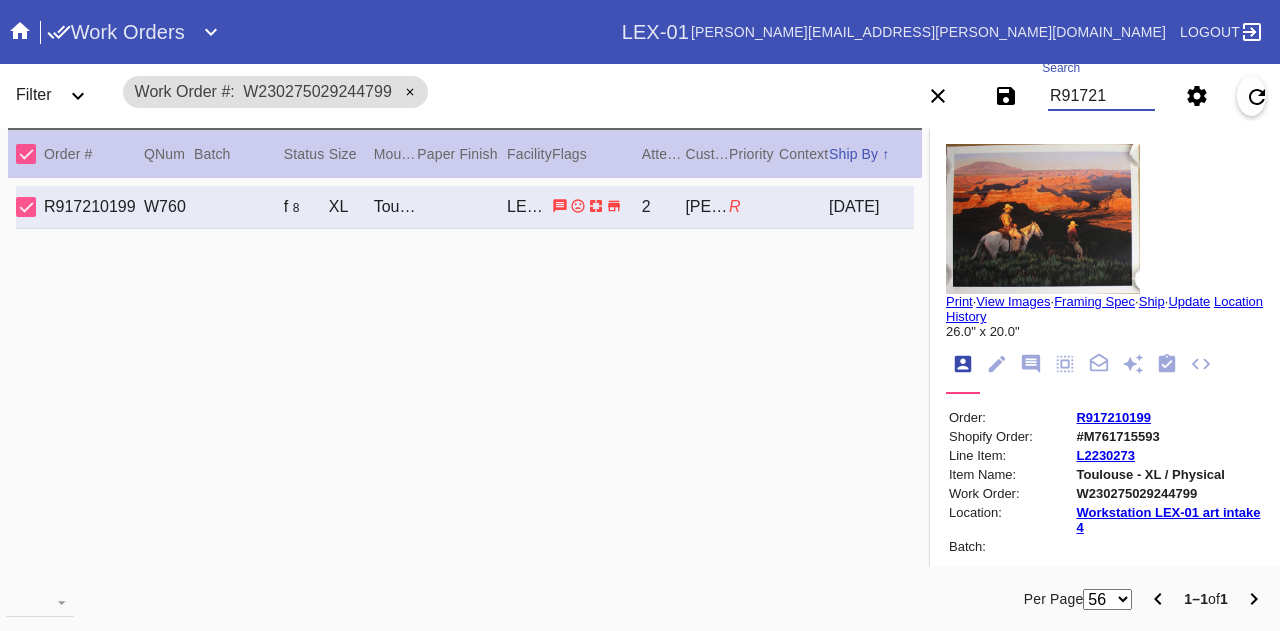scroll, scrollTop: 0, scrollLeft: 0, axis: both 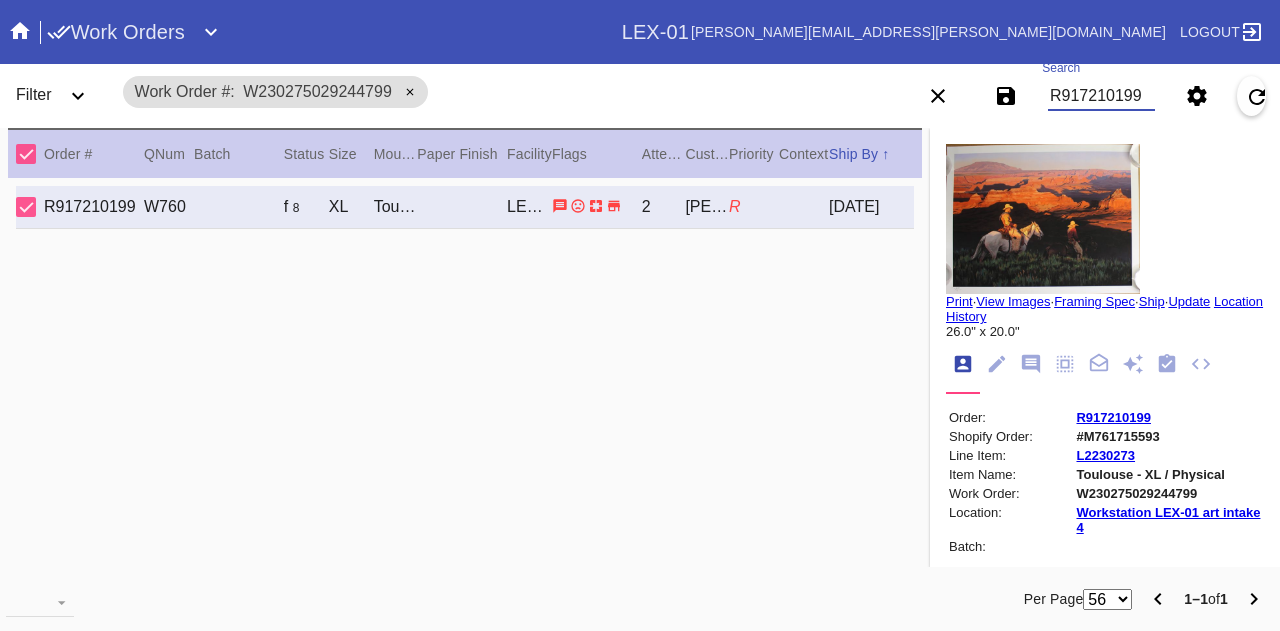 type on "R917210199" 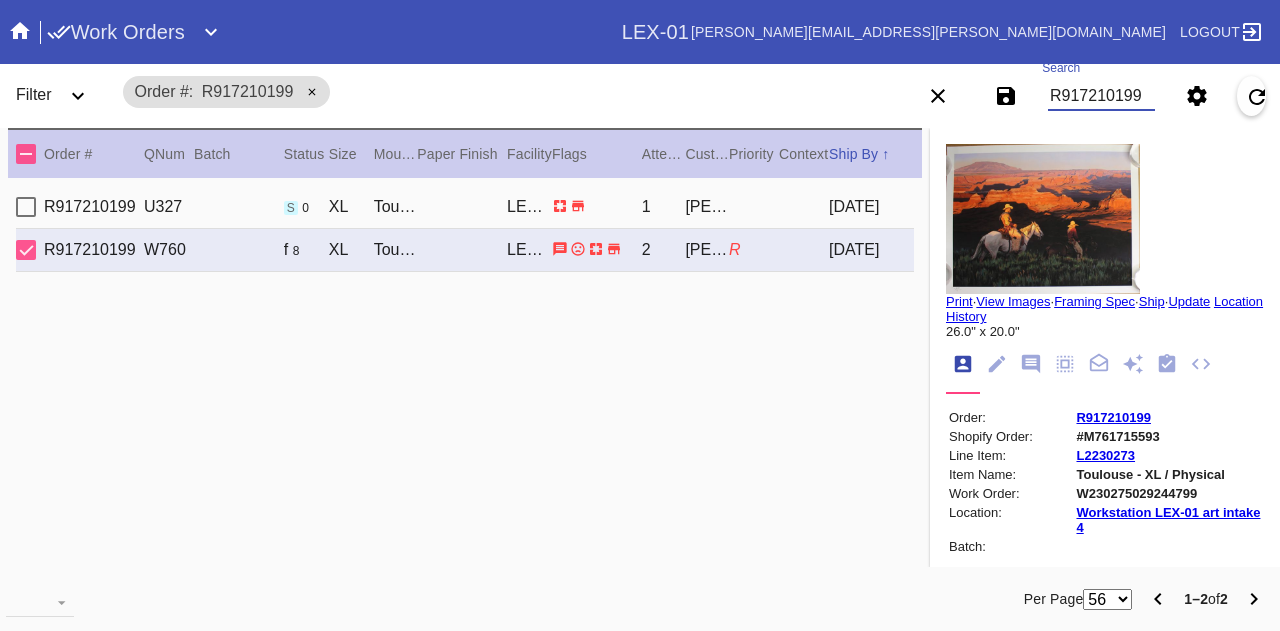 click on "Hilary Shaw" at bounding box center [707, 207] 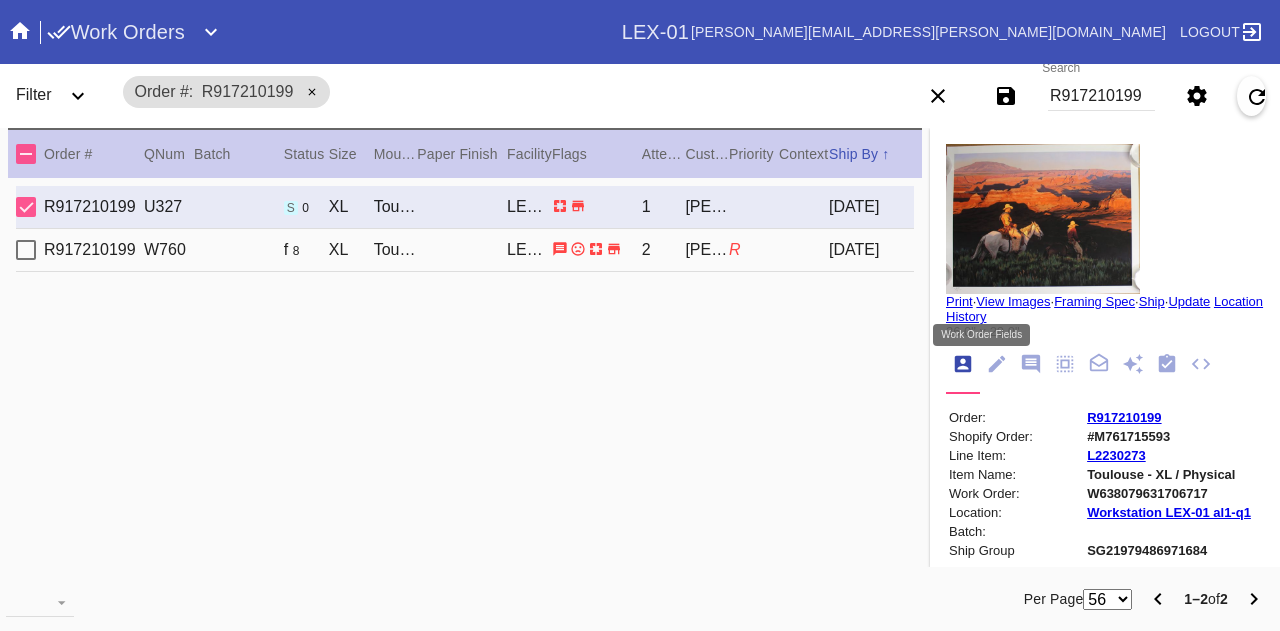 click 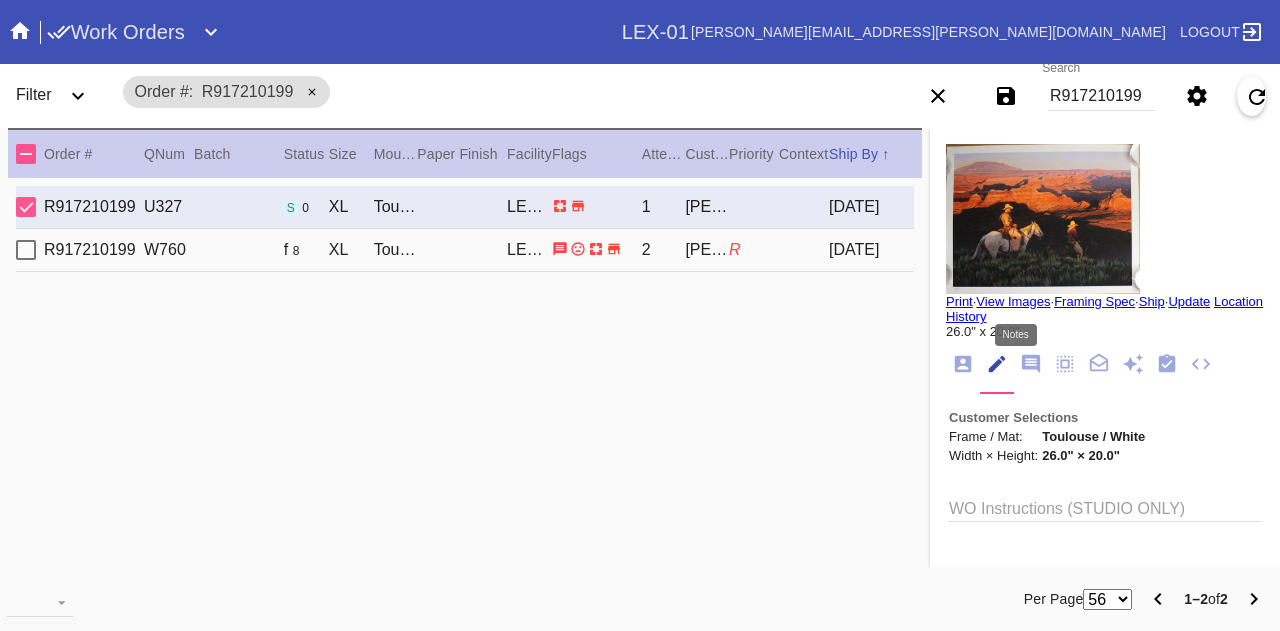 click 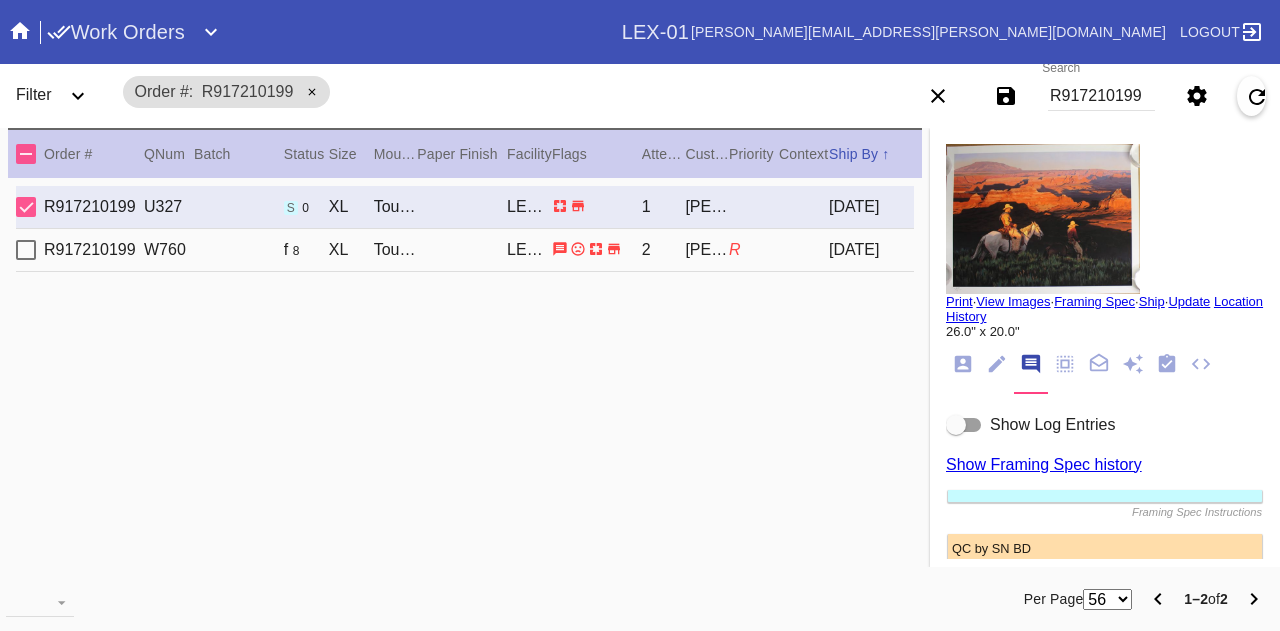 click on "Show Log Entries" at bounding box center (1052, 424) 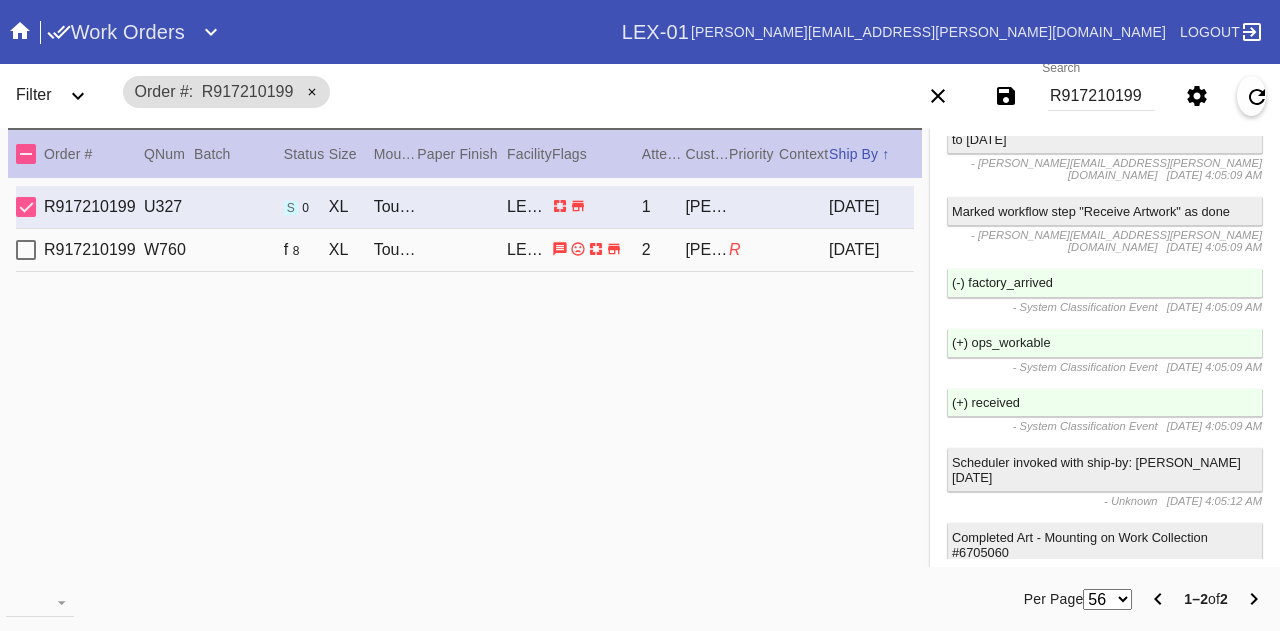 scroll, scrollTop: 2964, scrollLeft: 0, axis: vertical 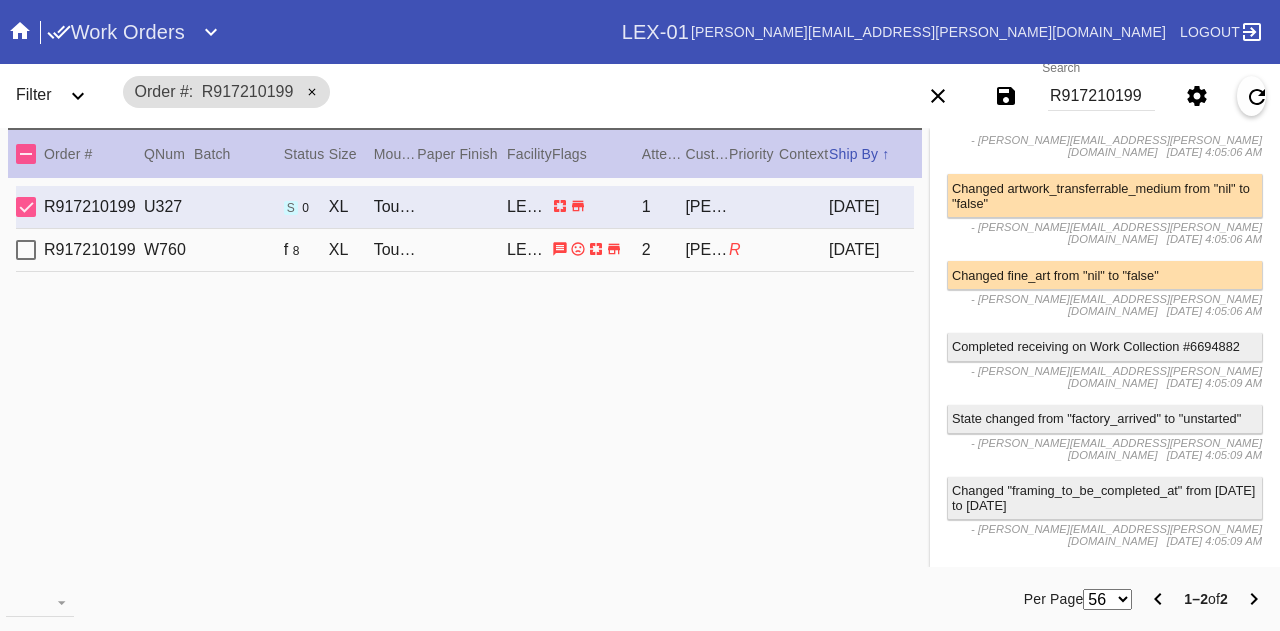 click on "2025-07-02" at bounding box center (871, 250) 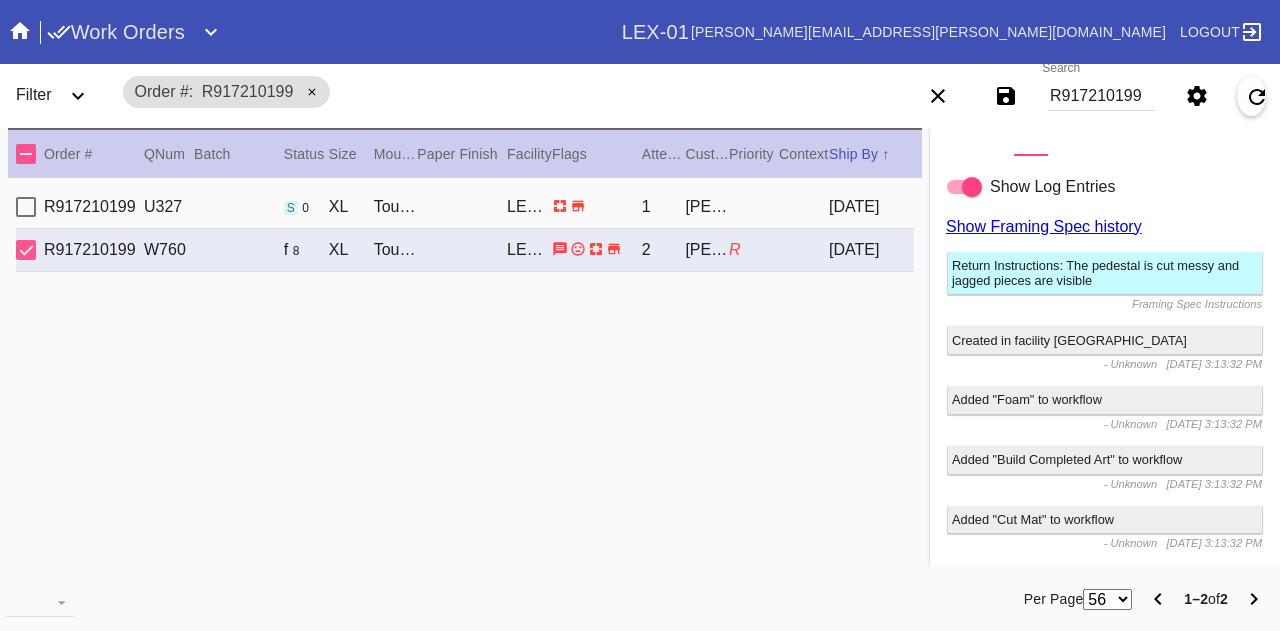 scroll, scrollTop: 236, scrollLeft: 0, axis: vertical 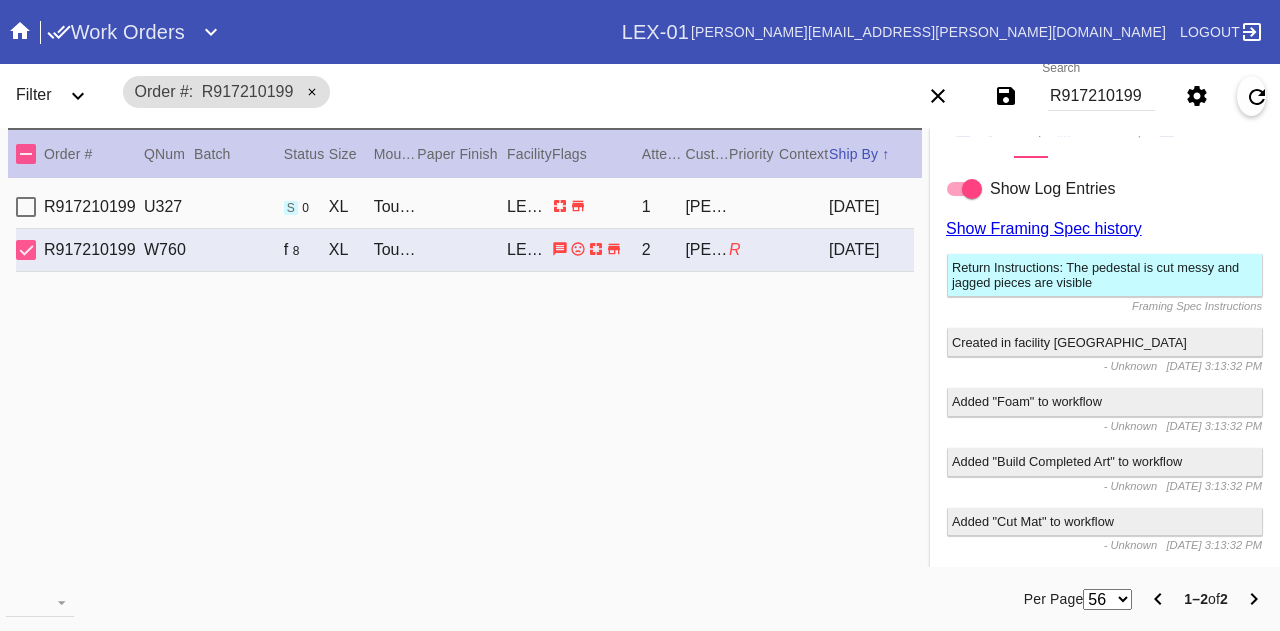 click on "R917210199 U327 s   0 XL Toulouse / White LEX-01 1 Hilary Shaw
2025-06-22" at bounding box center [465, 207] 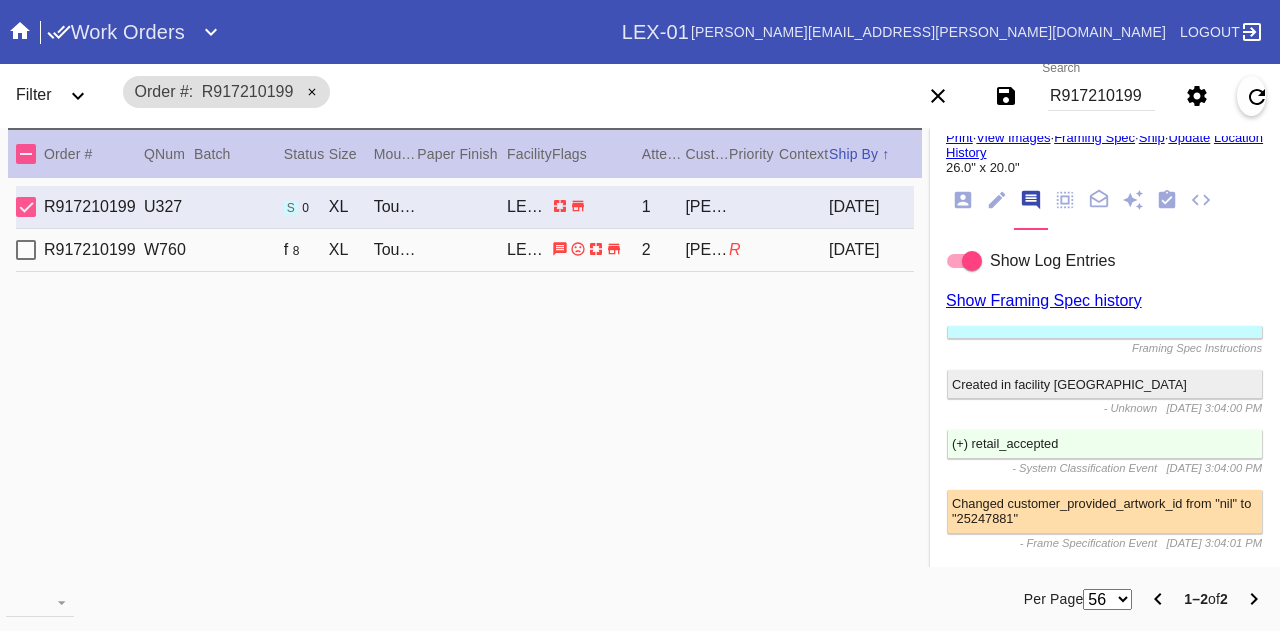 scroll, scrollTop: 0, scrollLeft: 0, axis: both 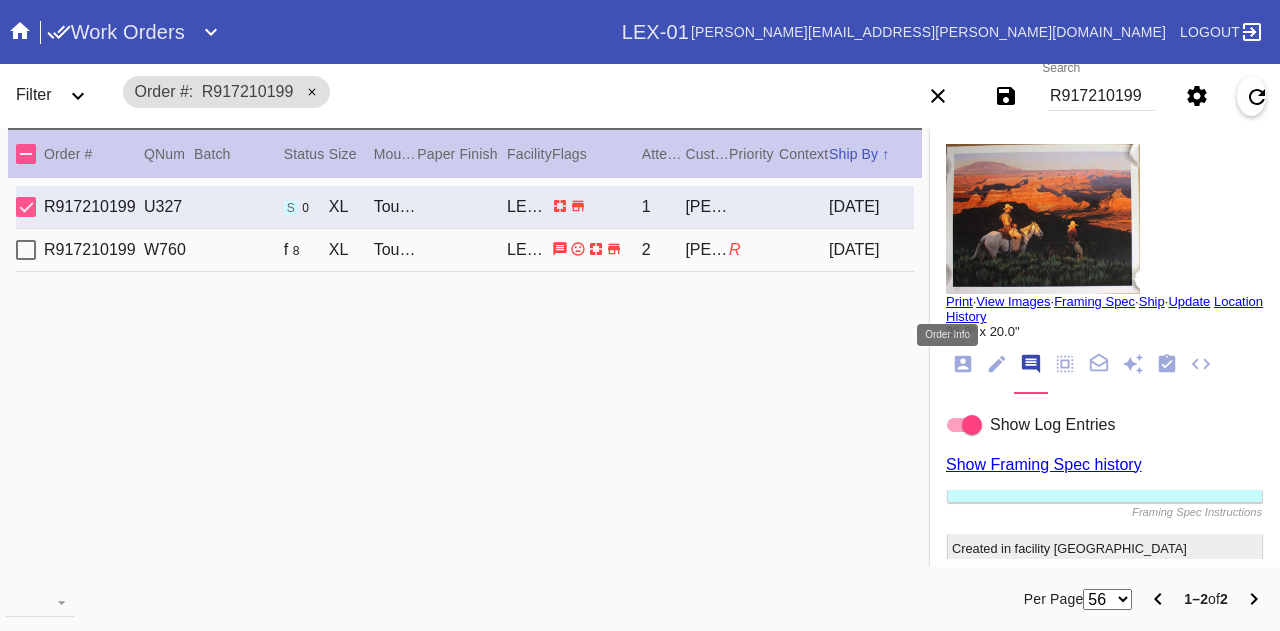 click 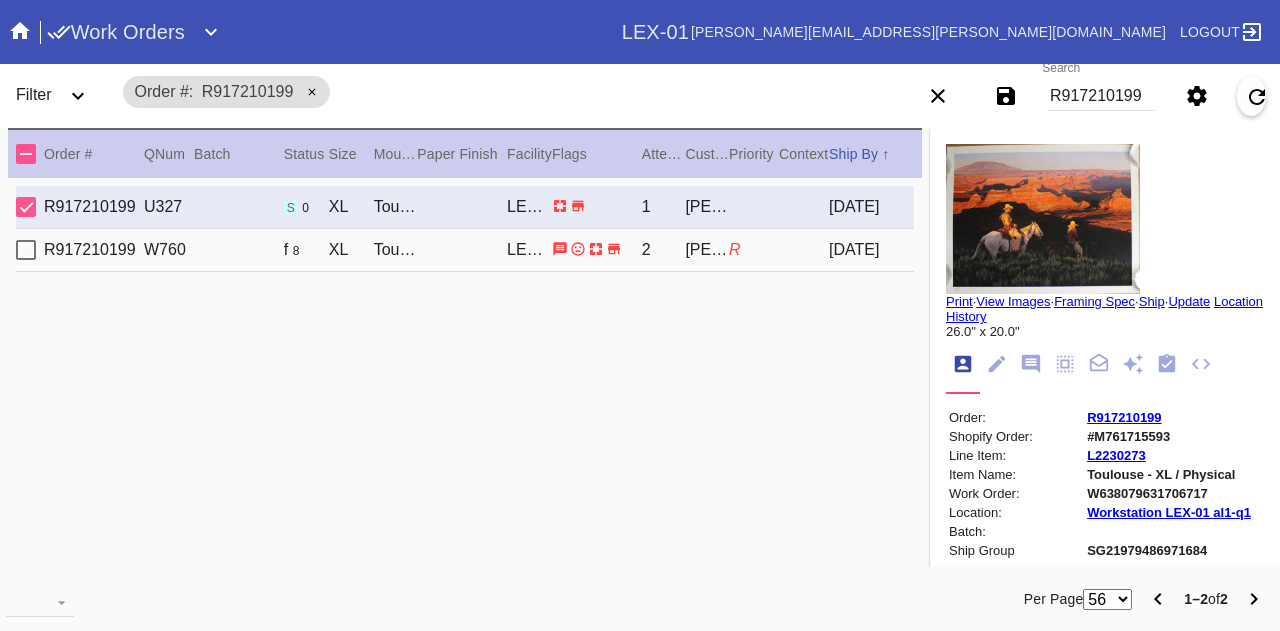 drag, startPoint x: 1182, startPoint y: 373, endPoint x: 823, endPoint y: 313, distance: 363.9794 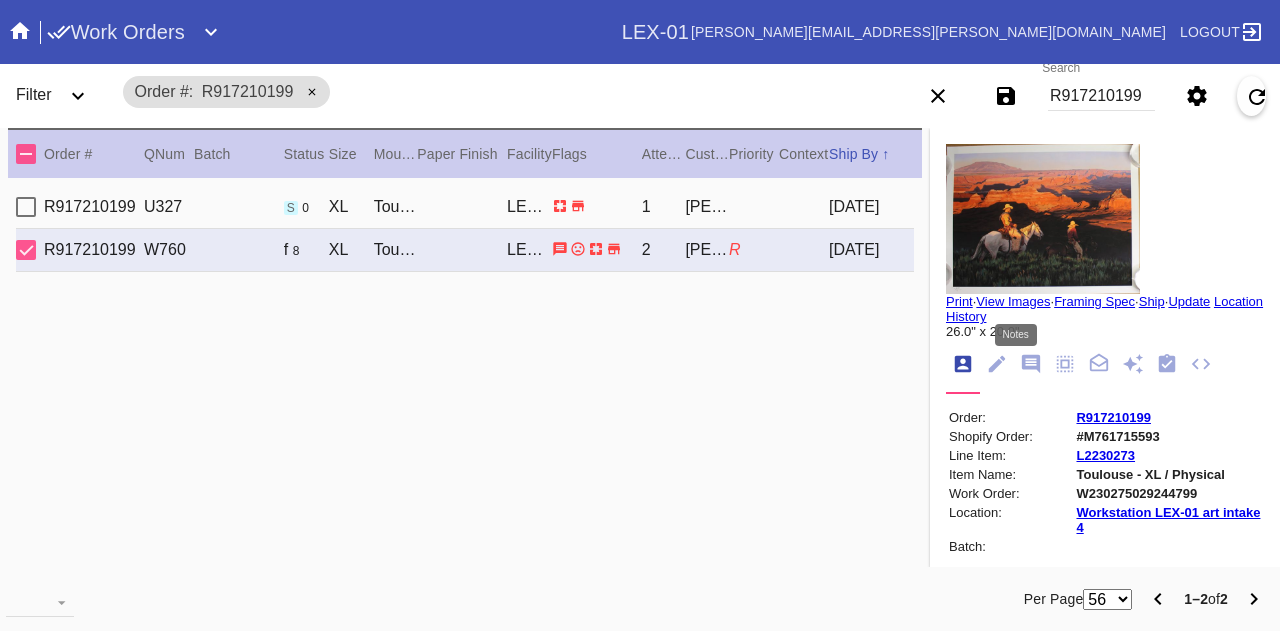 click 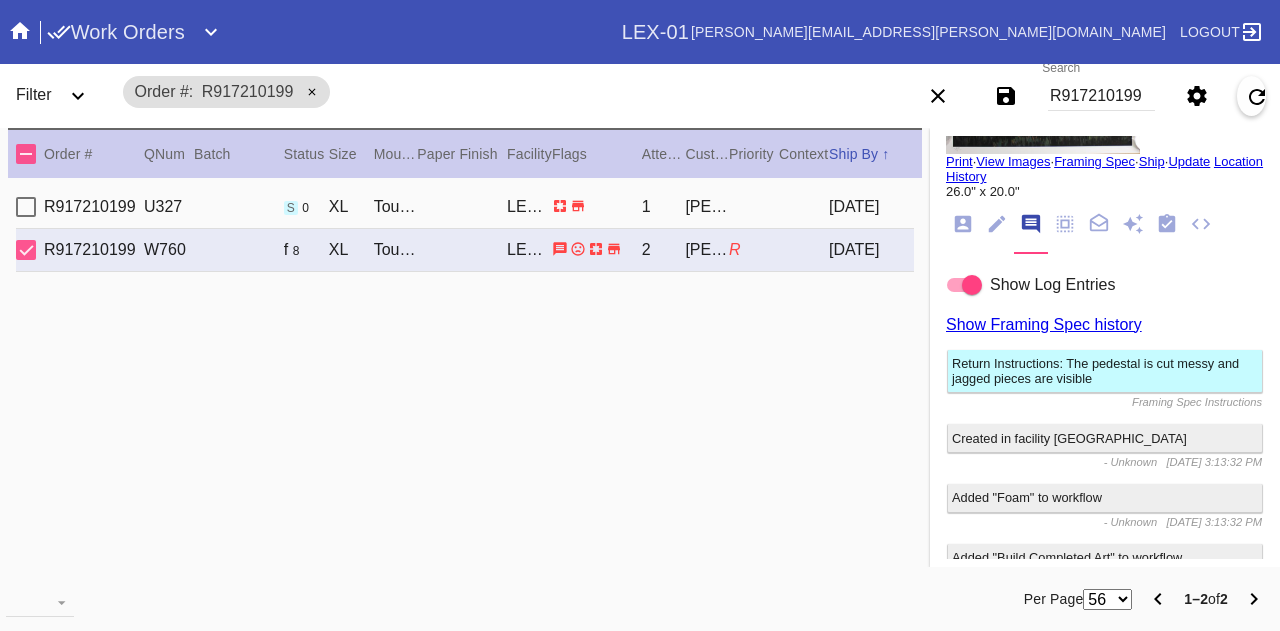 scroll, scrollTop: 142, scrollLeft: 0, axis: vertical 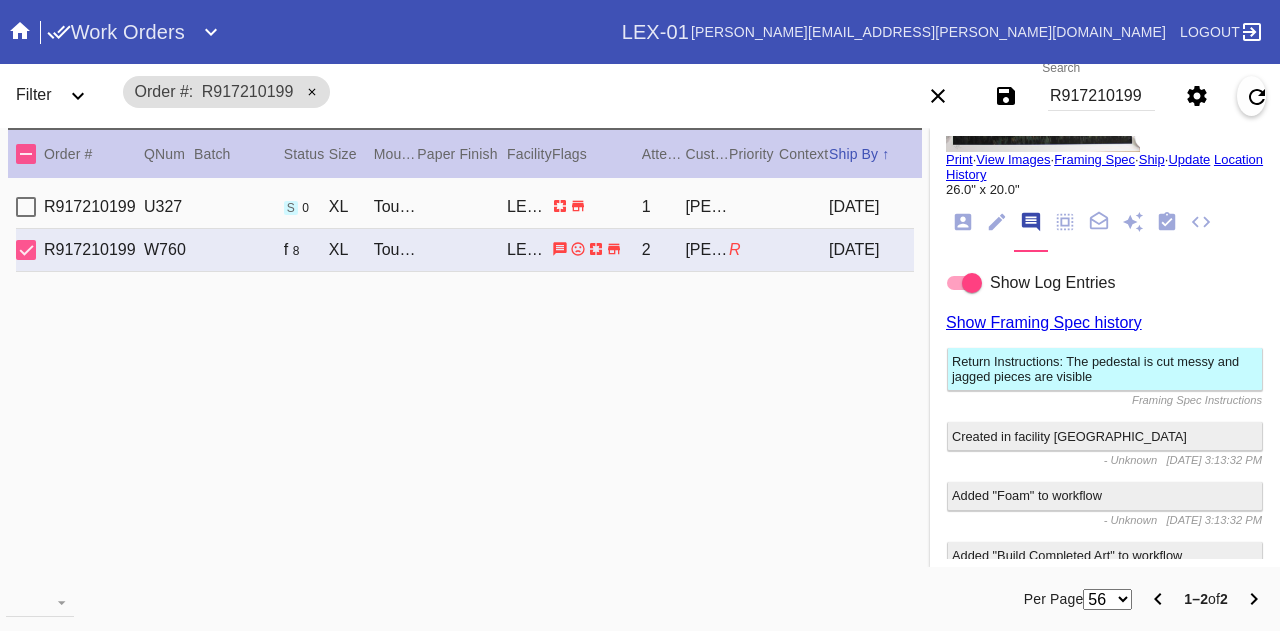 click on "R917210199 U327 s   0 XL Toulouse / White LEX-01 1 Hilary Shaw
2025-06-22" at bounding box center [465, 207] 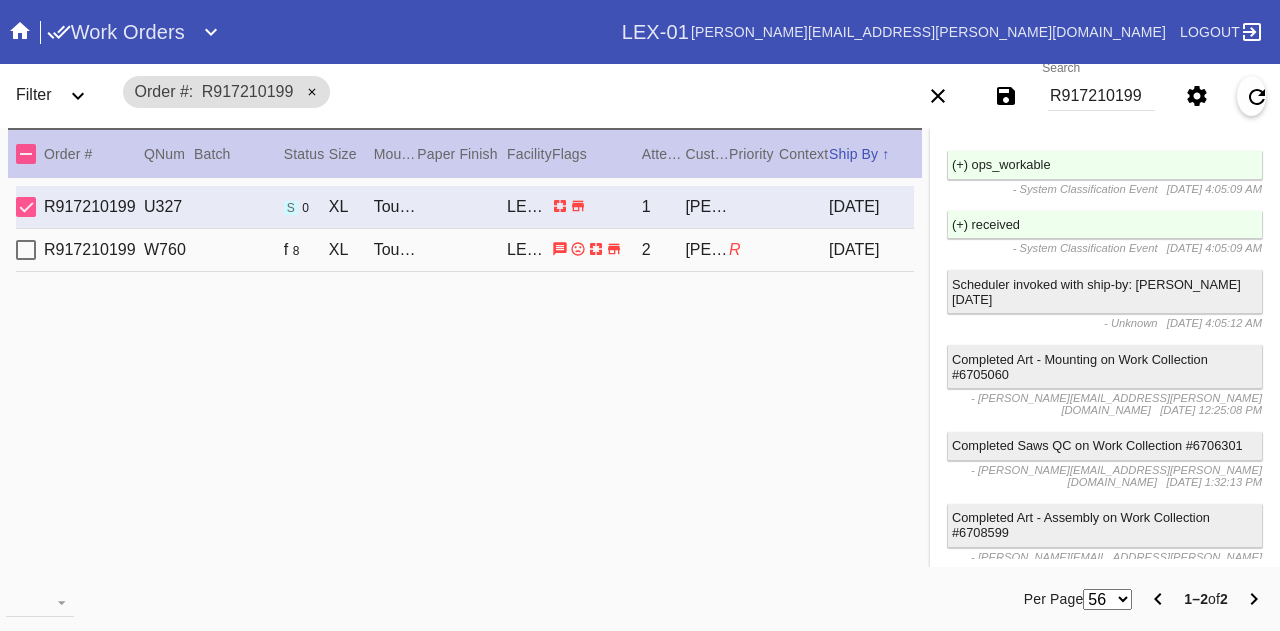 scroll, scrollTop: 3118, scrollLeft: 0, axis: vertical 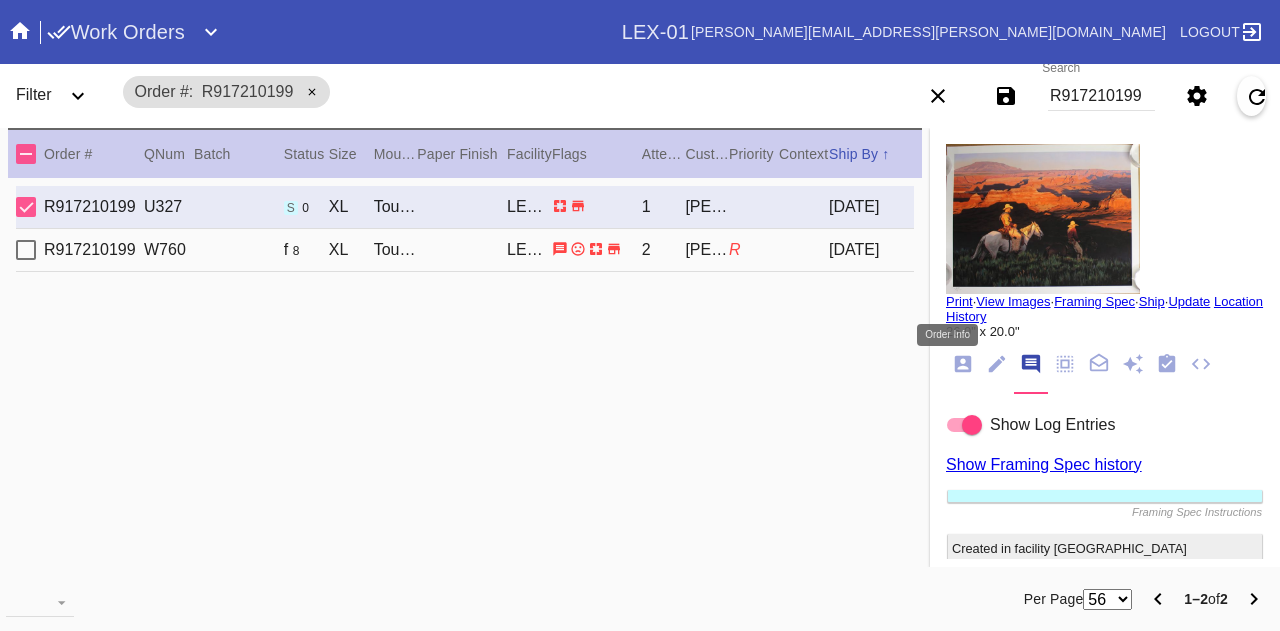 click 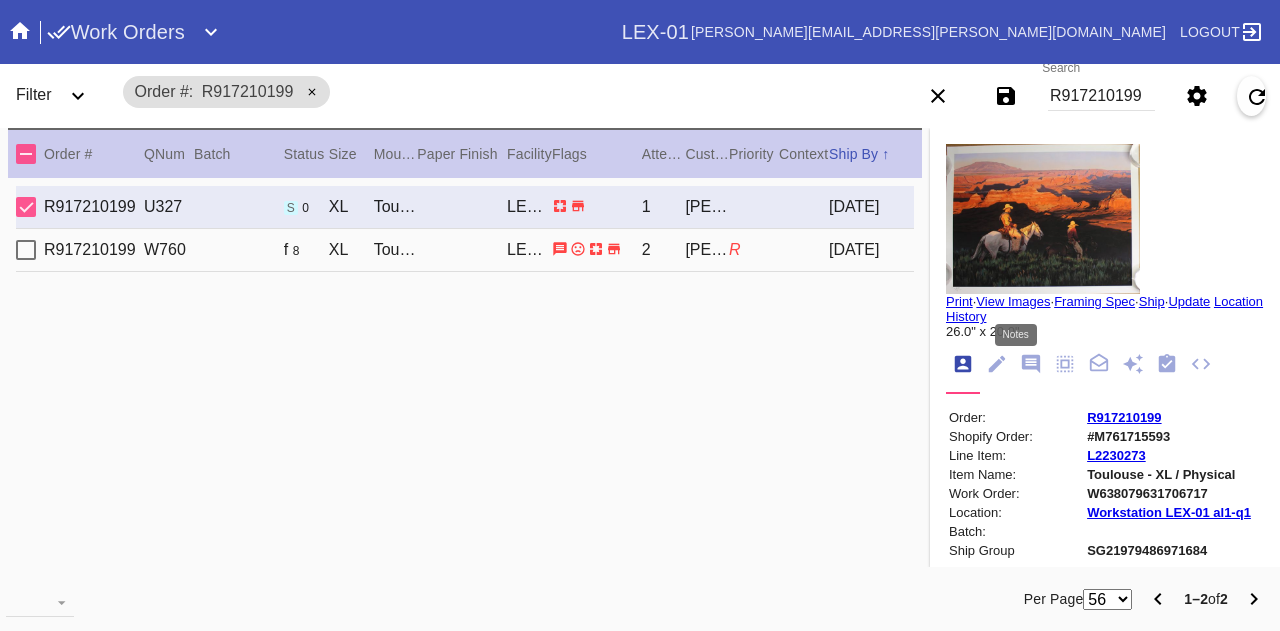 click 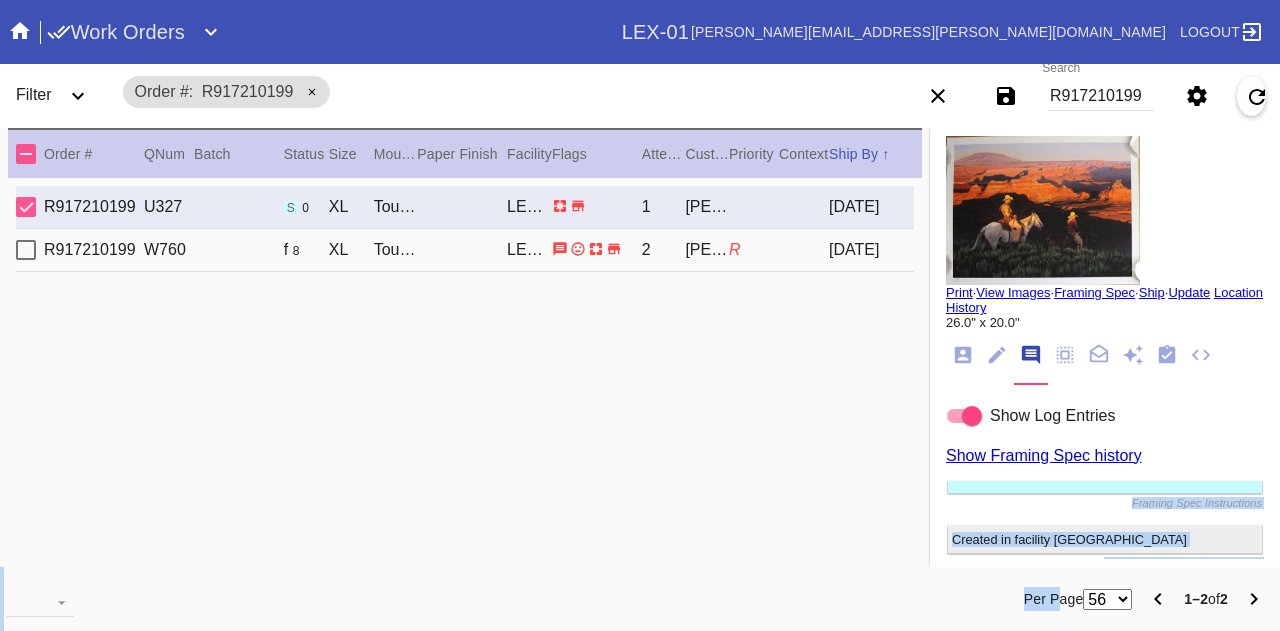 drag, startPoint x: 1047, startPoint y: 597, endPoint x: 1095, endPoint y: 485, distance: 121.85237 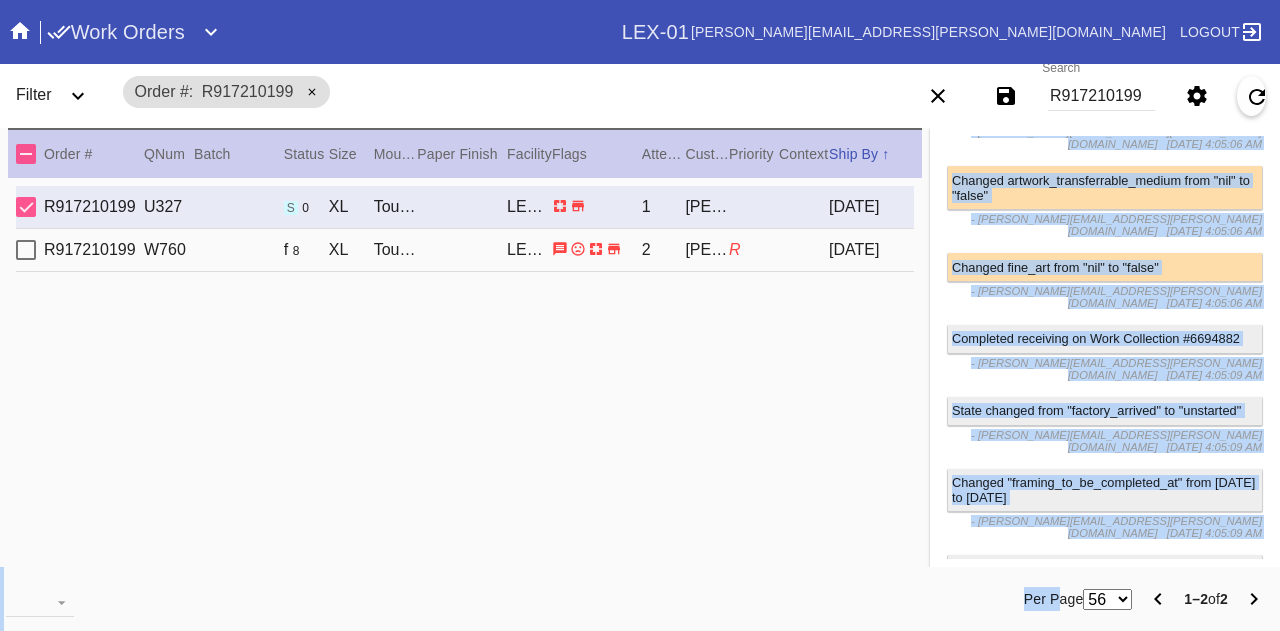 scroll, scrollTop: 2745, scrollLeft: 0, axis: vertical 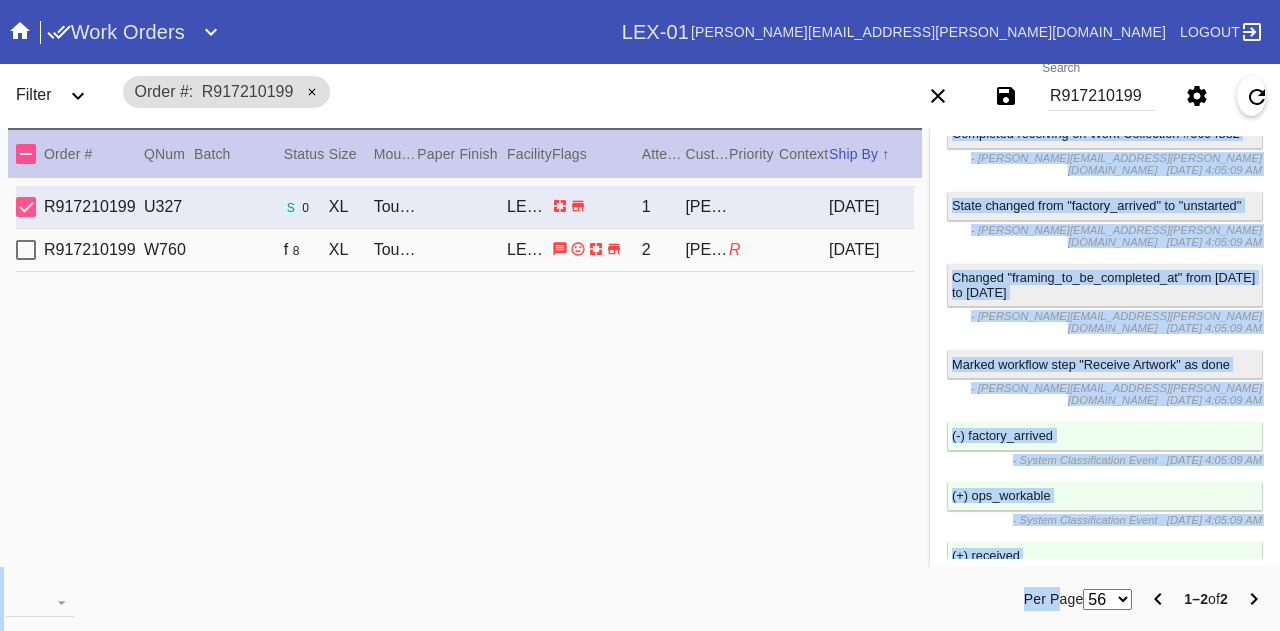 drag, startPoint x: 1095, startPoint y: 486, endPoint x: 1156, endPoint y: 454, distance: 68.88396 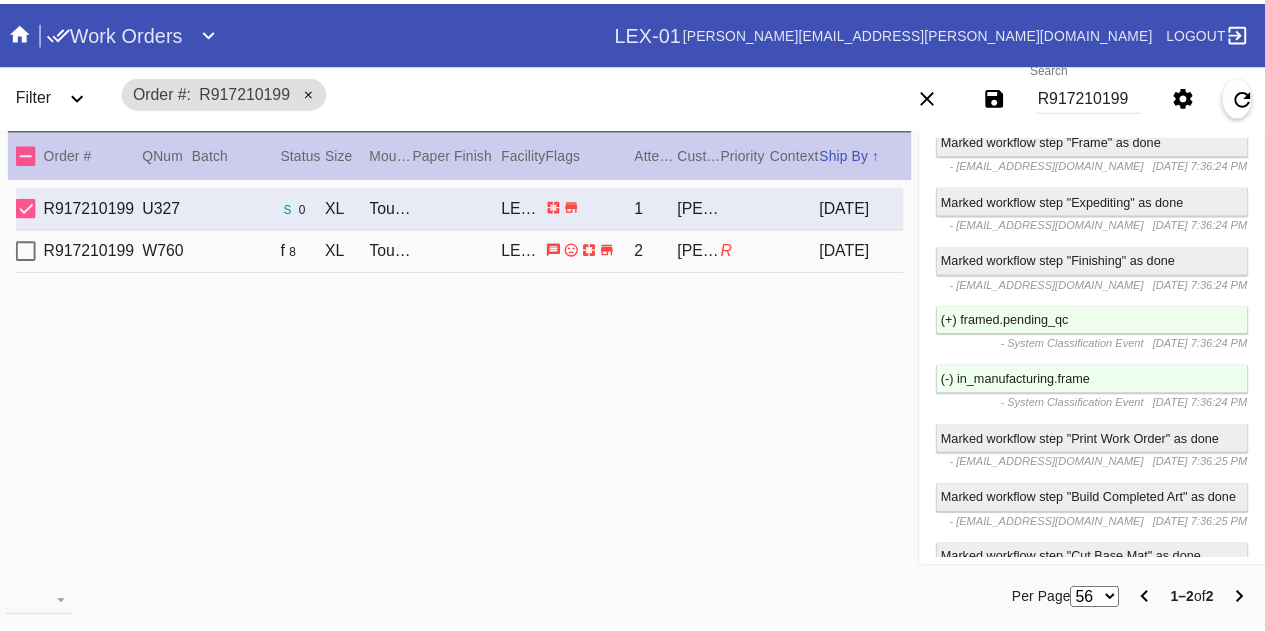 scroll, scrollTop: 4155, scrollLeft: 0, axis: vertical 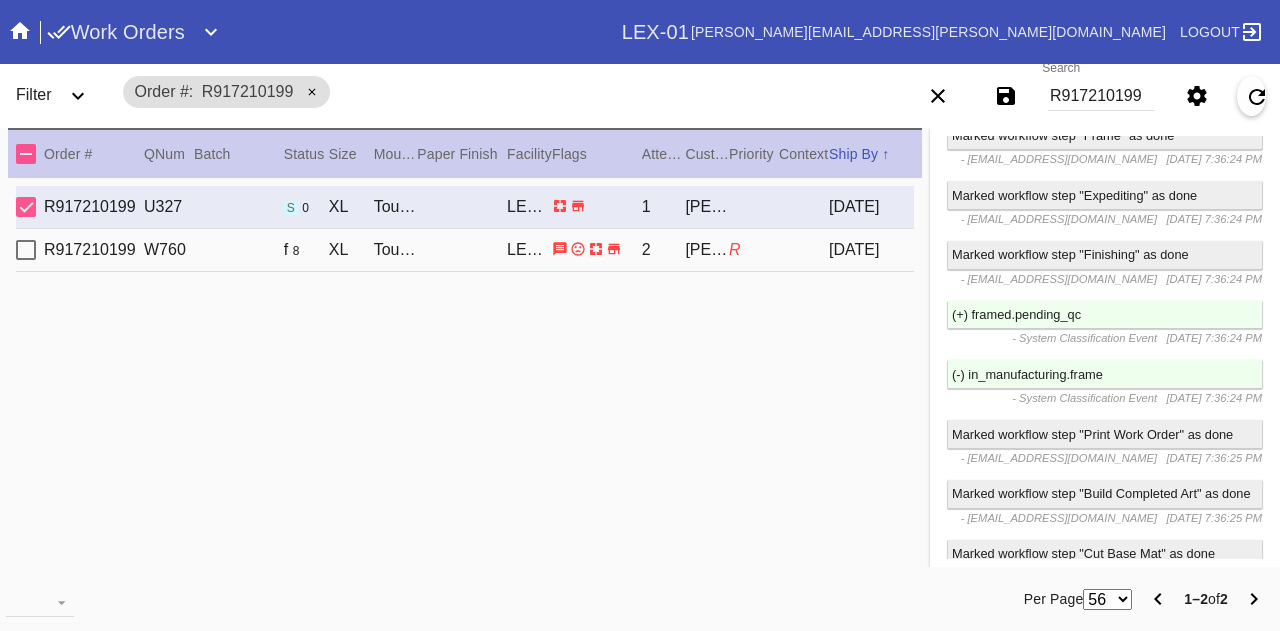 click 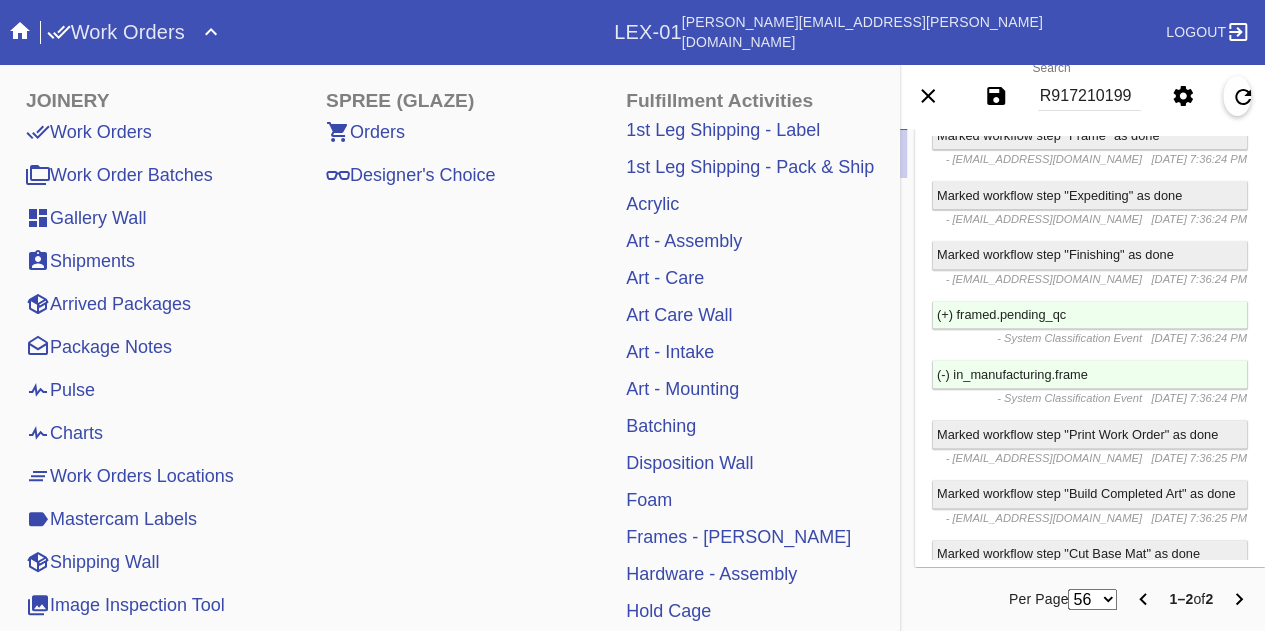 click on "Art - Care" at bounding box center (665, 278) 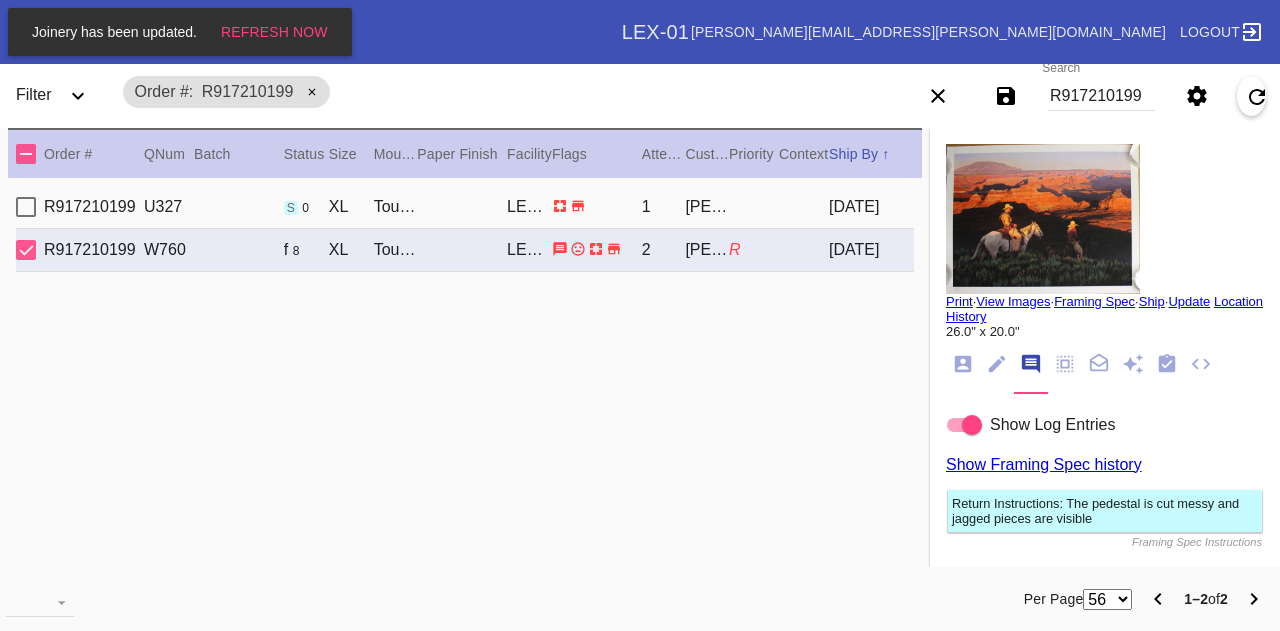 scroll, scrollTop: 0, scrollLeft: 0, axis: both 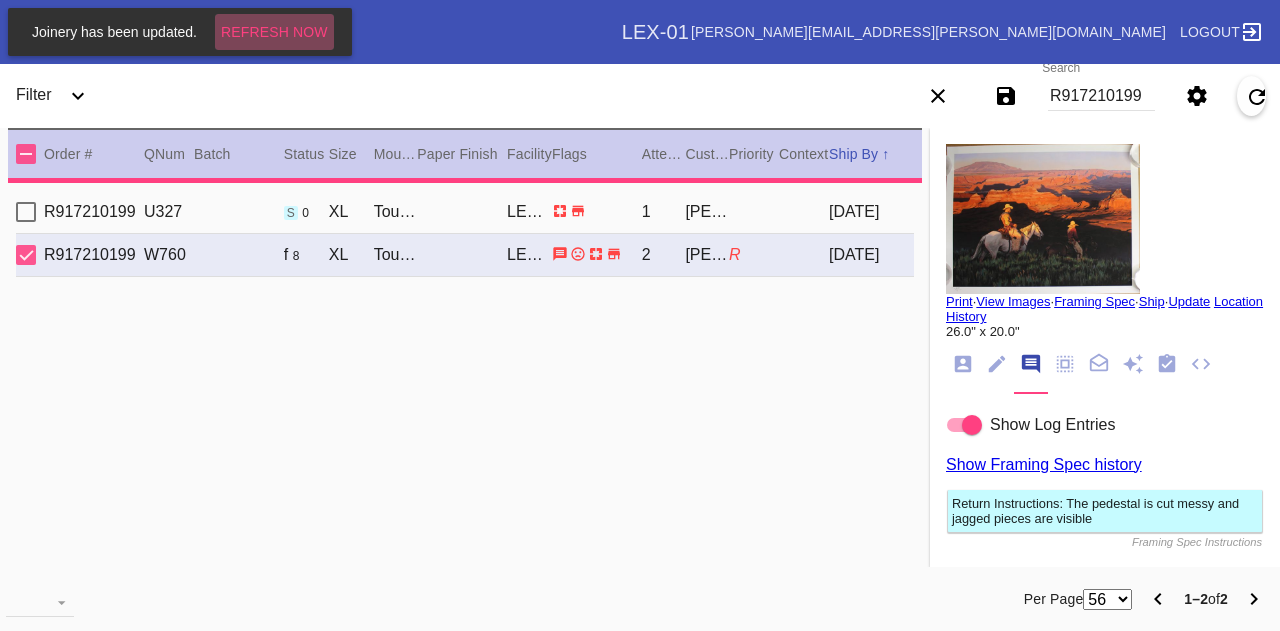 click on "Refresh Now" at bounding box center [274, 32] 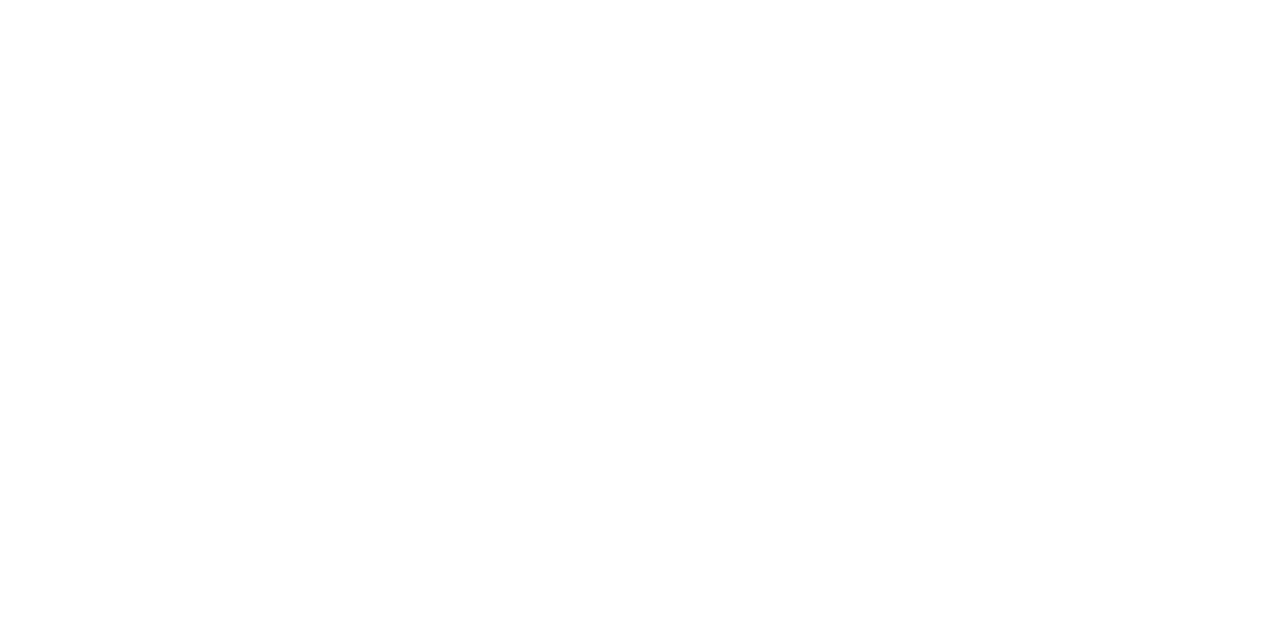 scroll, scrollTop: 0, scrollLeft: 0, axis: both 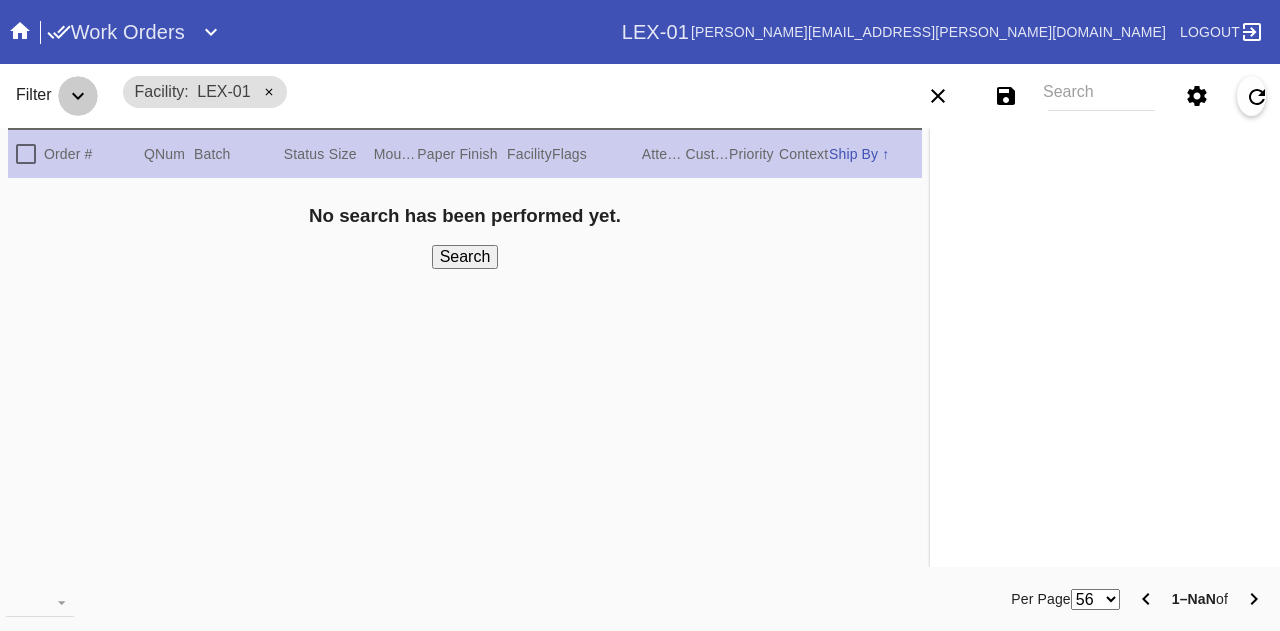 click 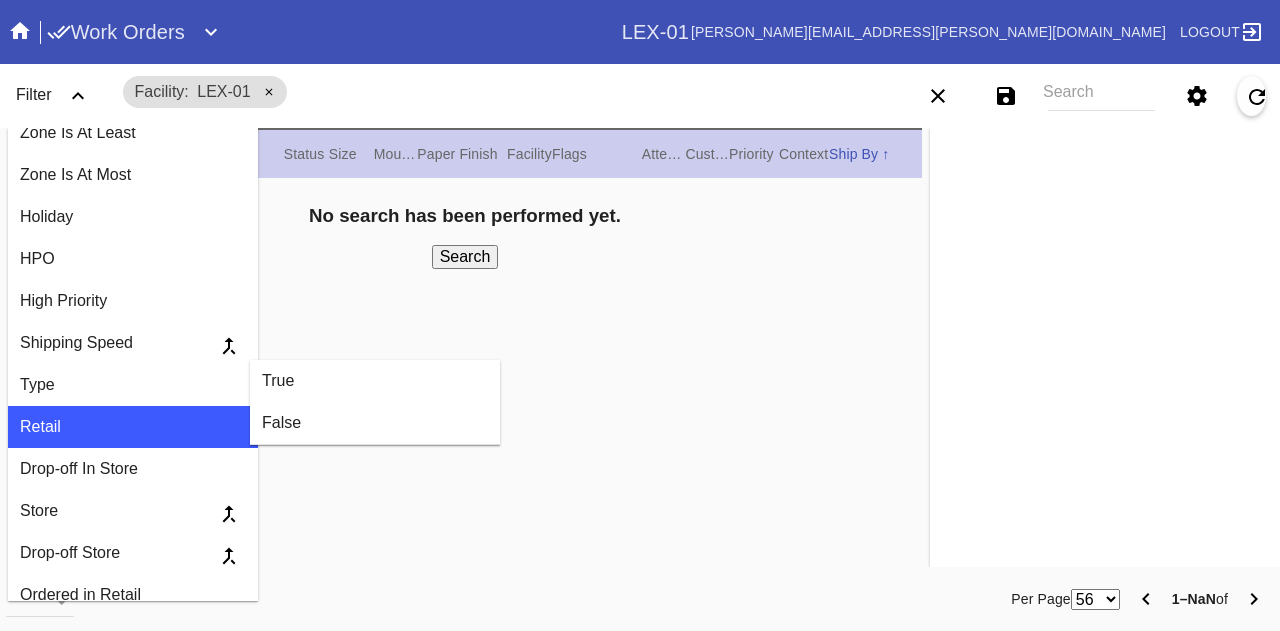 scroll, scrollTop: 434, scrollLeft: 0, axis: vertical 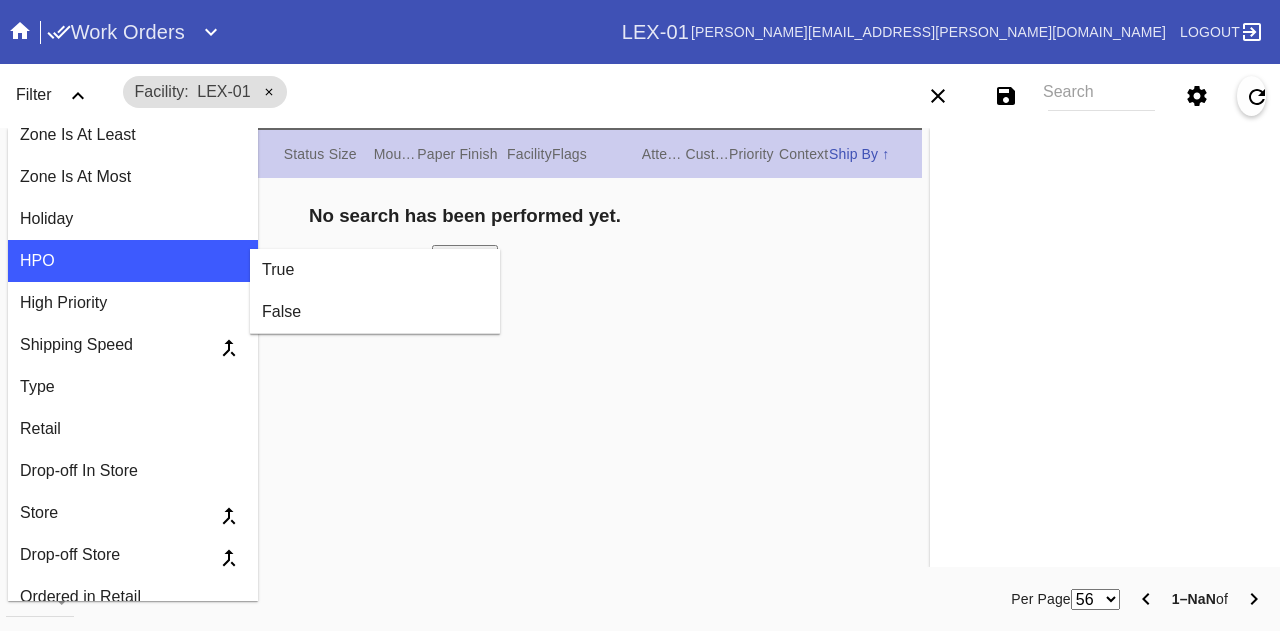 click on "True" at bounding box center (375, 270) 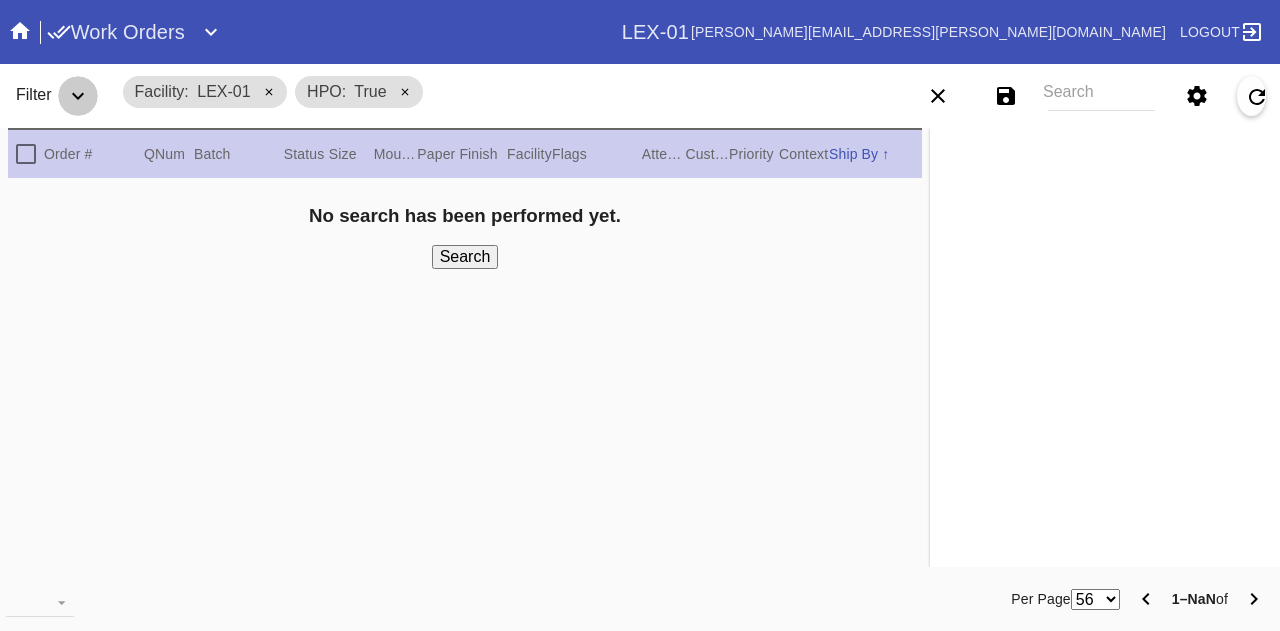 click at bounding box center (78, 96) 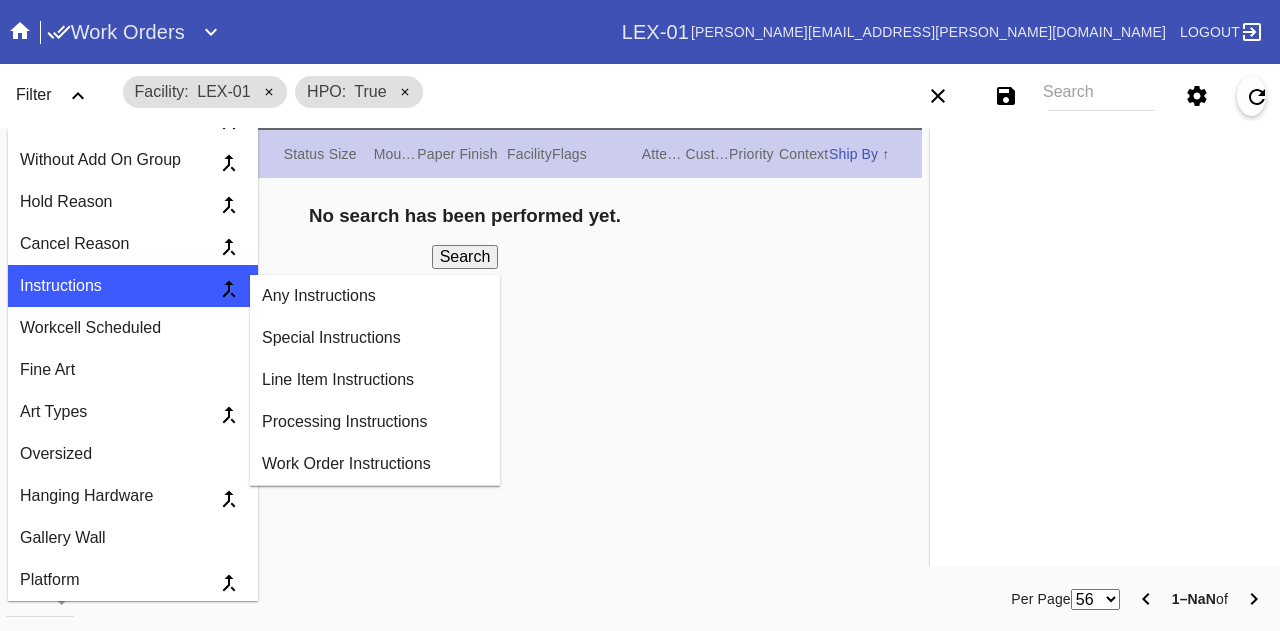 scroll, scrollTop: 2684, scrollLeft: 0, axis: vertical 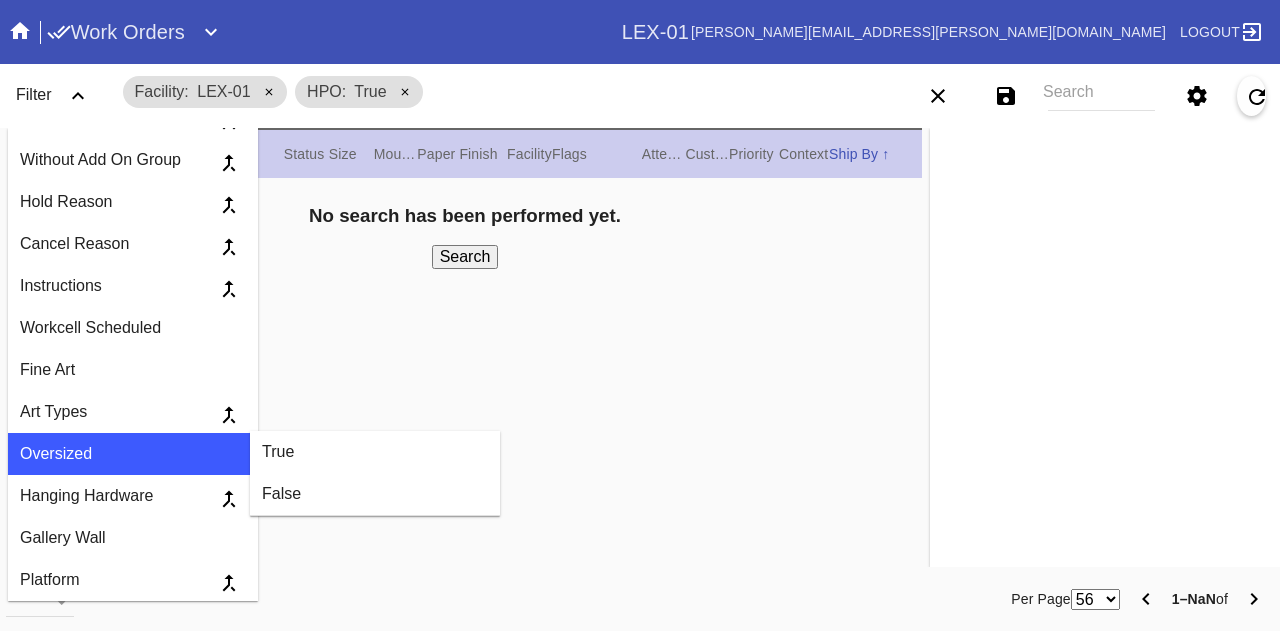 click on "True" at bounding box center [375, 452] 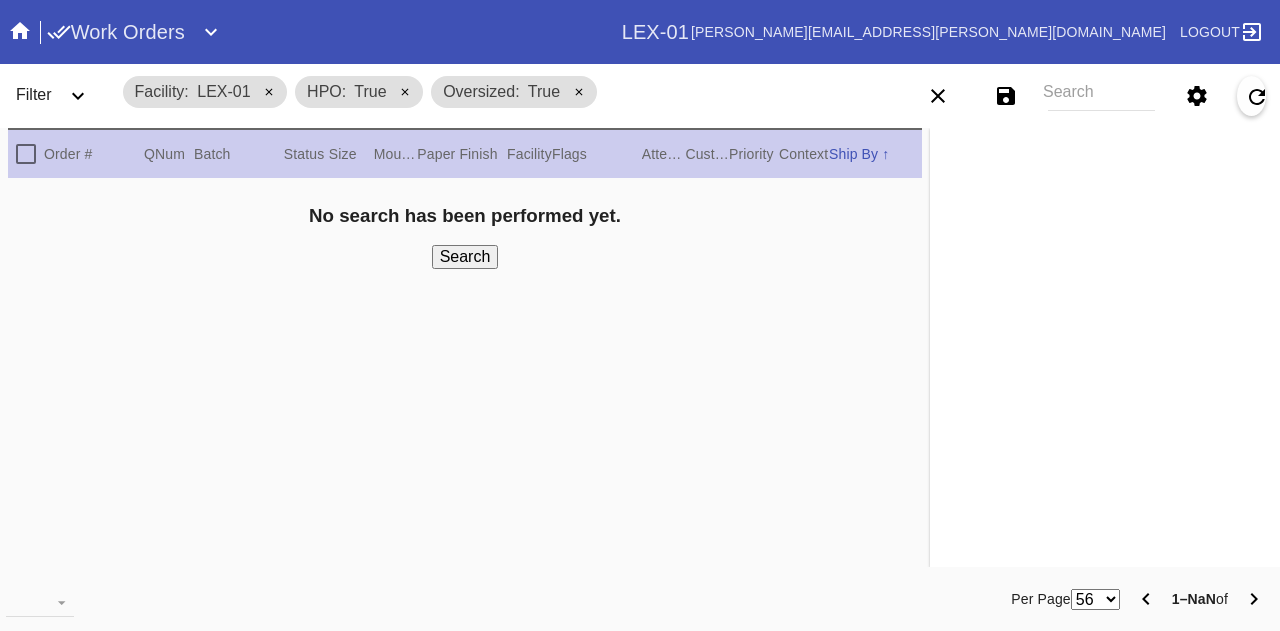 click on "Filter" at bounding box center (60, 96) 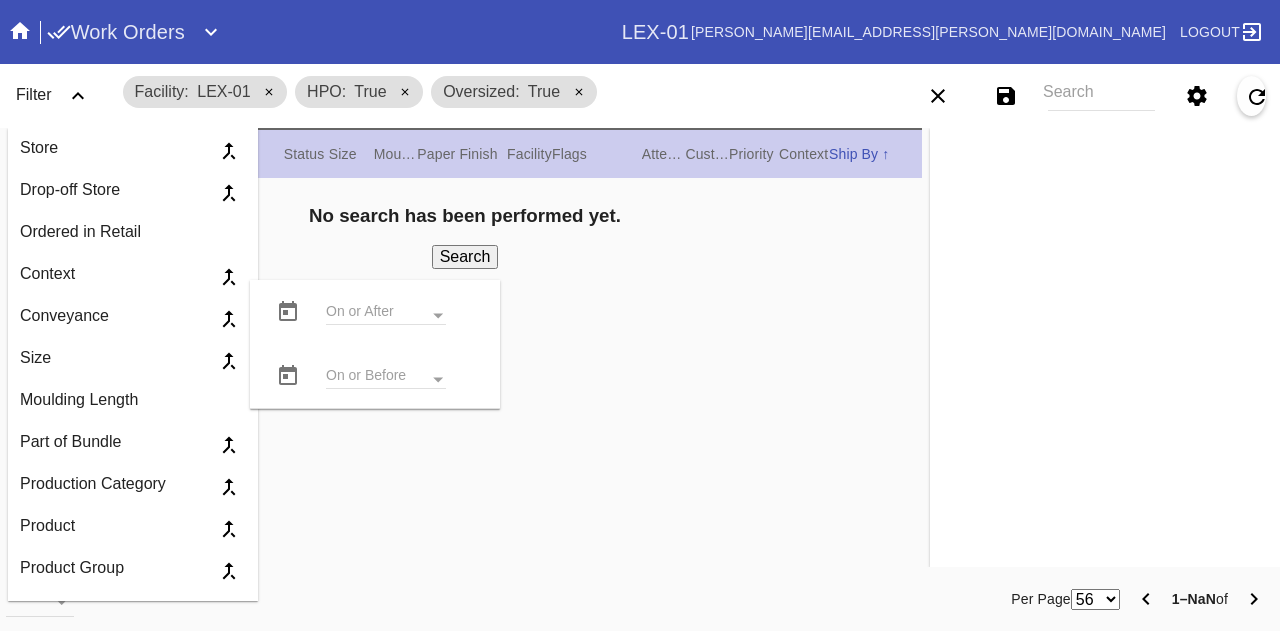 scroll, scrollTop: 0, scrollLeft: 0, axis: both 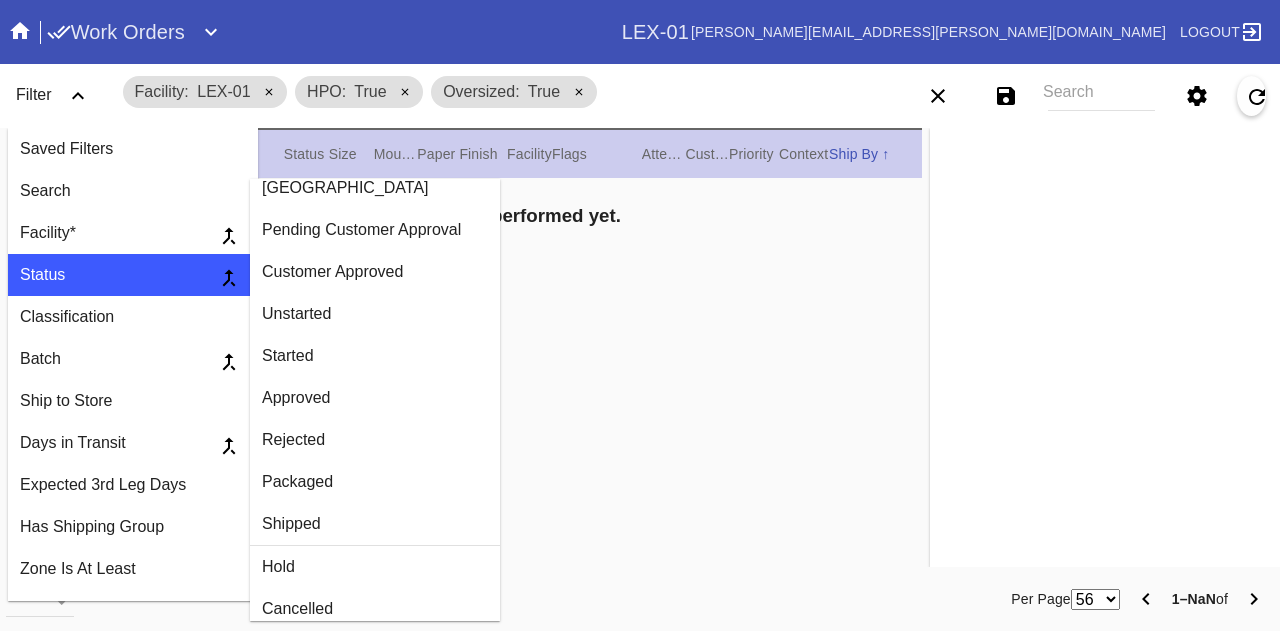 click on "Shipped" at bounding box center (375, 524) 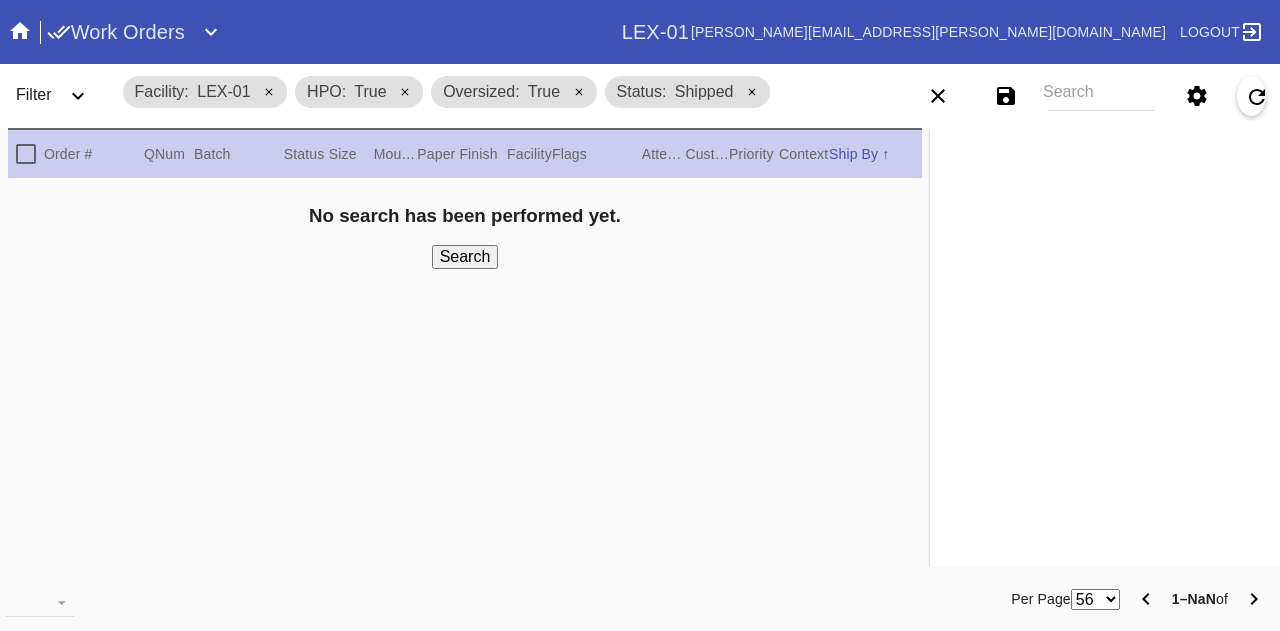 click on "Search" at bounding box center [465, 257] 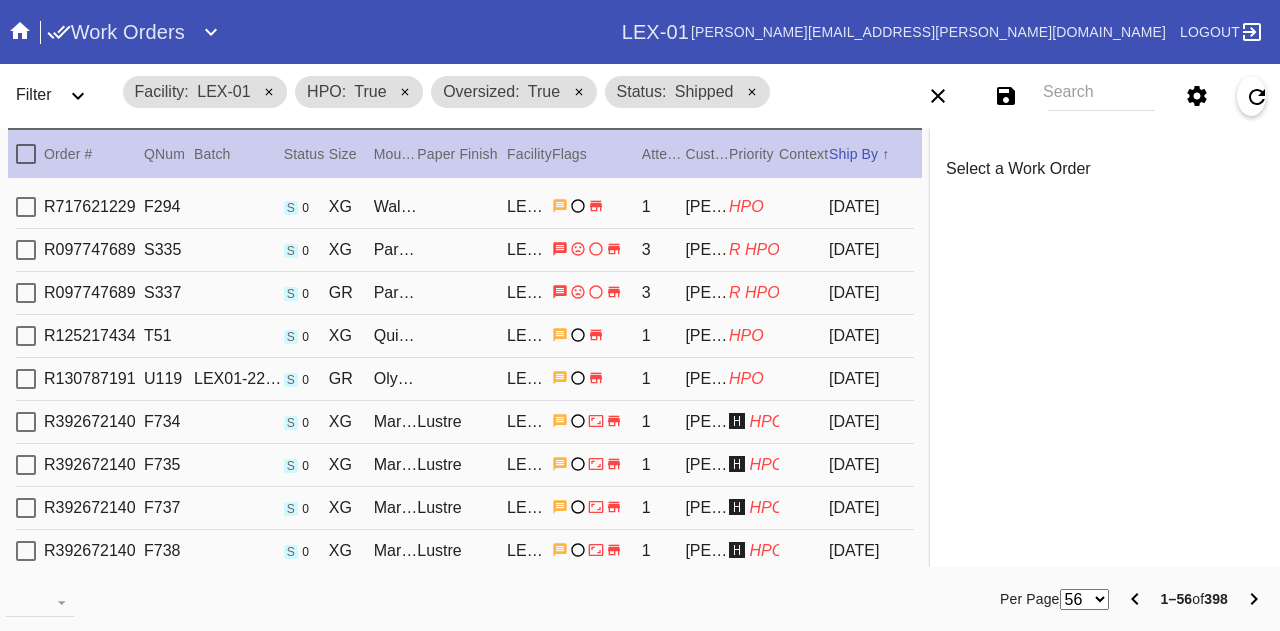 click on "Walnut (Wide) / Sugar Oversized" at bounding box center [396, 207] 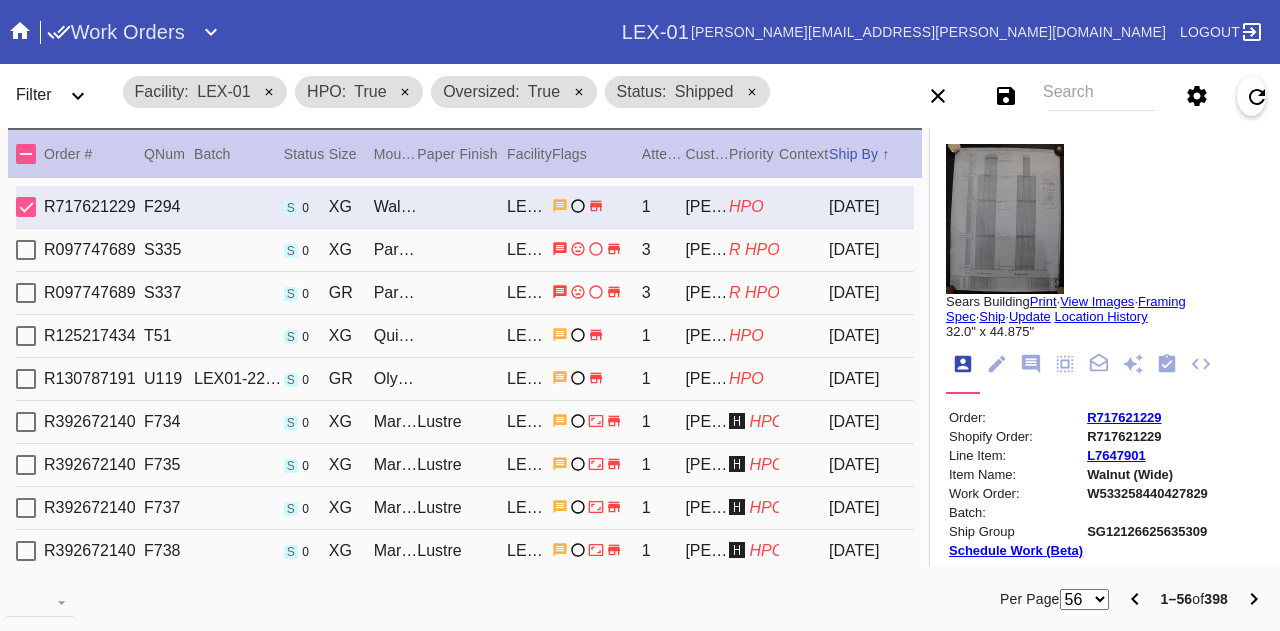 click on "Ship By
↑
↓" at bounding box center [871, 154] 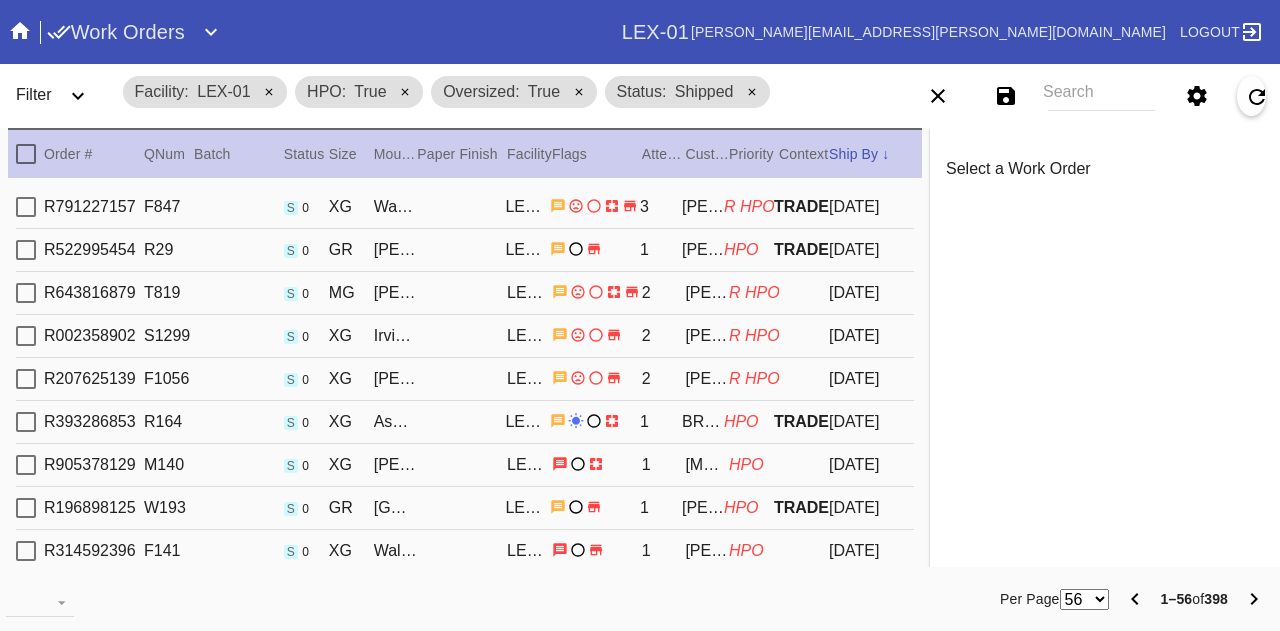 click on "R791227157 F847 s   0 XG Walnut (Wide) / White LEX-01 3 Alice Russotti
R
HPO
TRADE 2025-07-05" at bounding box center (465, 207) 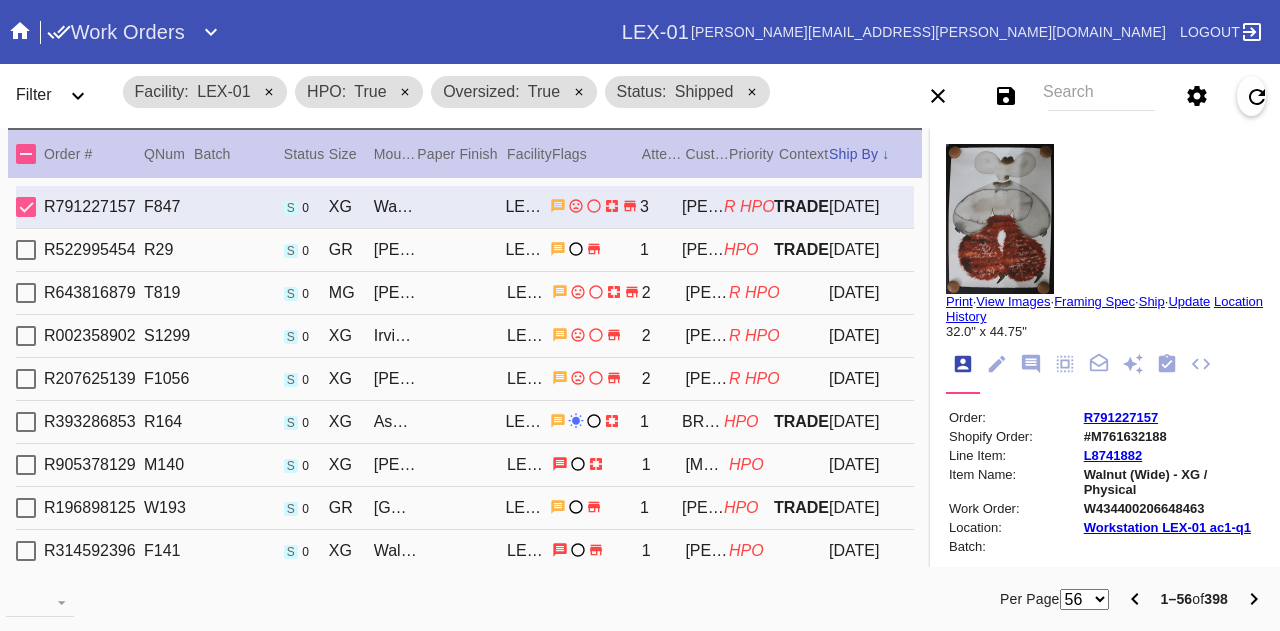 type on "***HPO - DEADLINE 6/26- Must be approved by CA team to ship. ***" 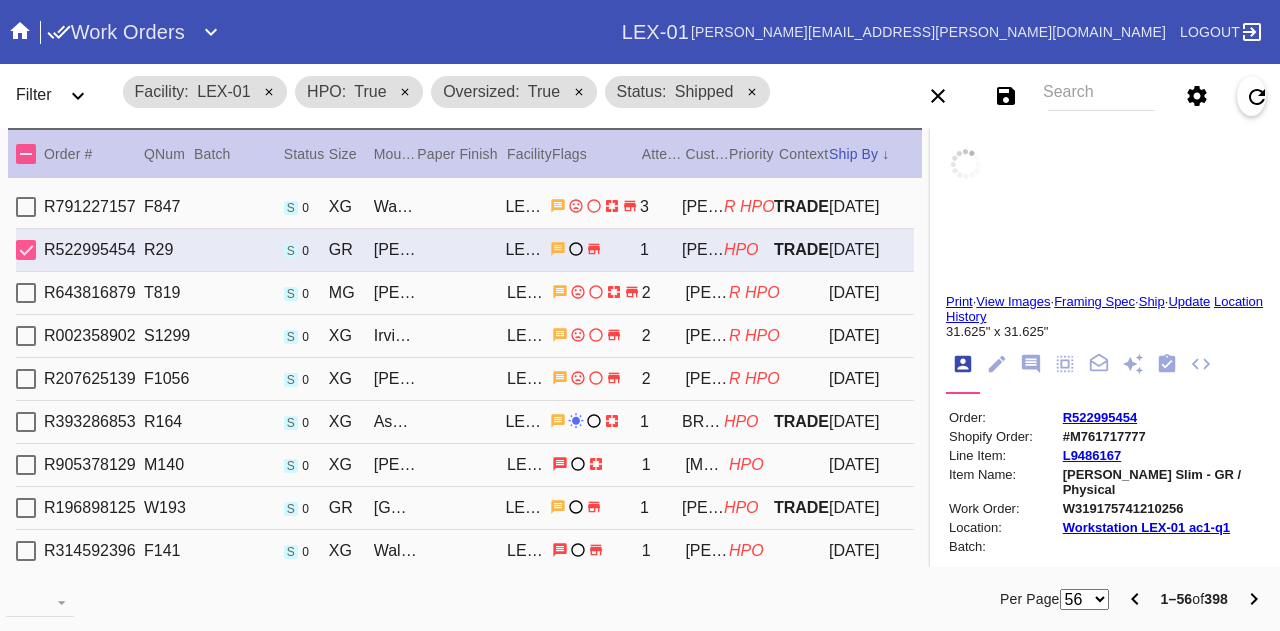 scroll, scrollTop: 40, scrollLeft: 0, axis: vertical 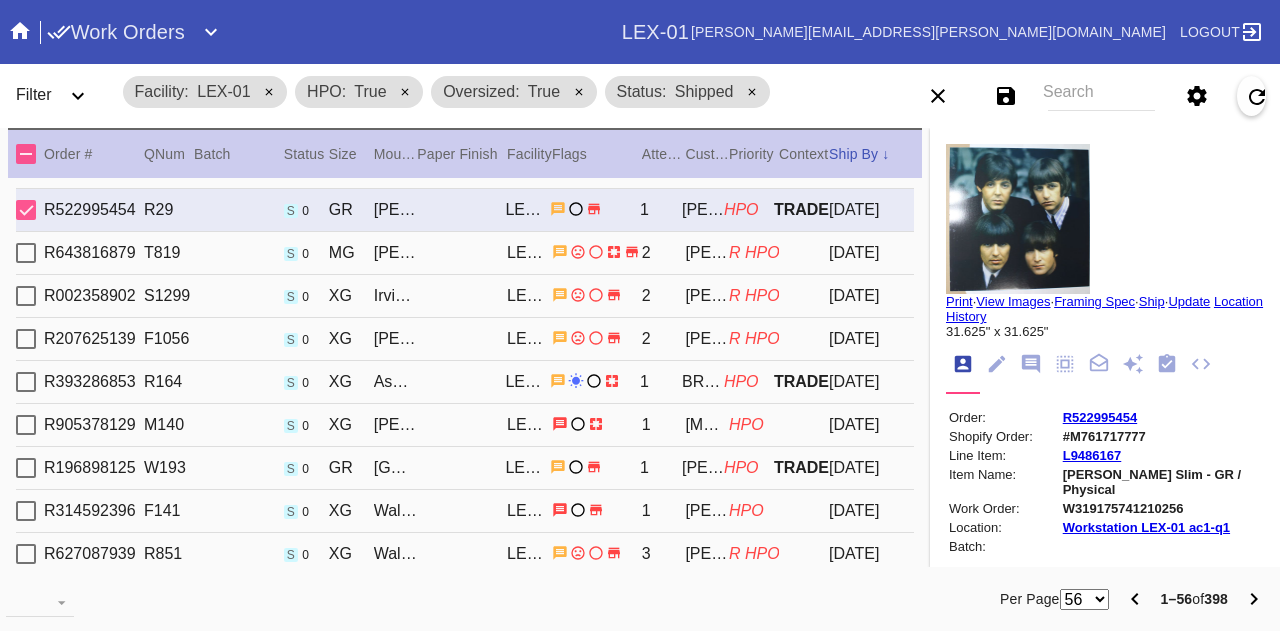 type on "***HVA - Must be approved by Logan/ Paige to ship. ***" 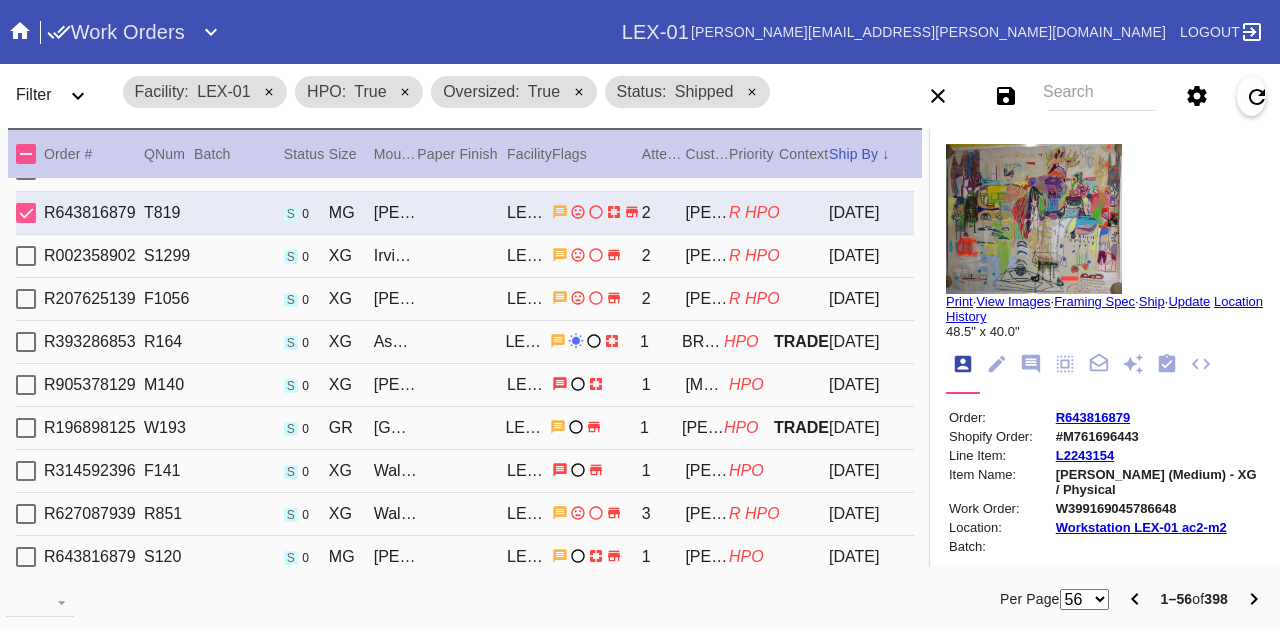 type on "*** HPO - VERY PARTICULAR CUSTOMER ***" 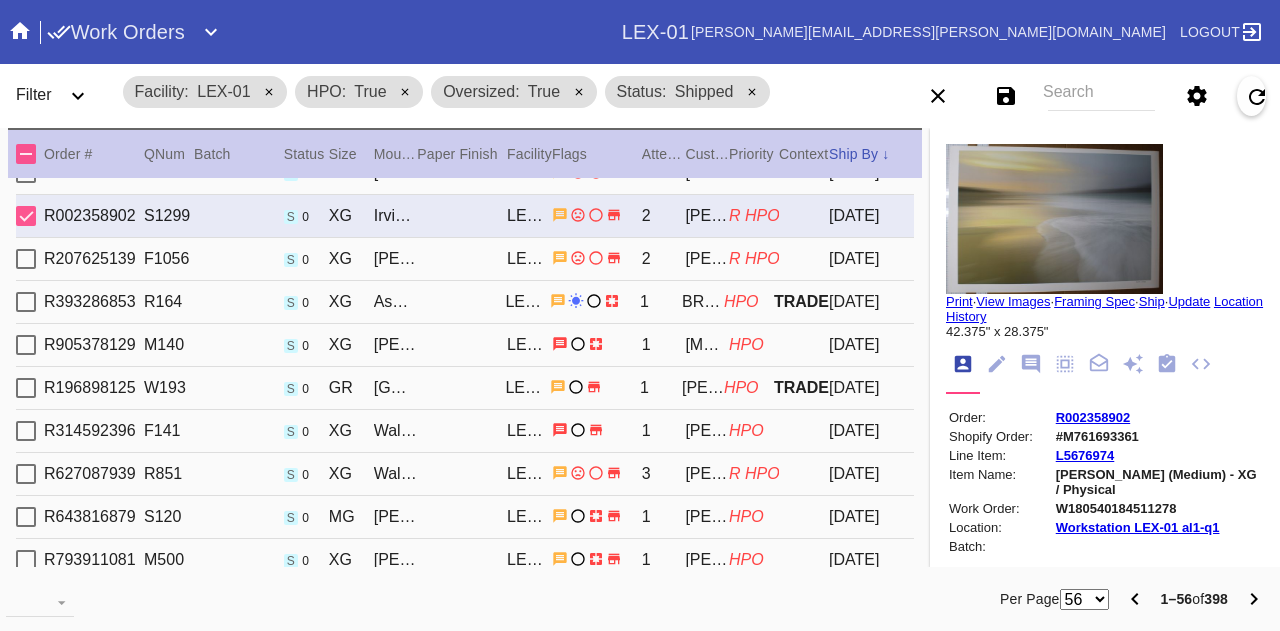 type on "***HPO - DEADLINE 7/2/25 - Must be approved by CA team to ship. ***" 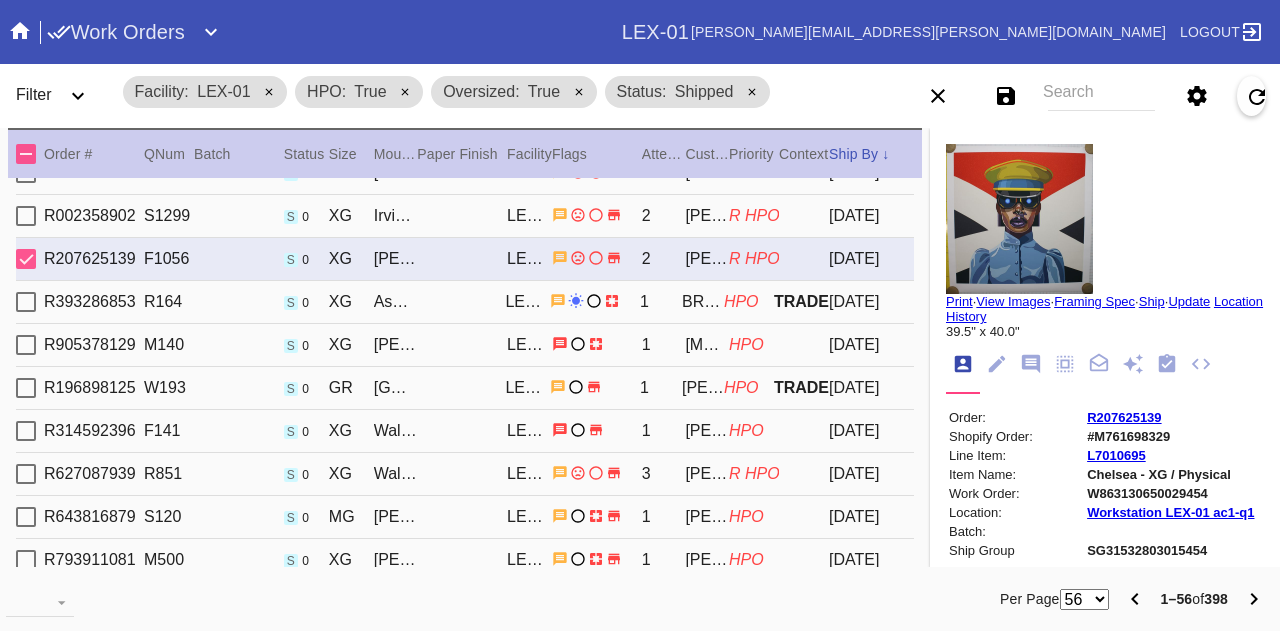 scroll, scrollTop: 160, scrollLeft: 0, axis: vertical 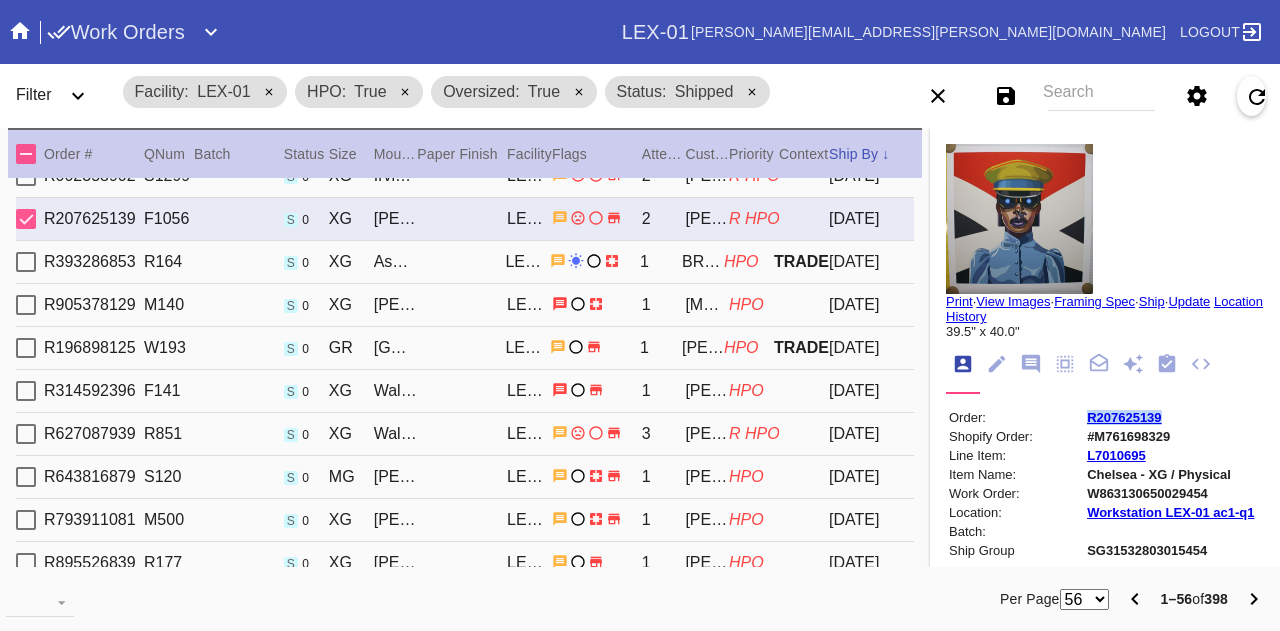 drag, startPoint x: 1156, startPoint y: 416, endPoint x: 1066, endPoint y: 415, distance: 90.005554 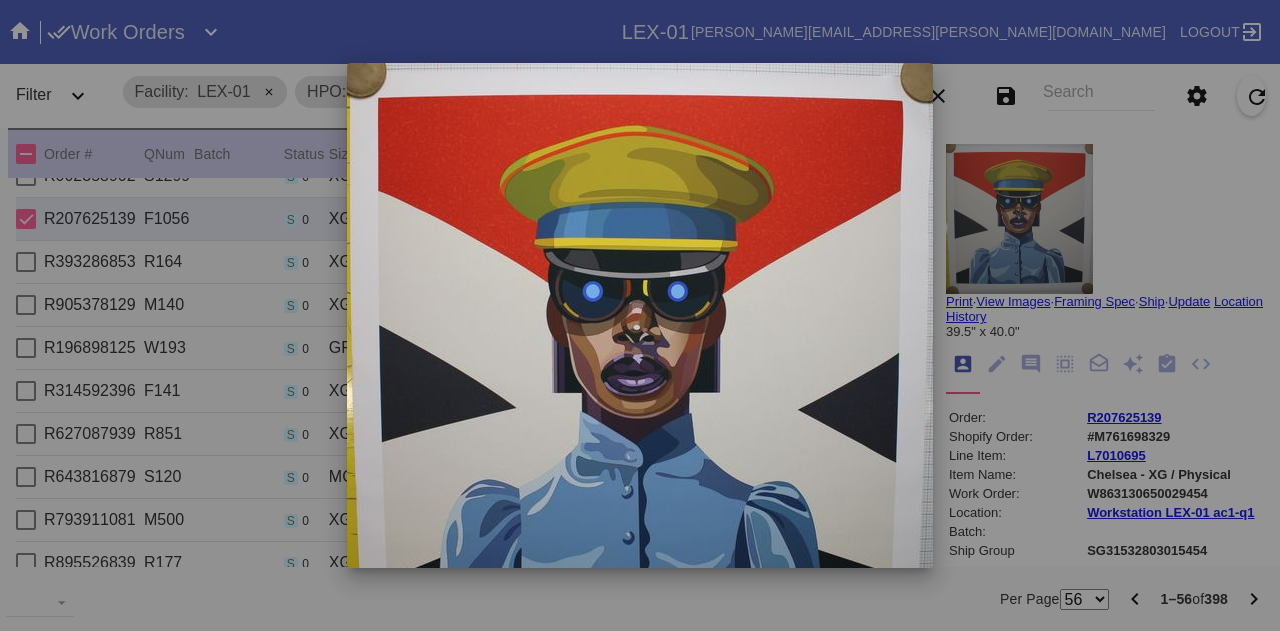 click at bounding box center (640, 315) 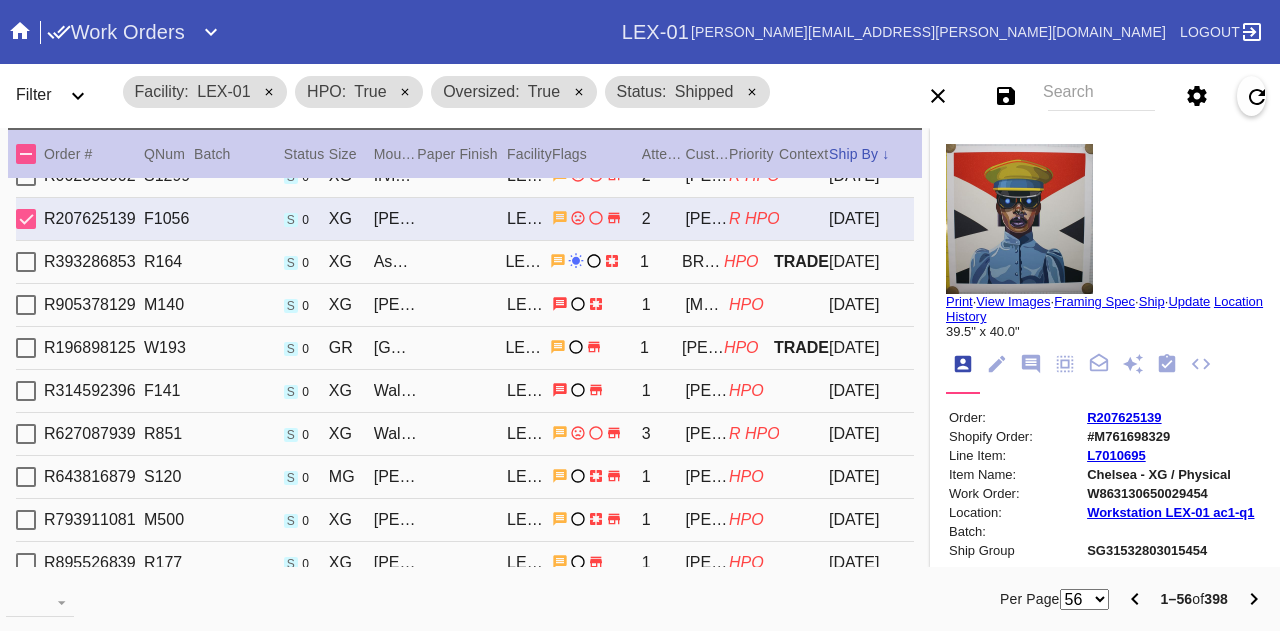 click on "Search" at bounding box center [1101, 96] 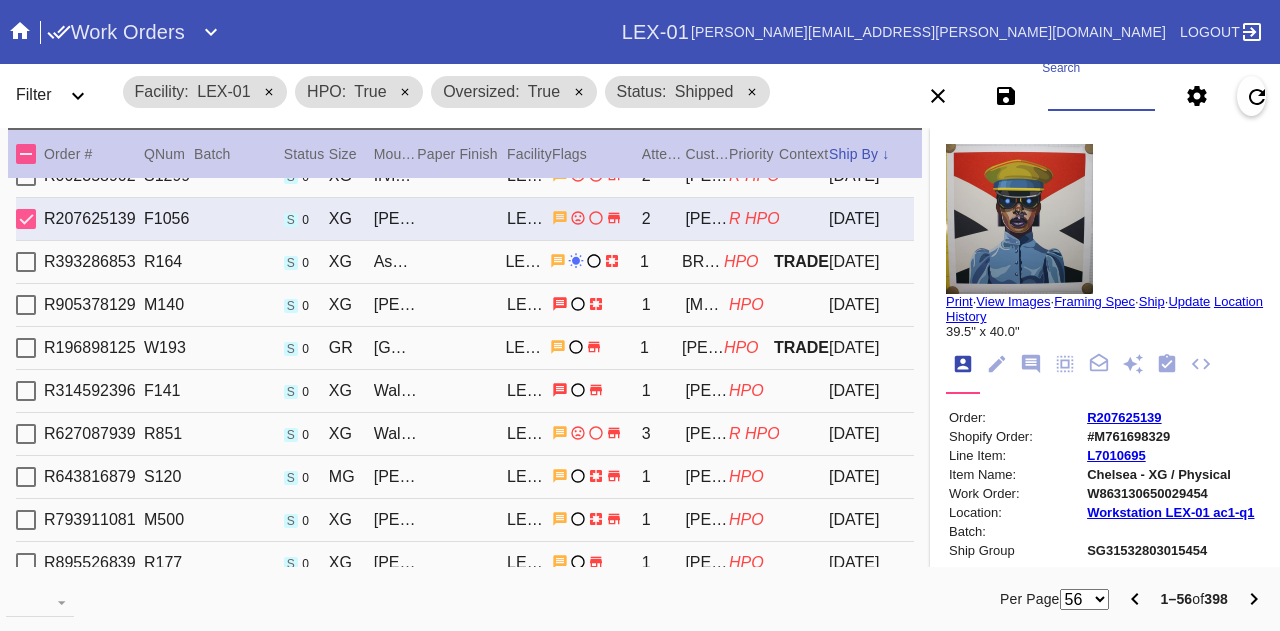 paste on "https://joinery.framebridge.com/joinery/work_orders##queue.filter.is_hpo=true;queue.filter.is_oversized=true;queue.filter.with_facility=2;queue.filter.with_state=shipped;queue.perPage=56;queue.sortDir=desc;queue.sortField=ship_complete_at:~:text=Order%3A-,R207625139,-Shopify%20Order%3A" 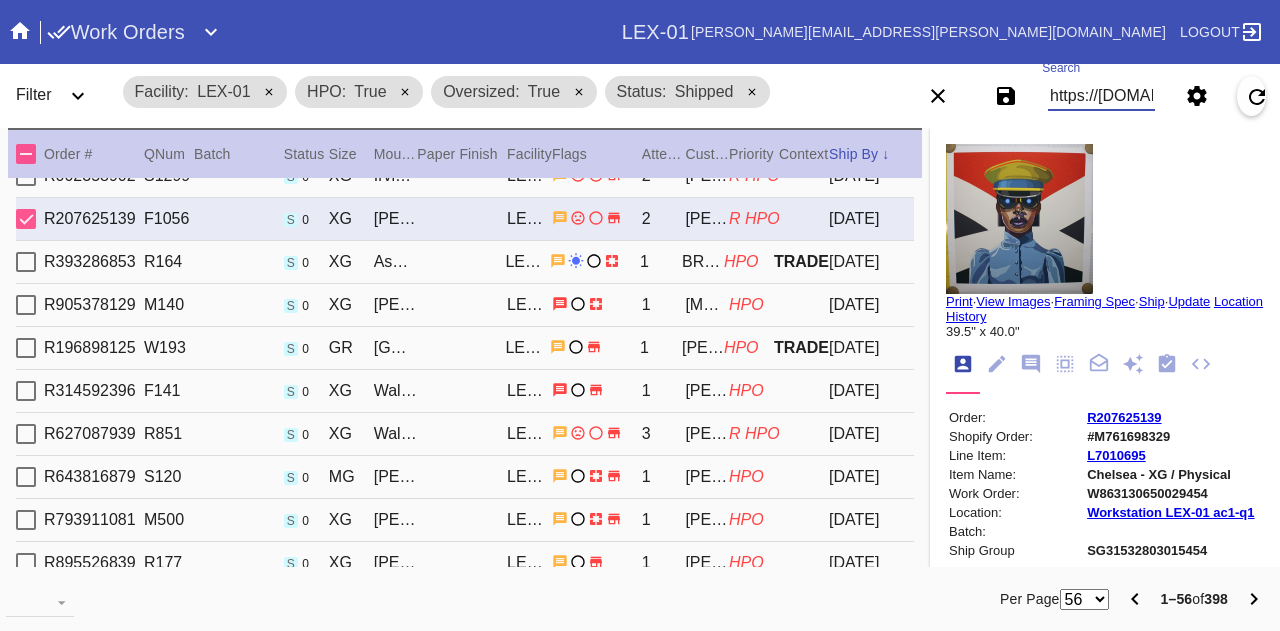 scroll, scrollTop: 0, scrollLeft: 2002, axis: horizontal 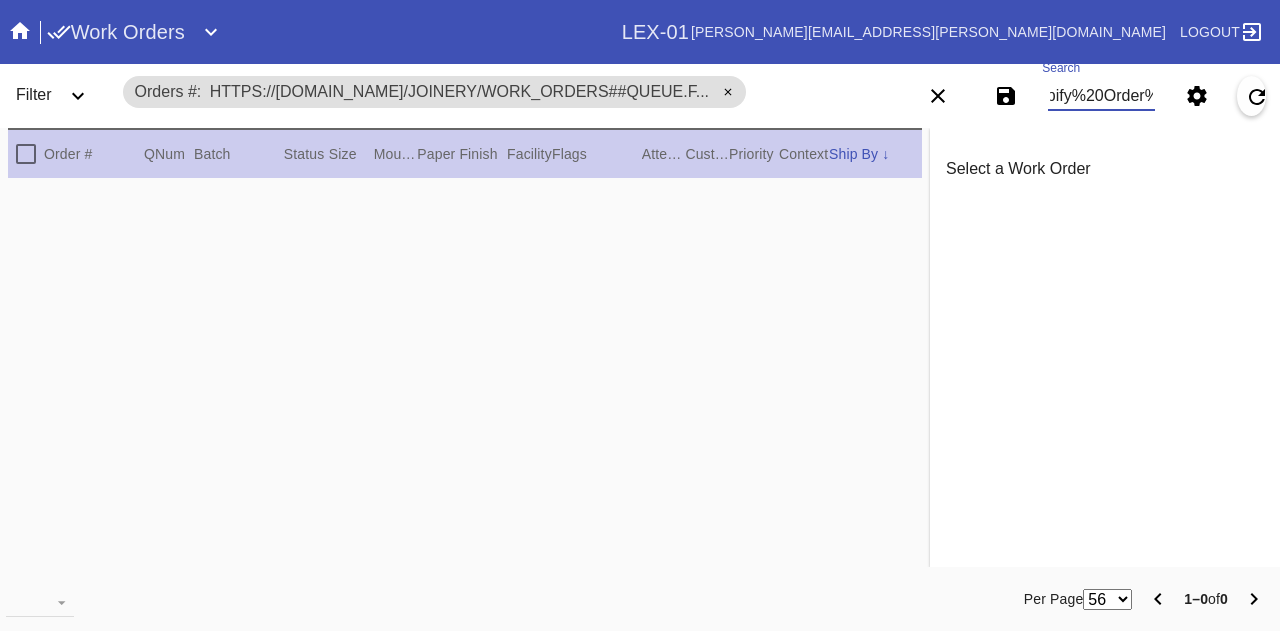 type on "https://joinery.framebridge.com/joinery/work_orders##queue.filter.is_hpo=true;queue.filter.is_oversized=true;queue.filter.with_facility=2;queue.filter.with_state=shipped;queue.perPage=56;queue.sortDir=desc;queue.sortField=ship_complete_at:~:text=Order%3A-,R207625139,-Shopify%20Order%3A" 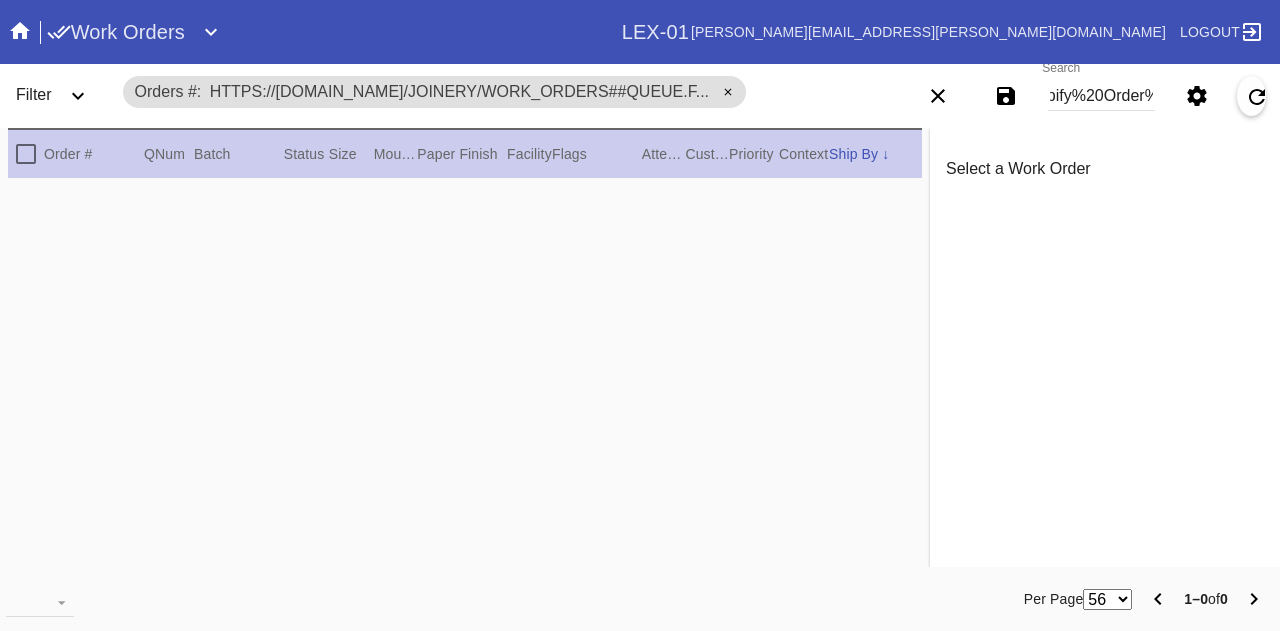 scroll, scrollTop: 0, scrollLeft: 0, axis: both 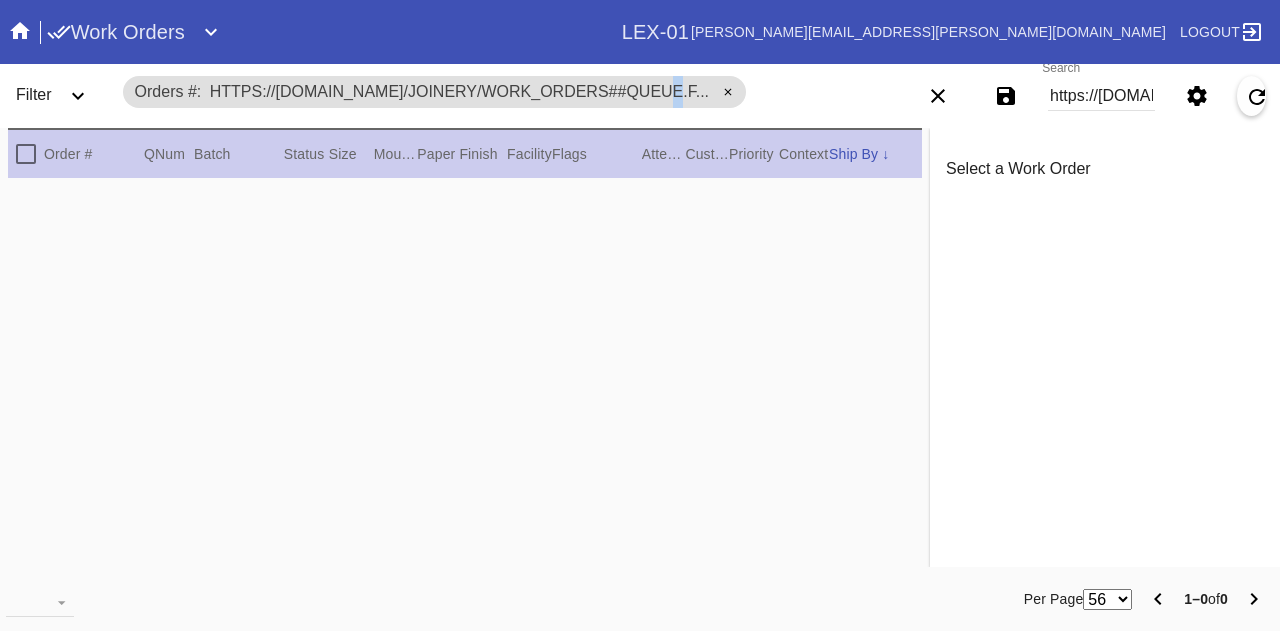 drag, startPoint x: 563, startPoint y: 97, endPoint x: 537, endPoint y: 85, distance: 28.635643 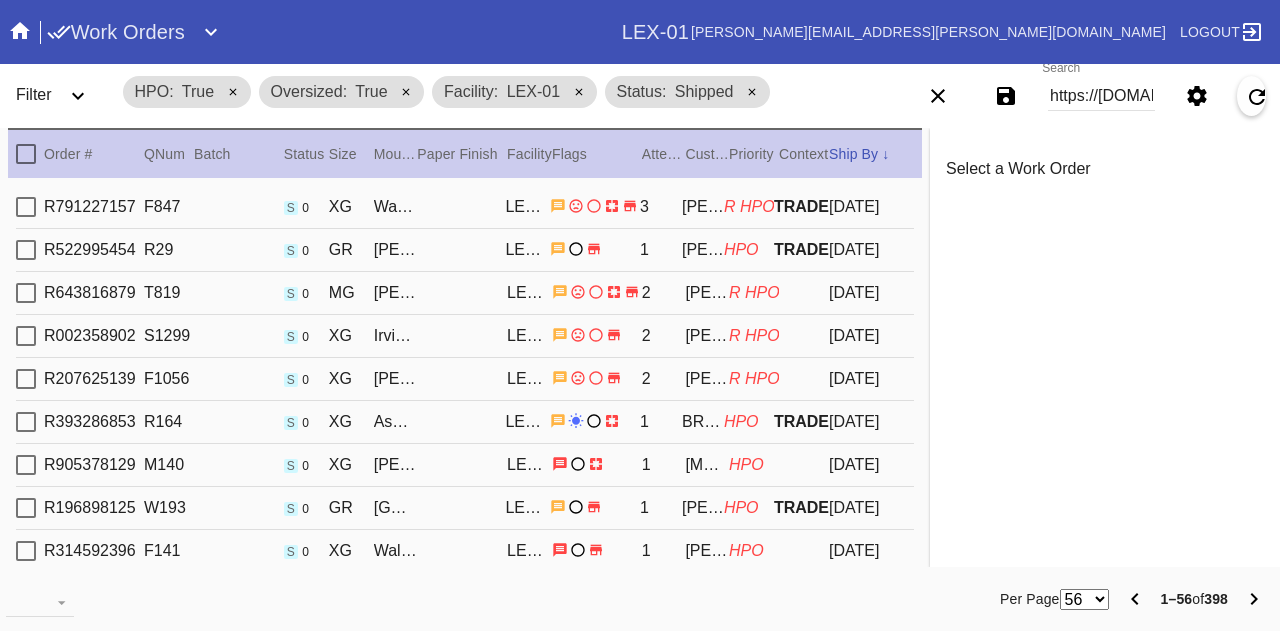 click on "Savannah Kee" at bounding box center [703, 250] 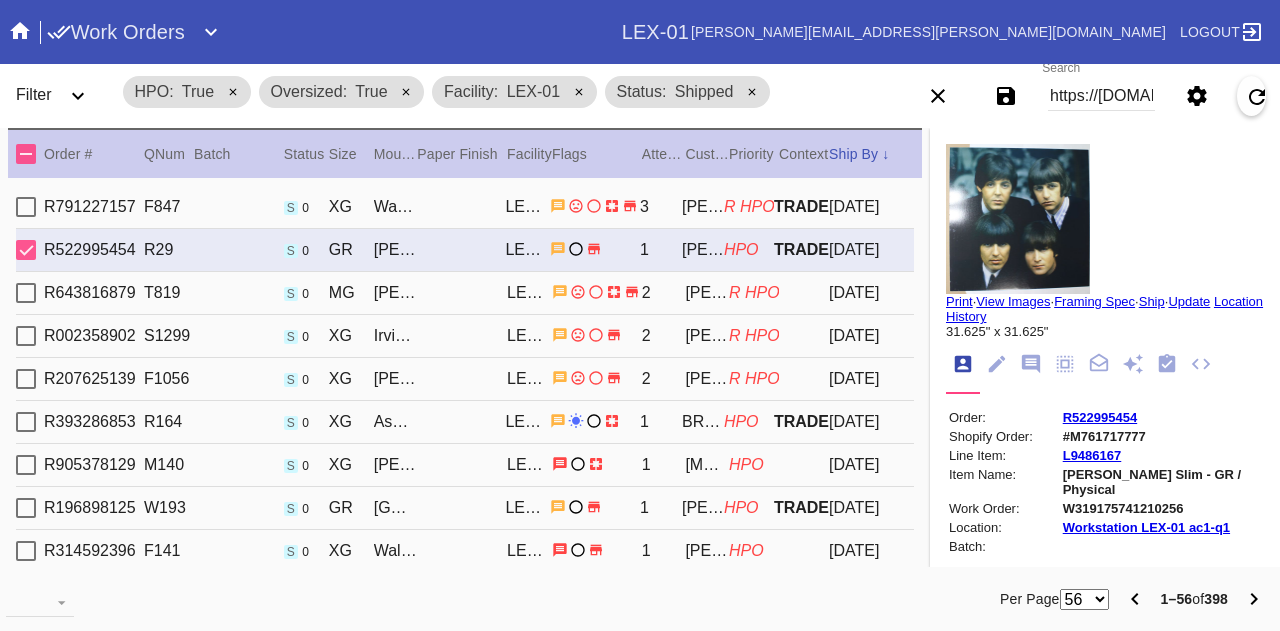 click on "R002358902 S1299 s   0 XG Irvine Slim (Medium) / Fabric White Oversized LEX-01 2 Kathy Sharpless
R
HPO
2025-06-22" at bounding box center [465, 336] 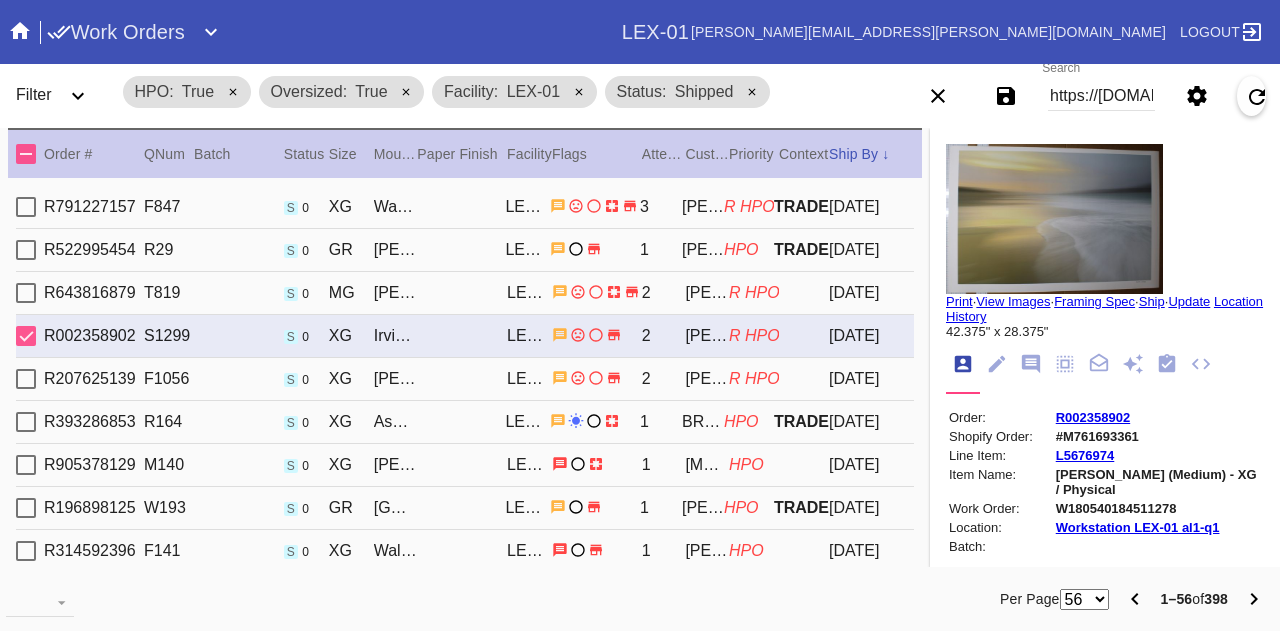 click on "R643816879 T819 s   0 MG Irvine Slim (Deep) / White LEX-01 2 Michael Casey
R
HPO
2025-06-25" at bounding box center [465, 293] 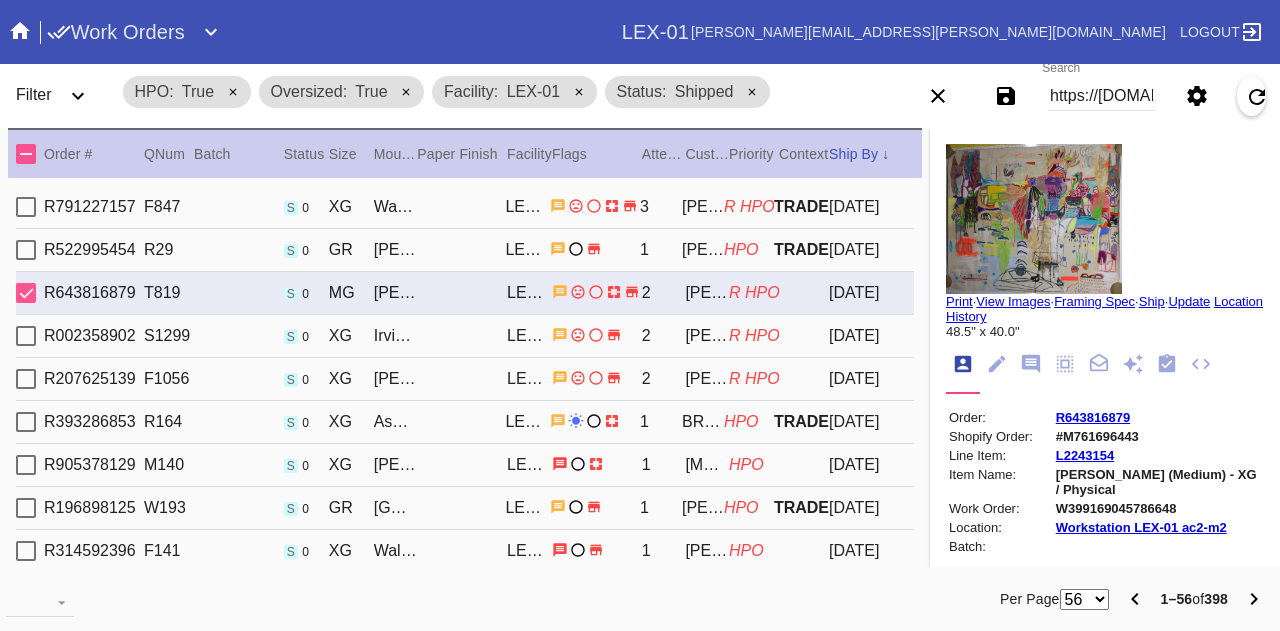 click on "R207625139 F1056 s   0 XG Chelsea / Black Oversized LEX-01 2 Jacq Curtis
R
HPO
2025-06-22" at bounding box center (465, 379) 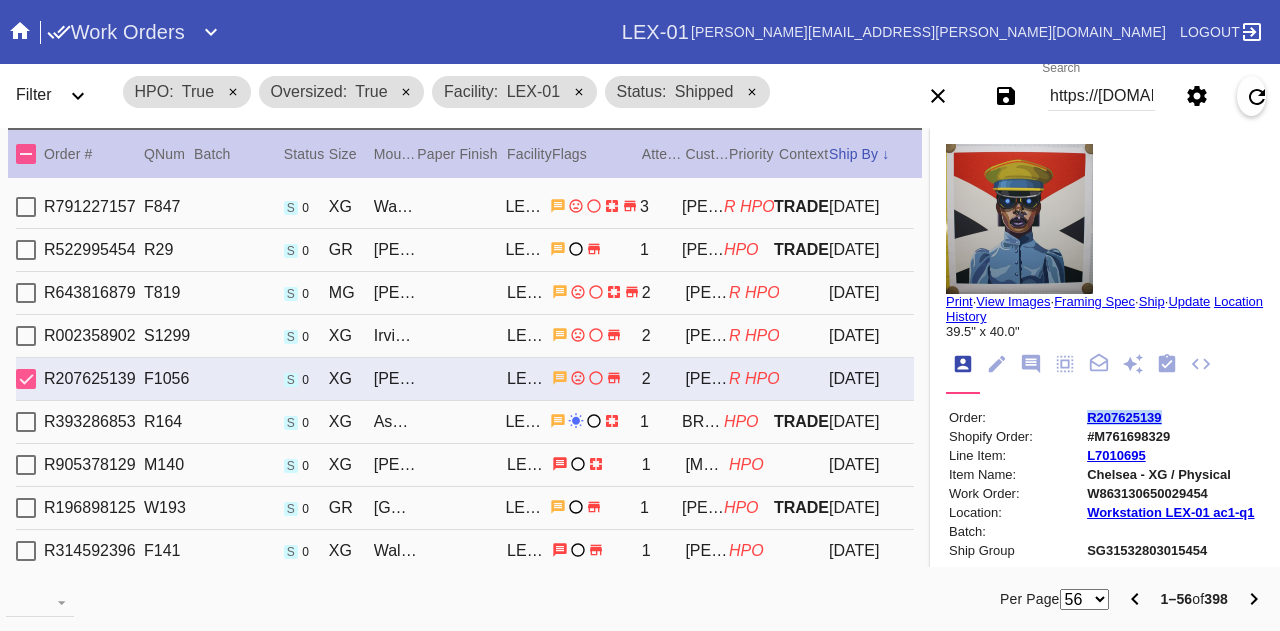 drag, startPoint x: 1163, startPoint y: 417, endPoint x: 1066, endPoint y: 412, distance: 97.128784 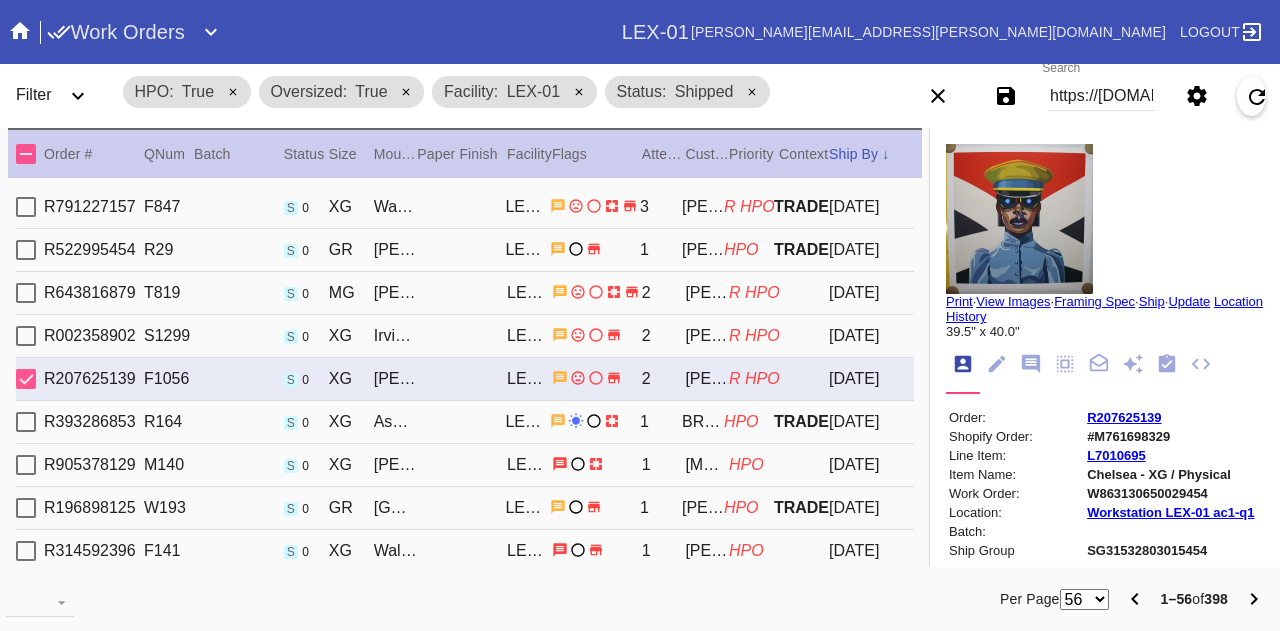 drag, startPoint x: 1102, startPoint y: 399, endPoint x: 1182, endPoint y: 419, distance: 82.46211 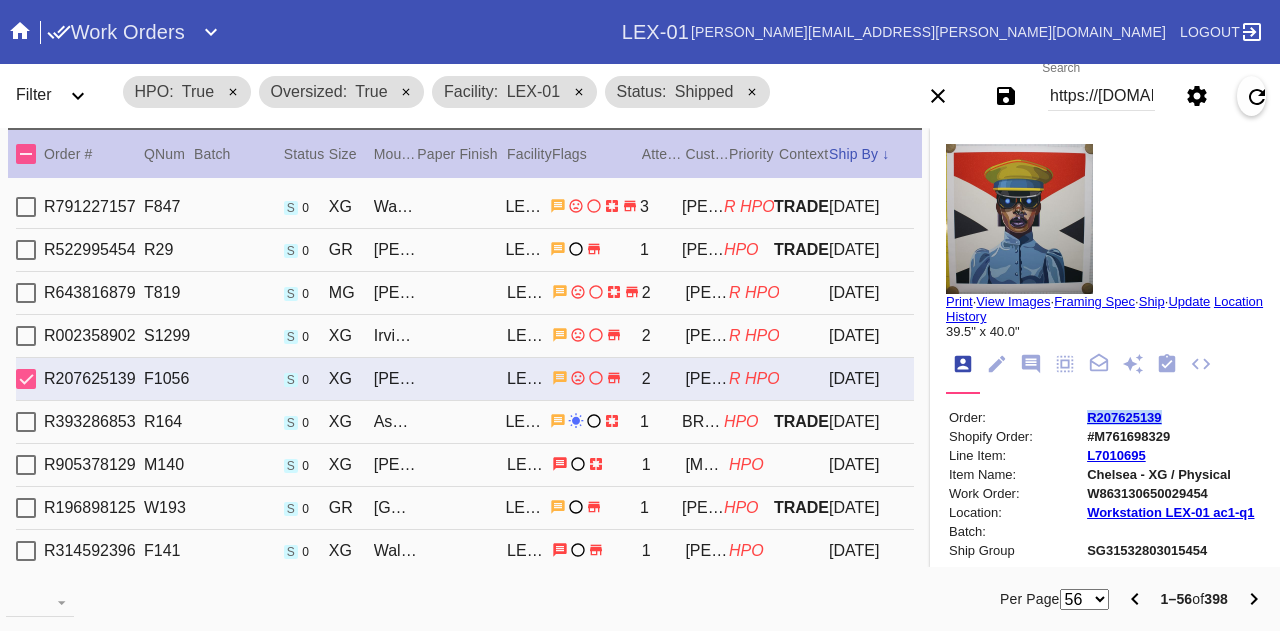 drag, startPoint x: 1147, startPoint y: 413, endPoint x: 1066, endPoint y: 409, distance: 81.09871 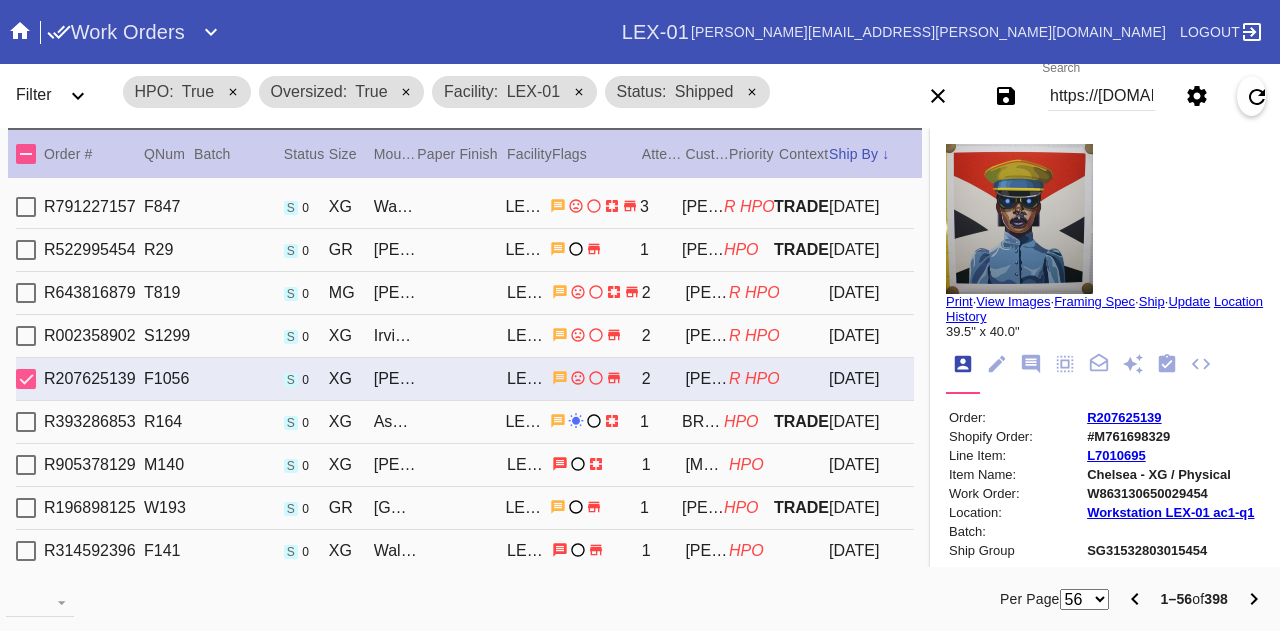 click on "https://joinery.framebridge.com/joinery/work_orders##queue.filter.is_hpo=true;queue.filter.is_oversized=true;queue.filter.with_facility=2;queue.filter.with_state=shipped;queue.perPage=56;queue.sortDir=desc;queue.sortField=ship_complete_at:~:text=Order%3A-,R207625139,-Shopify%20Order%3A" at bounding box center [1101, 96] 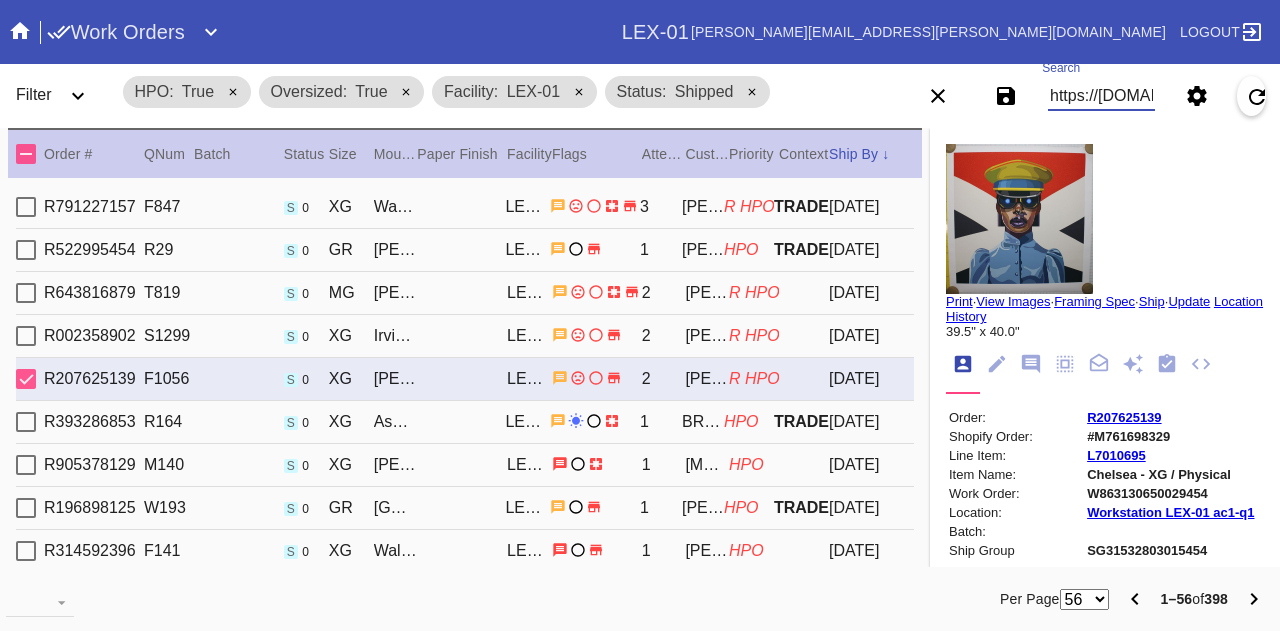click on "https://joinery.framebridge.com/joinery/work_orders##queue.filter.is_hpo=true;queue.filter.is_oversized=true;queue.filter.with_facility=2;queue.filter.with_state=shipped;queue.perPage=56;queue.sortDir=desc;queue.sortField=ship_complete_at:~:text=Order%3A-,R207625139,-Shopify%20Order%3A" at bounding box center [1101, 96] 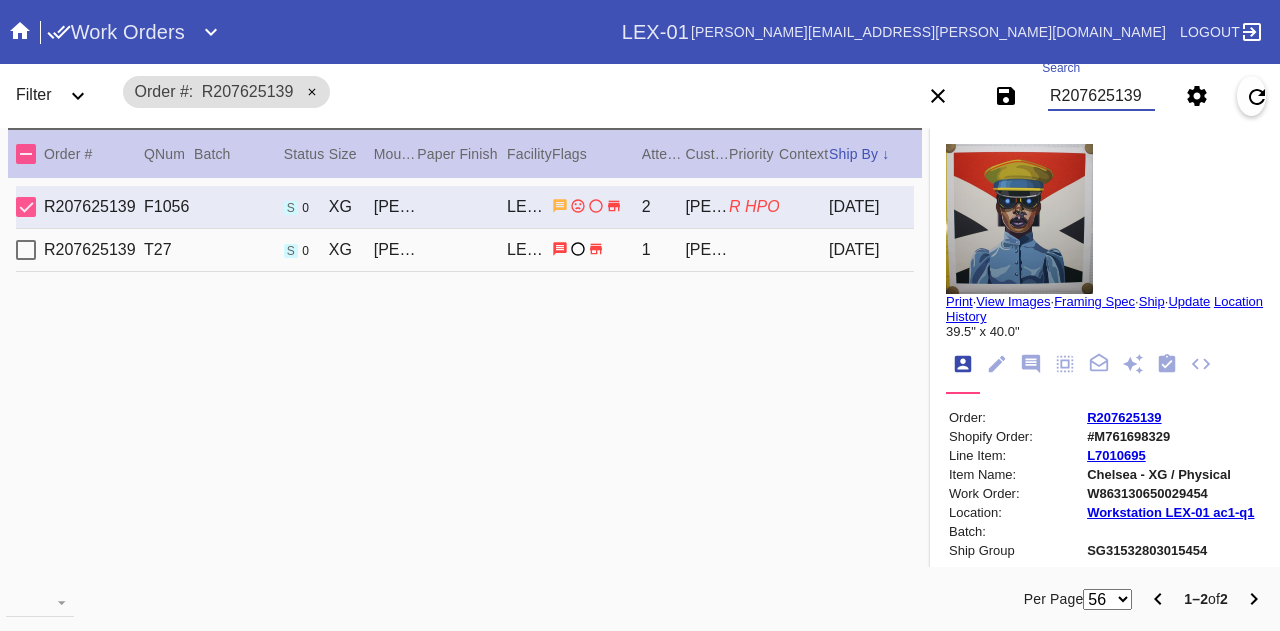 type on "R207625139" 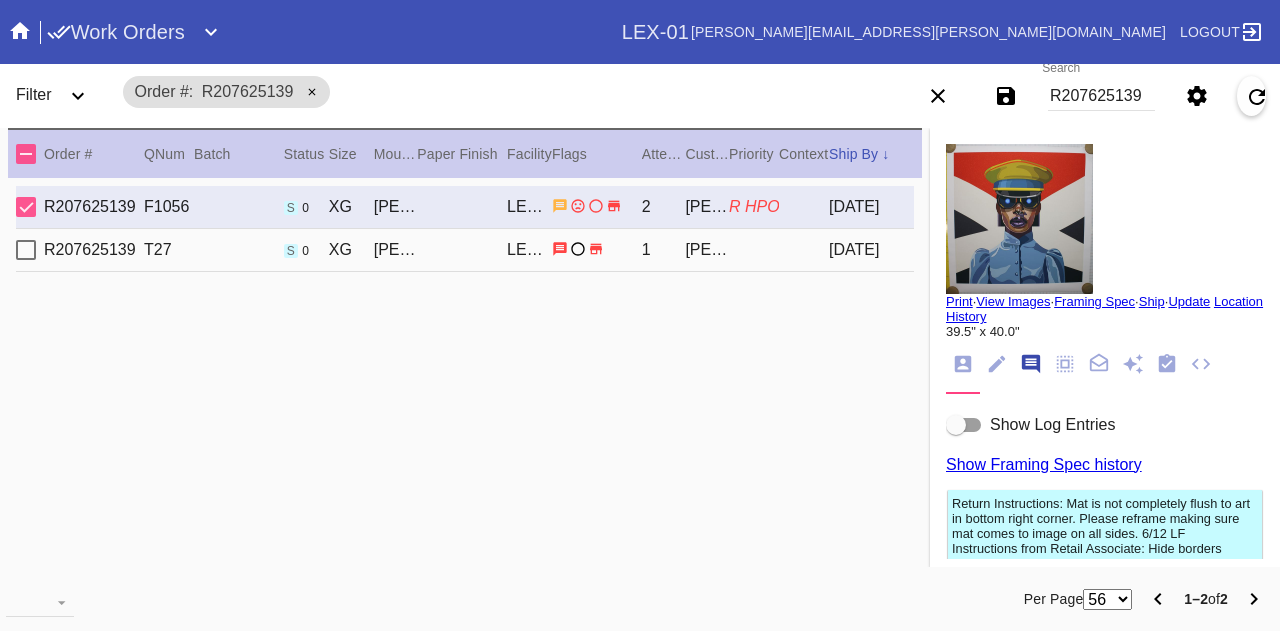 scroll, scrollTop: 122, scrollLeft: 0, axis: vertical 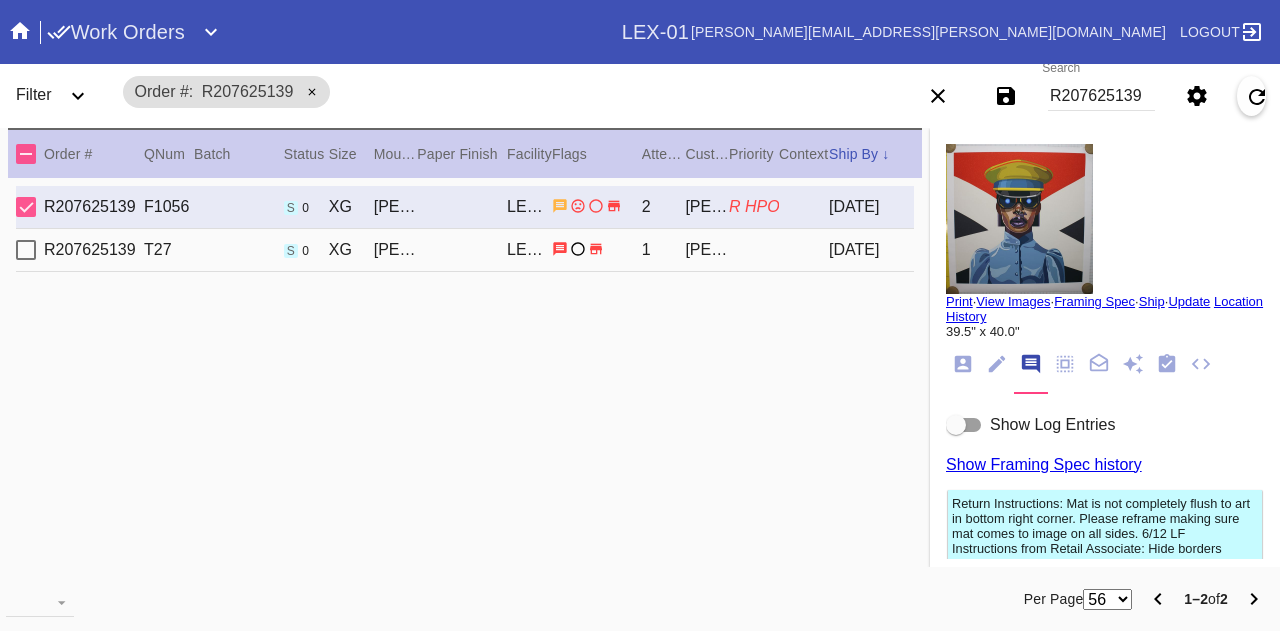 click on "Show Log Entries" at bounding box center [1052, 424] 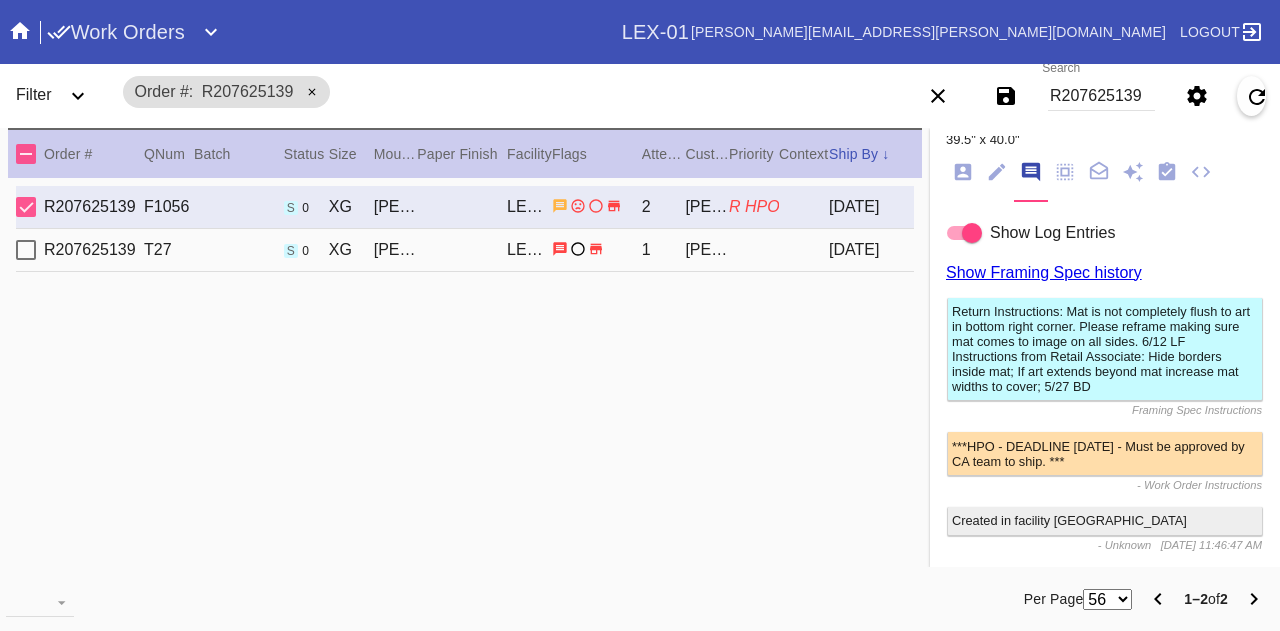 scroll, scrollTop: 0, scrollLeft: 0, axis: both 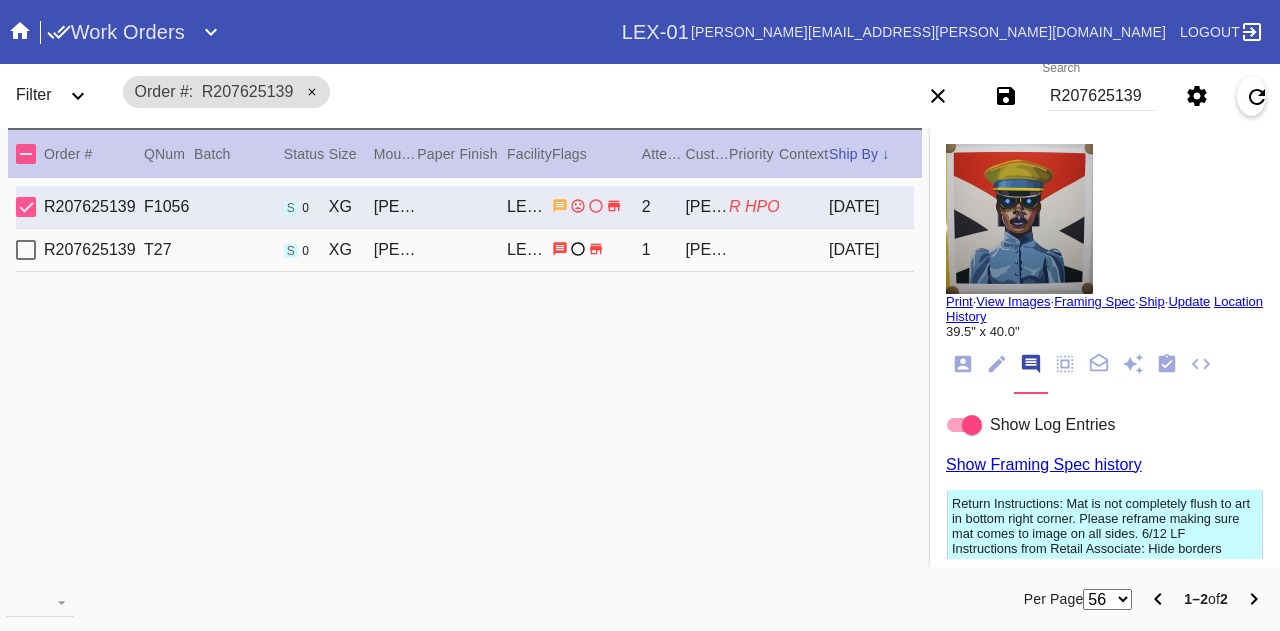 click 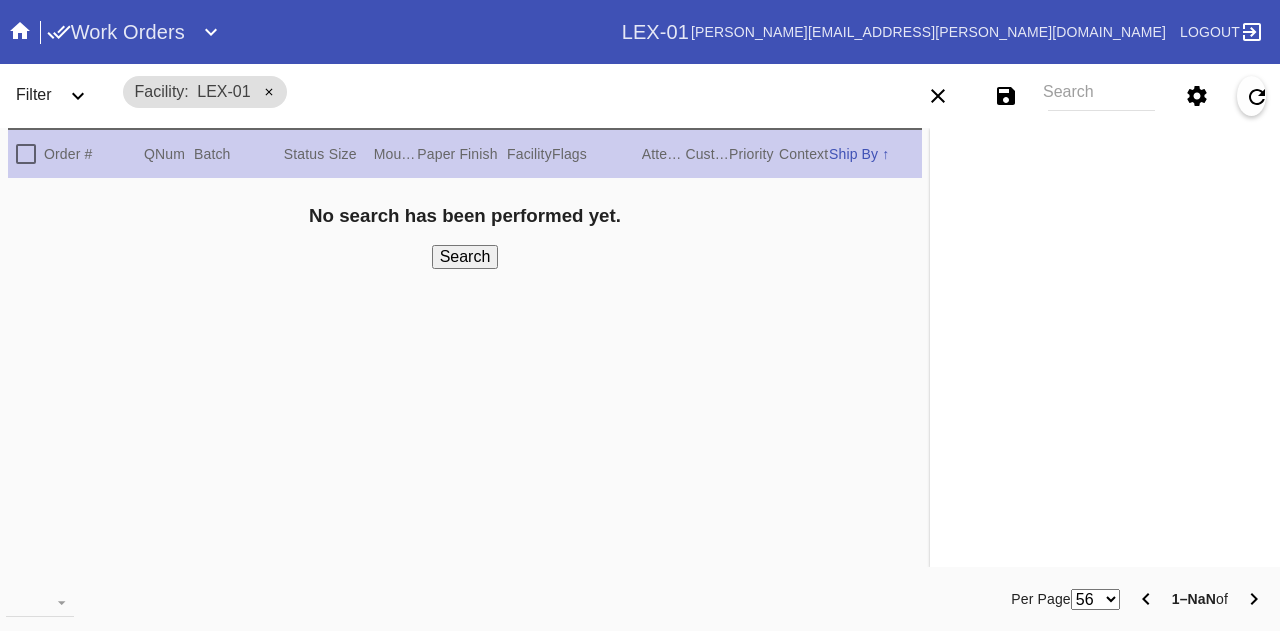 scroll, scrollTop: 0, scrollLeft: 0, axis: both 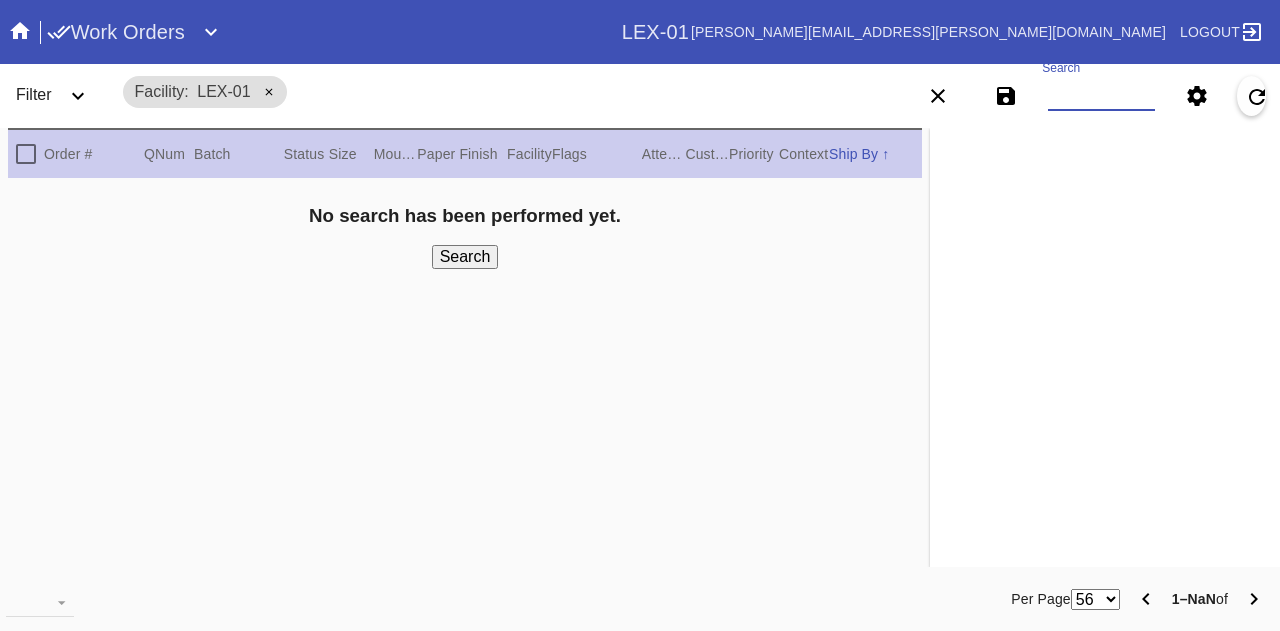 click on "Search" at bounding box center (1101, 96) 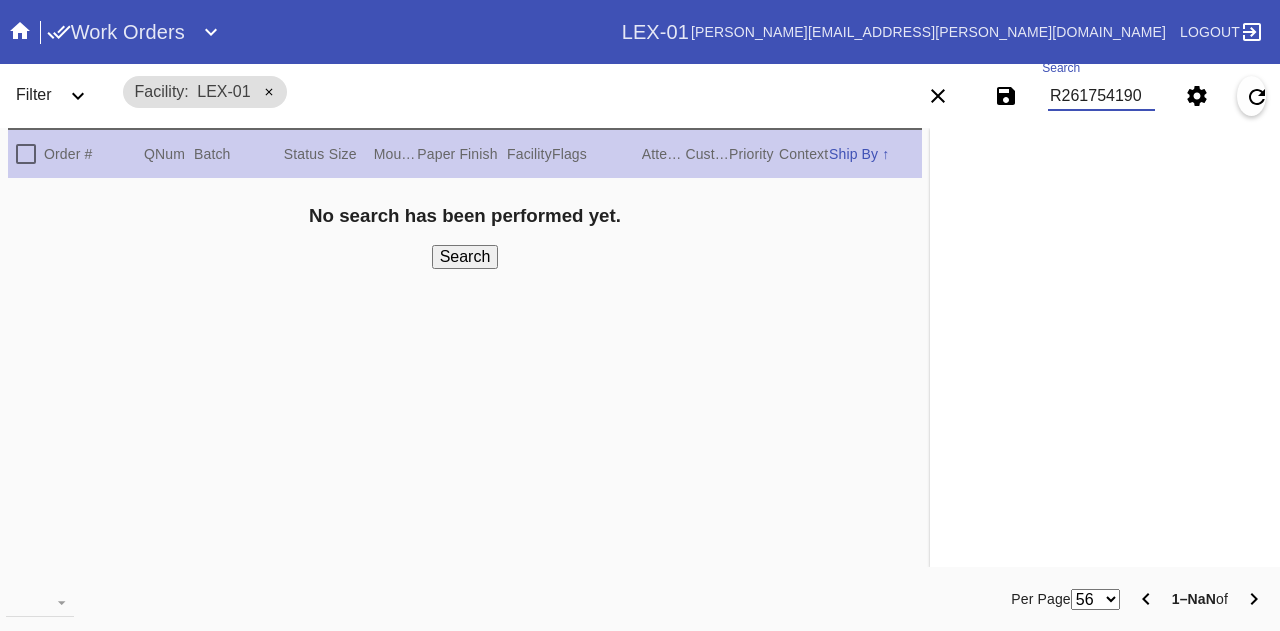 type on "R261754190" 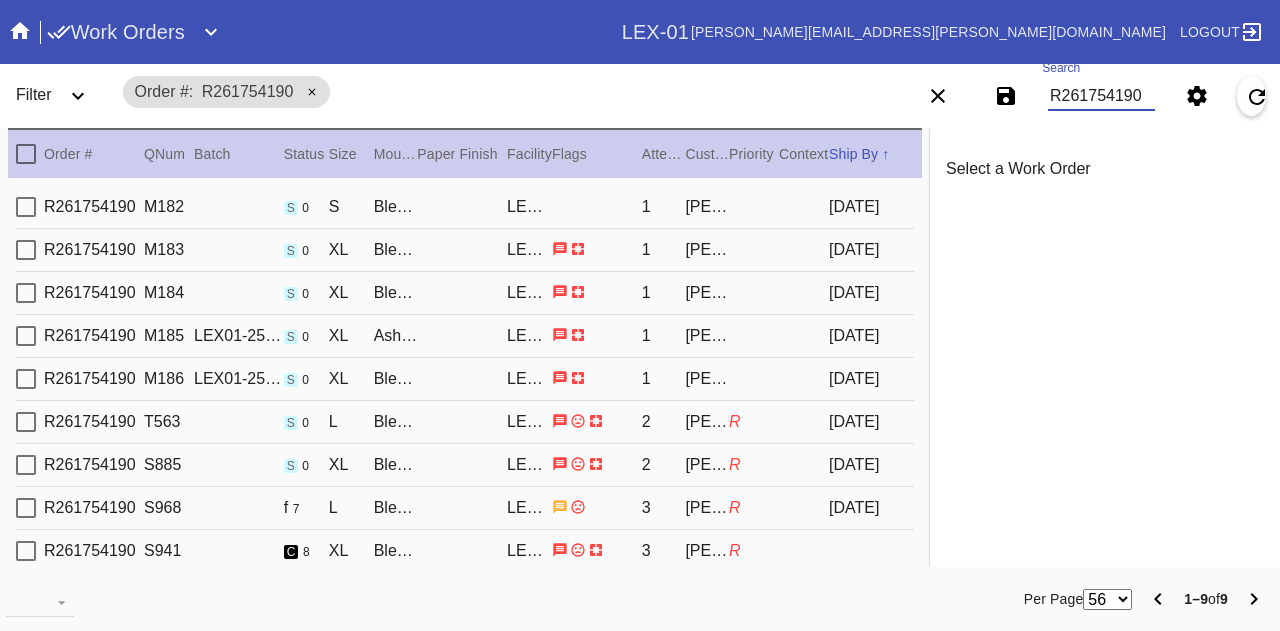 click on "R261754190" at bounding box center (1101, 96) 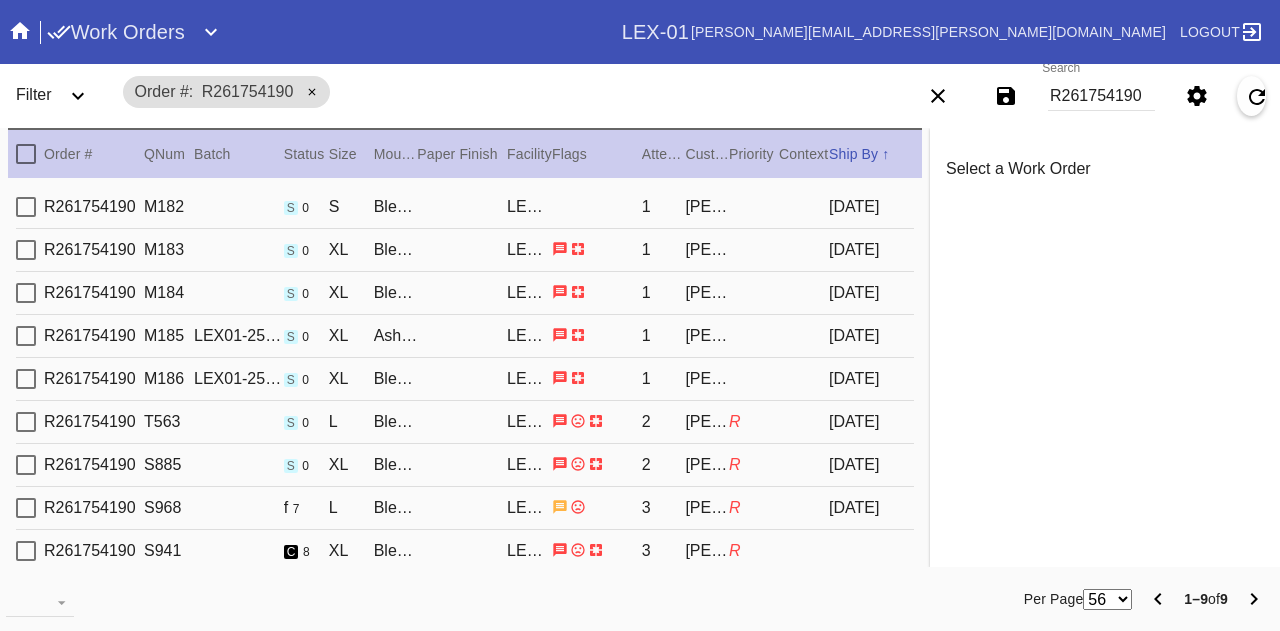 click on "R261754190 M185 LEX01-250528-009 s   0 XL Ash (Gallery) / White LEX-01 1 [PERSON_NAME]
[DATE]" at bounding box center [465, 336] 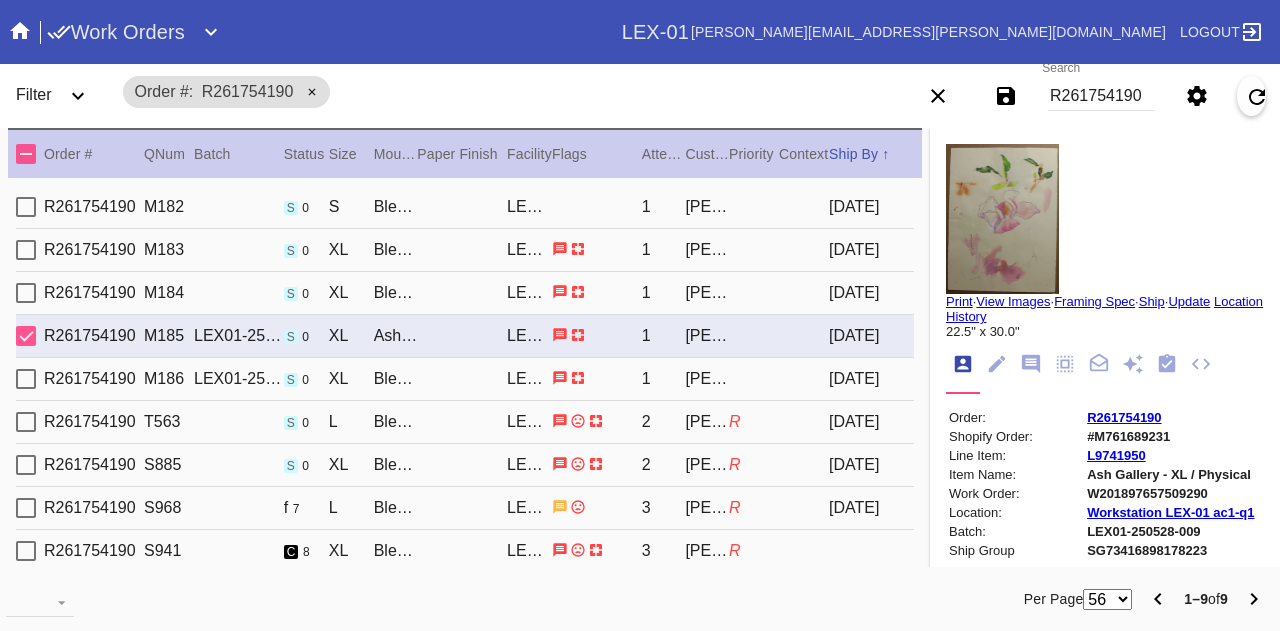 click on "3" at bounding box center [664, 508] 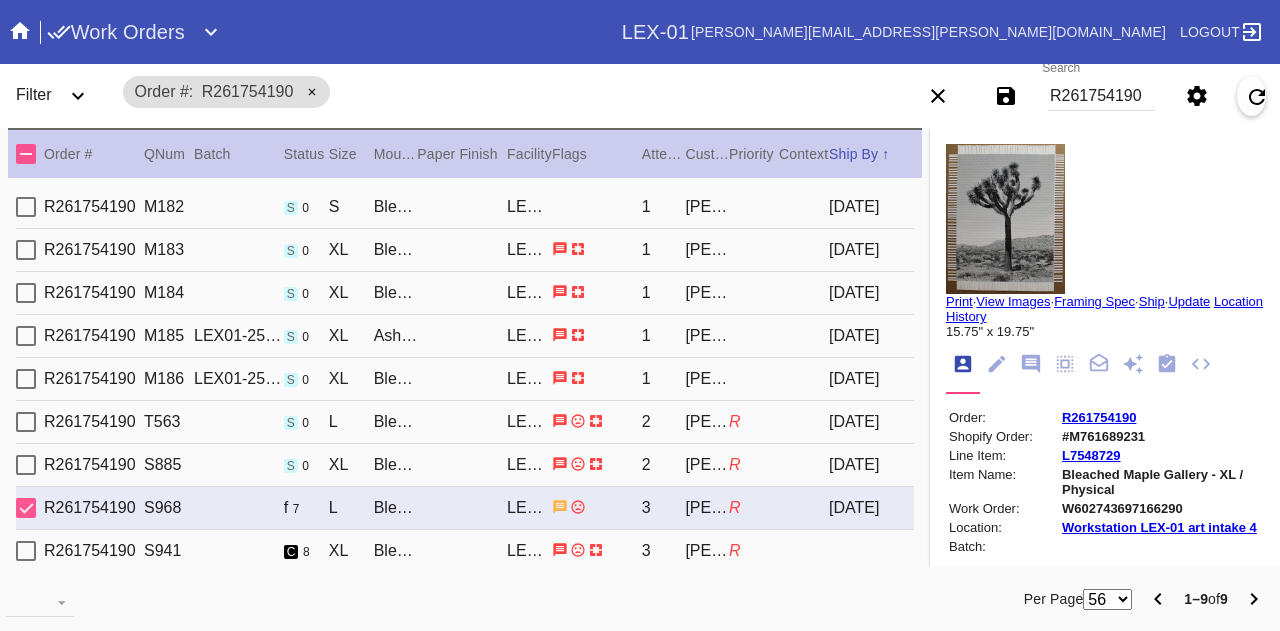 click on "2" at bounding box center (664, 465) 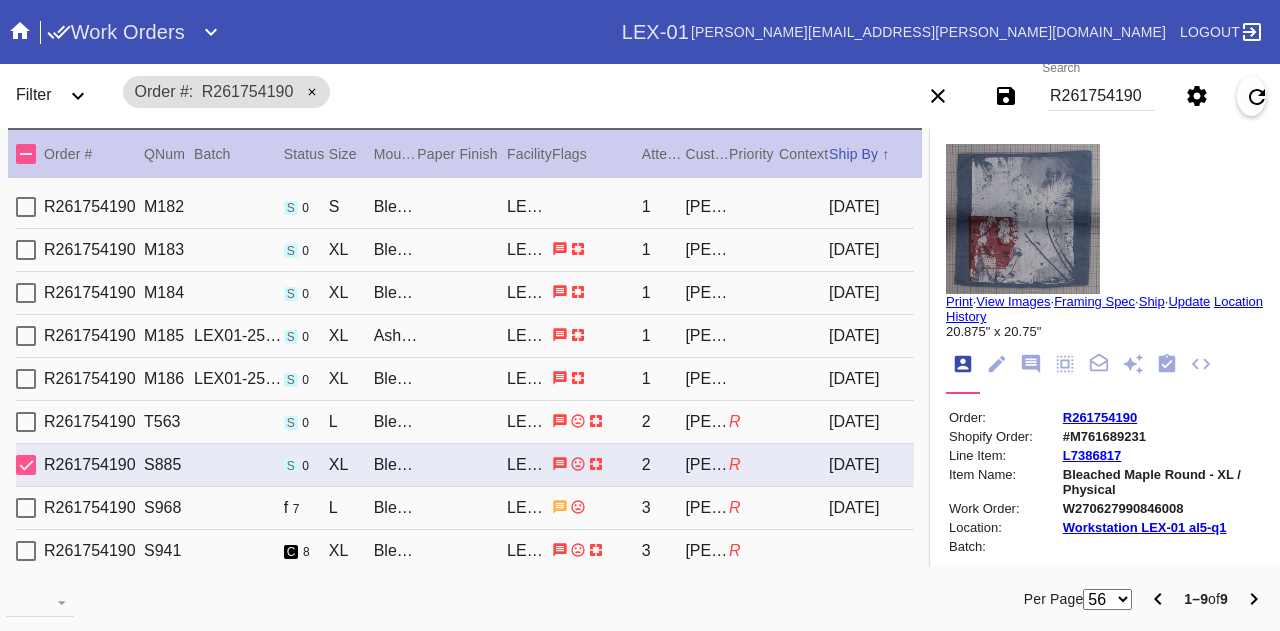 click on "R261754190 S885 s   0 XL Bleached Maple Round / White LEX-01 2 Elizabeth Koch
R
2025-06-26" at bounding box center (465, 465) 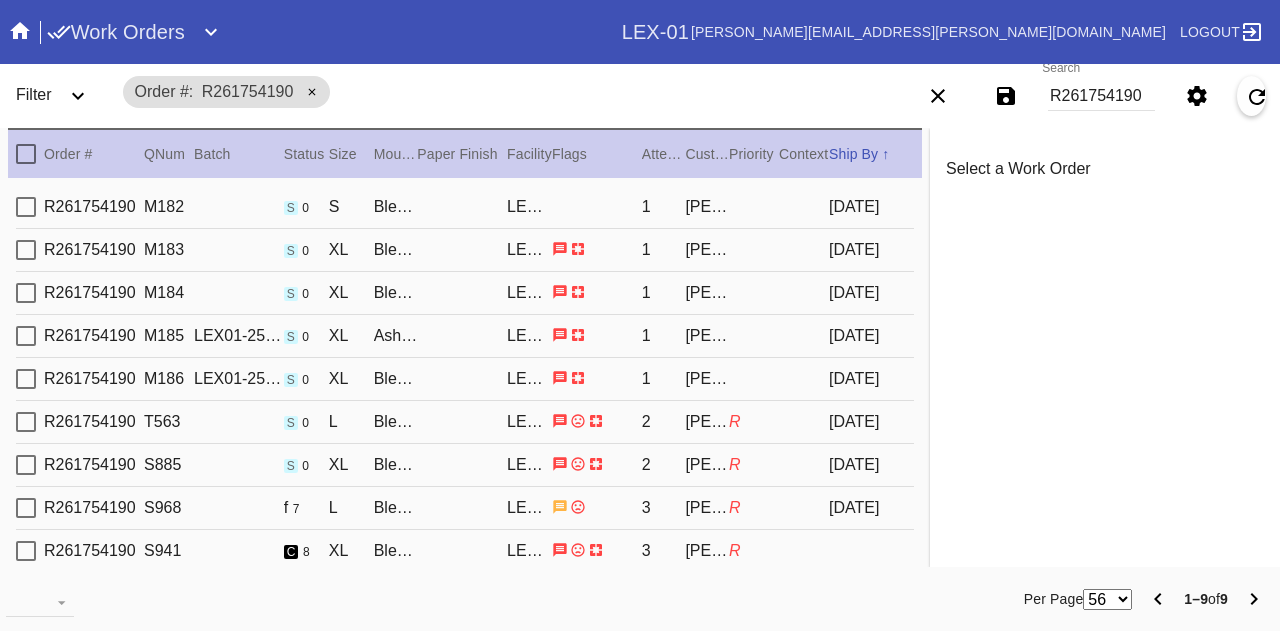 click on "2" at bounding box center [664, 422] 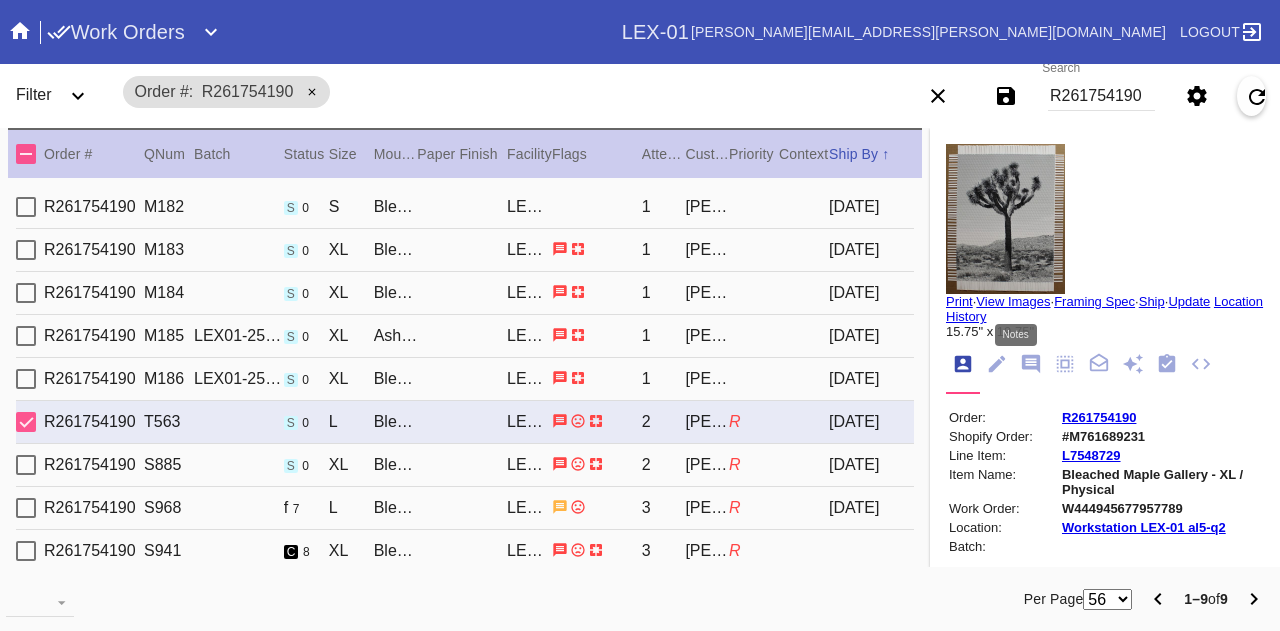 click 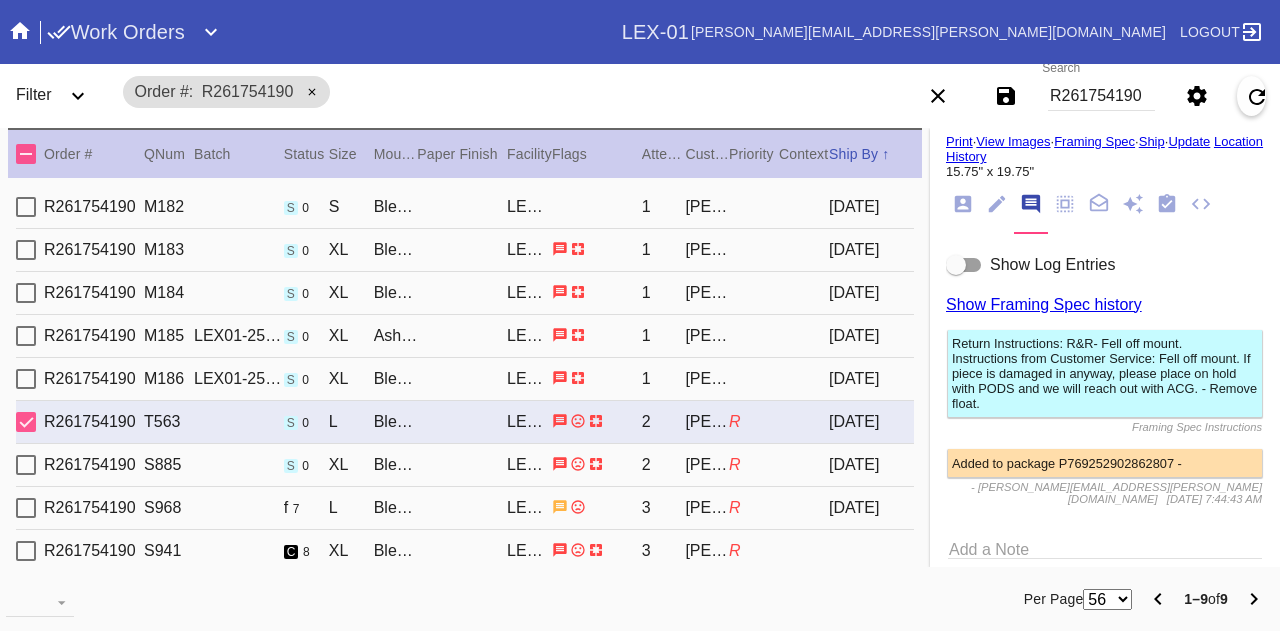 scroll, scrollTop: 162, scrollLeft: 0, axis: vertical 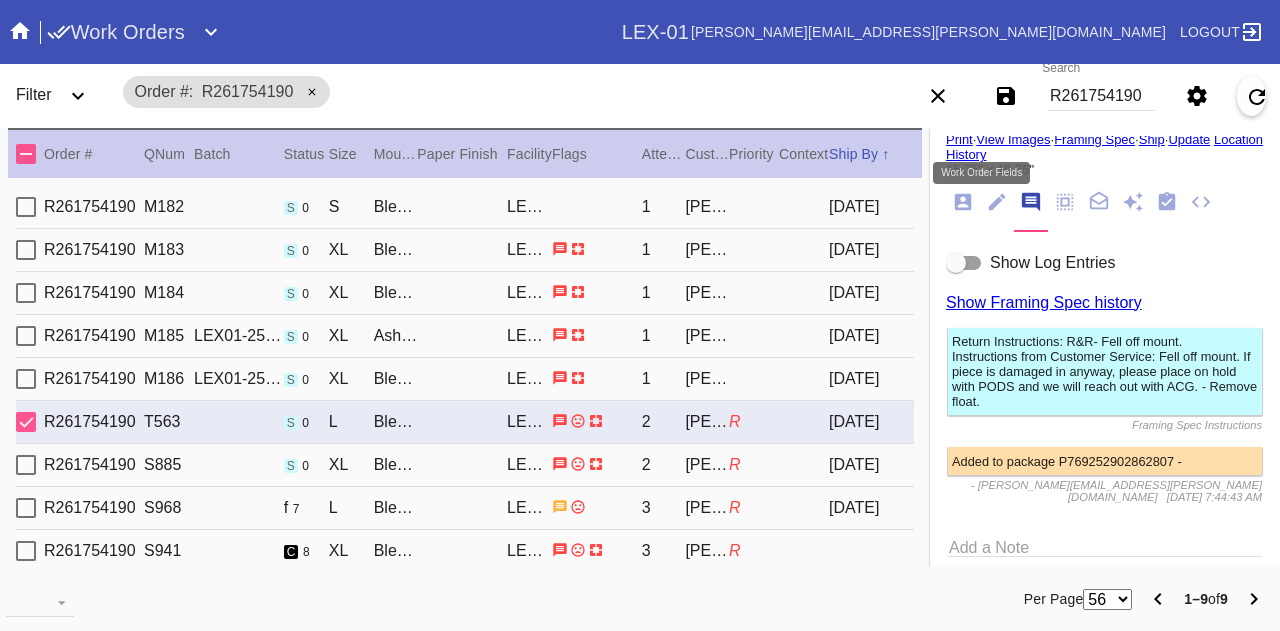click 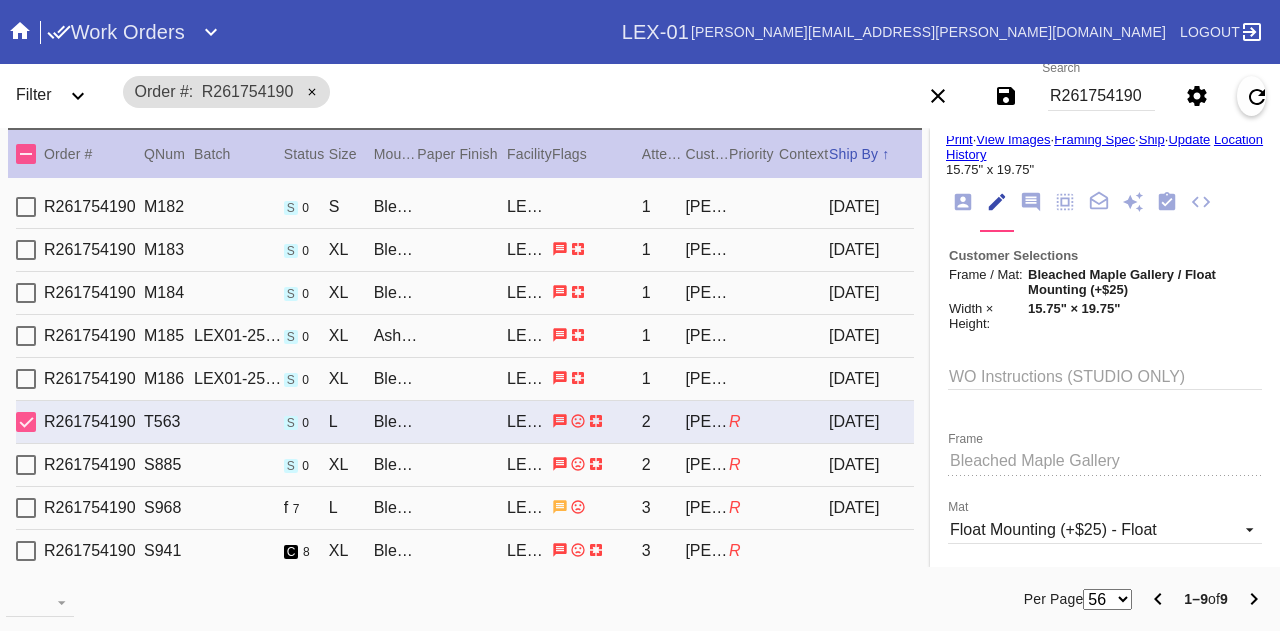 click on "Print" at bounding box center (959, 139) 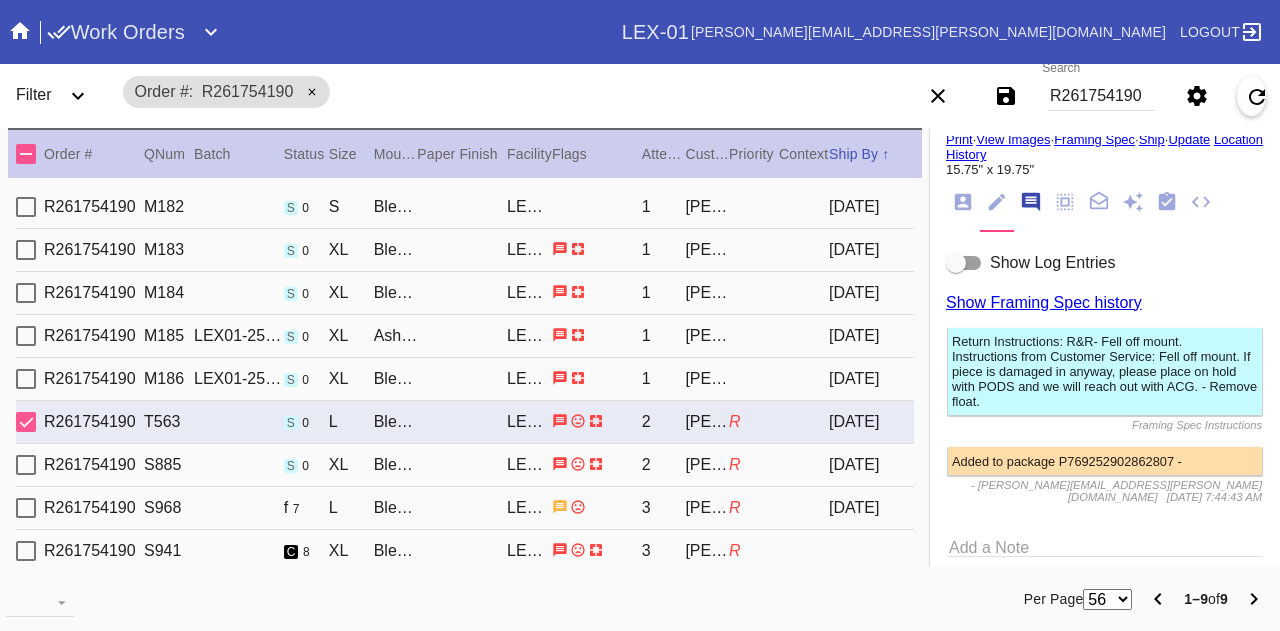 scroll, scrollTop: 122, scrollLeft: 0, axis: vertical 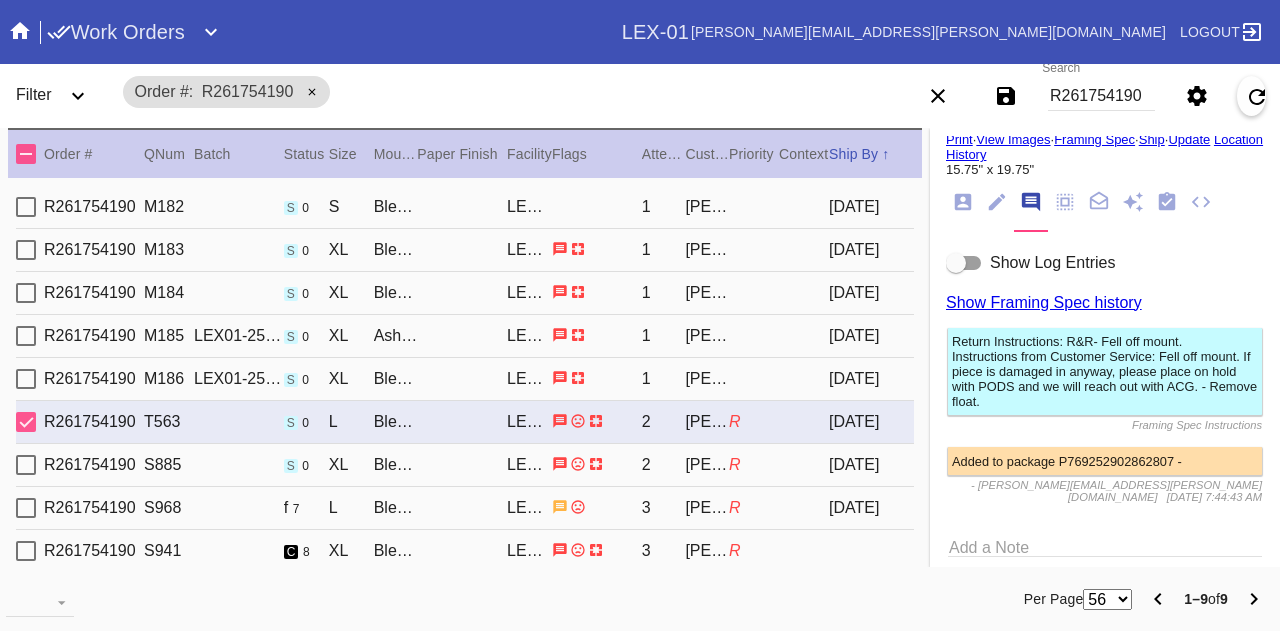 click on "Show Log Entries" at bounding box center [1052, 262] 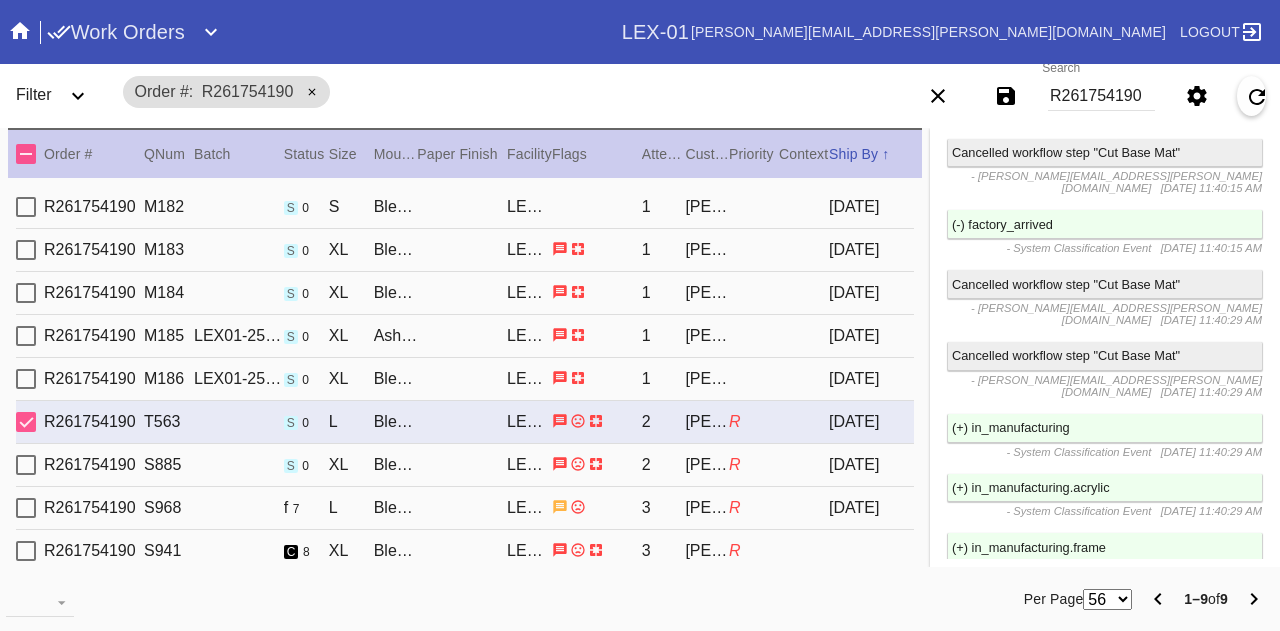 scroll, scrollTop: 6127, scrollLeft: 0, axis: vertical 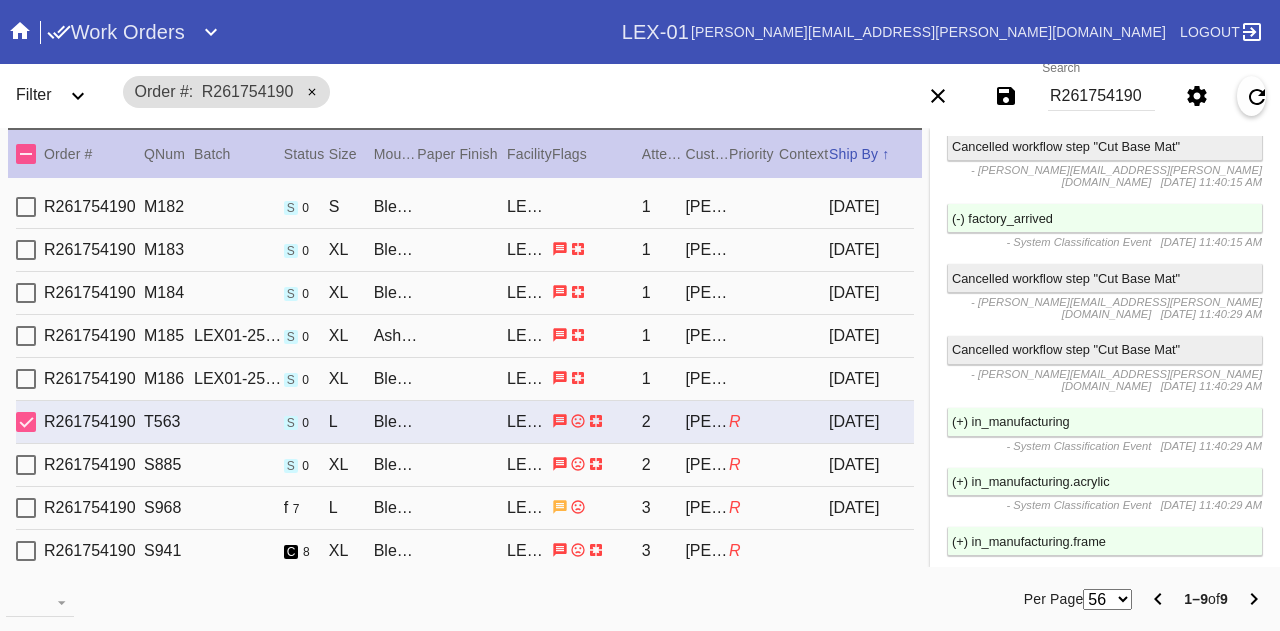 click on "R261754190 M186 LEX01-250529-013 s   0 XL Bleached Maple Gallery / White LEX-01 1 Elizabeth Koch
2025-05-27" at bounding box center (465, 379) 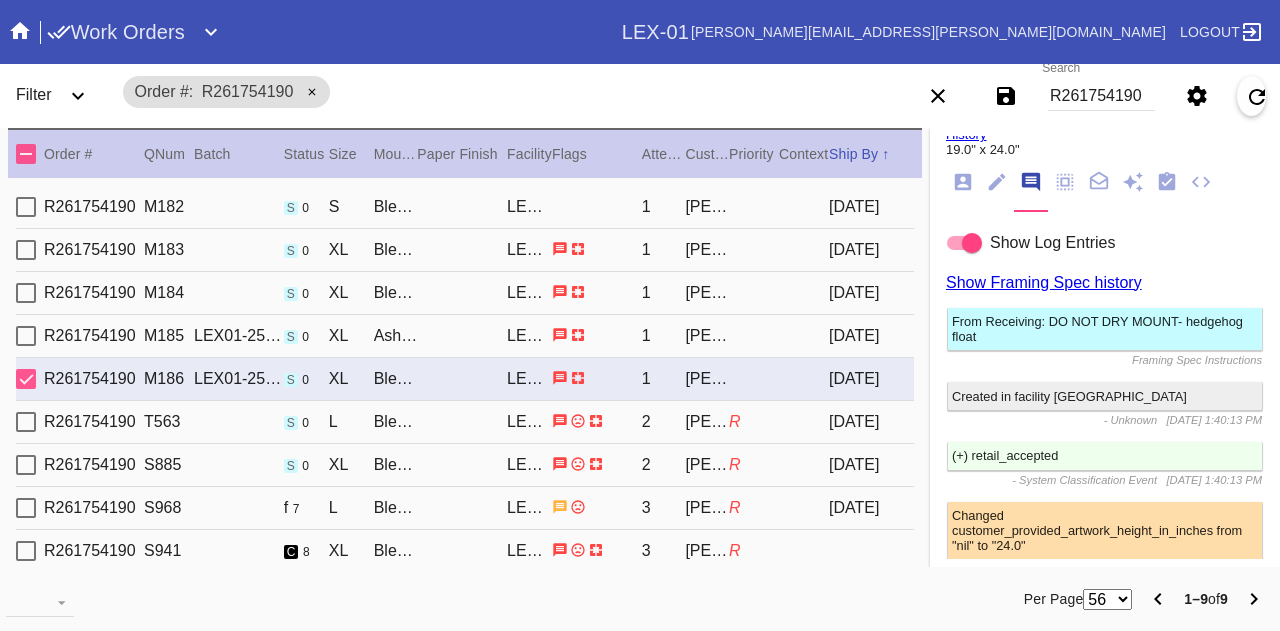 scroll, scrollTop: 0, scrollLeft: 0, axis: both 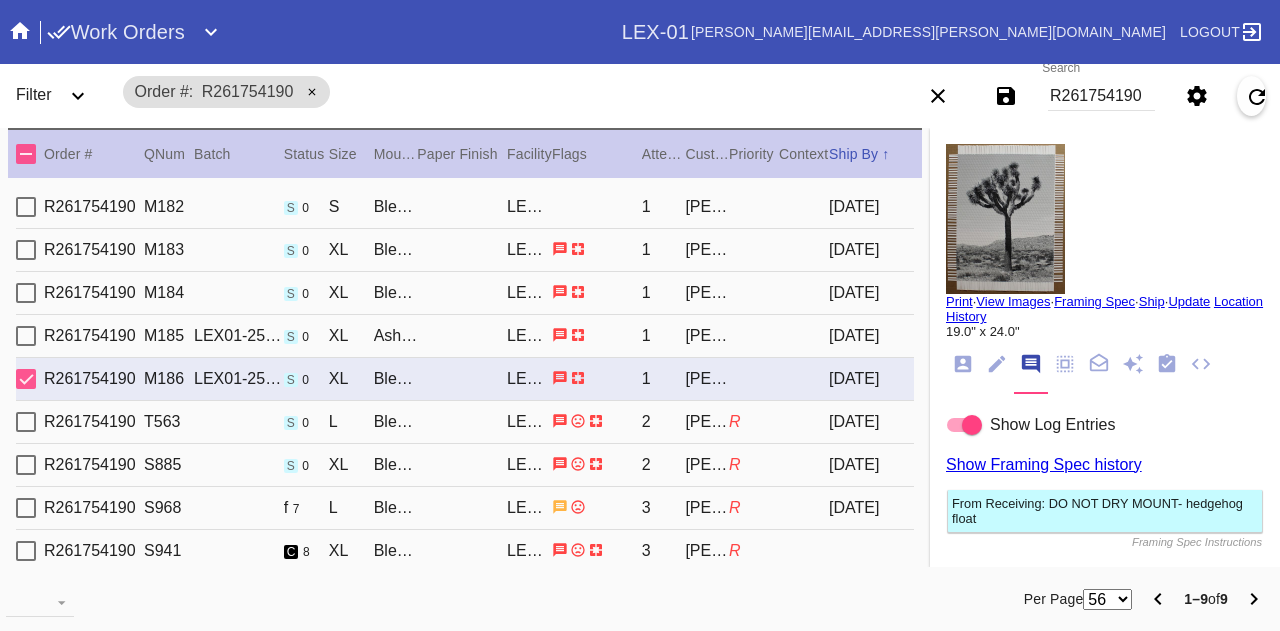 click on "Print" at bounding box center (959, 301) 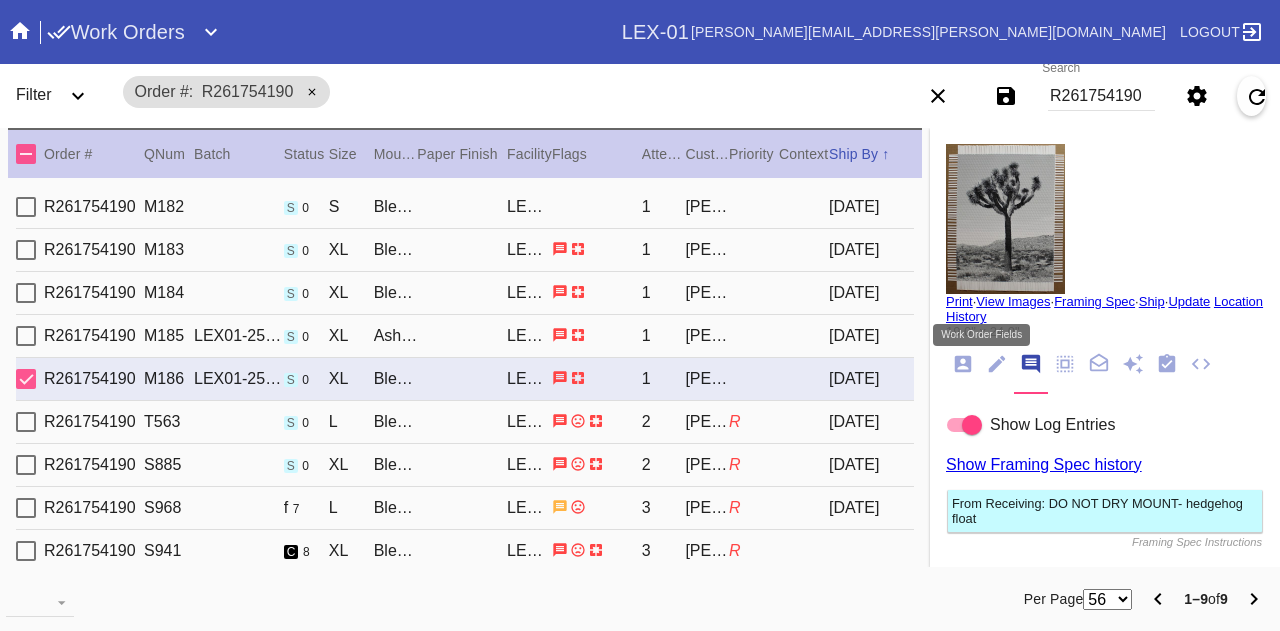click 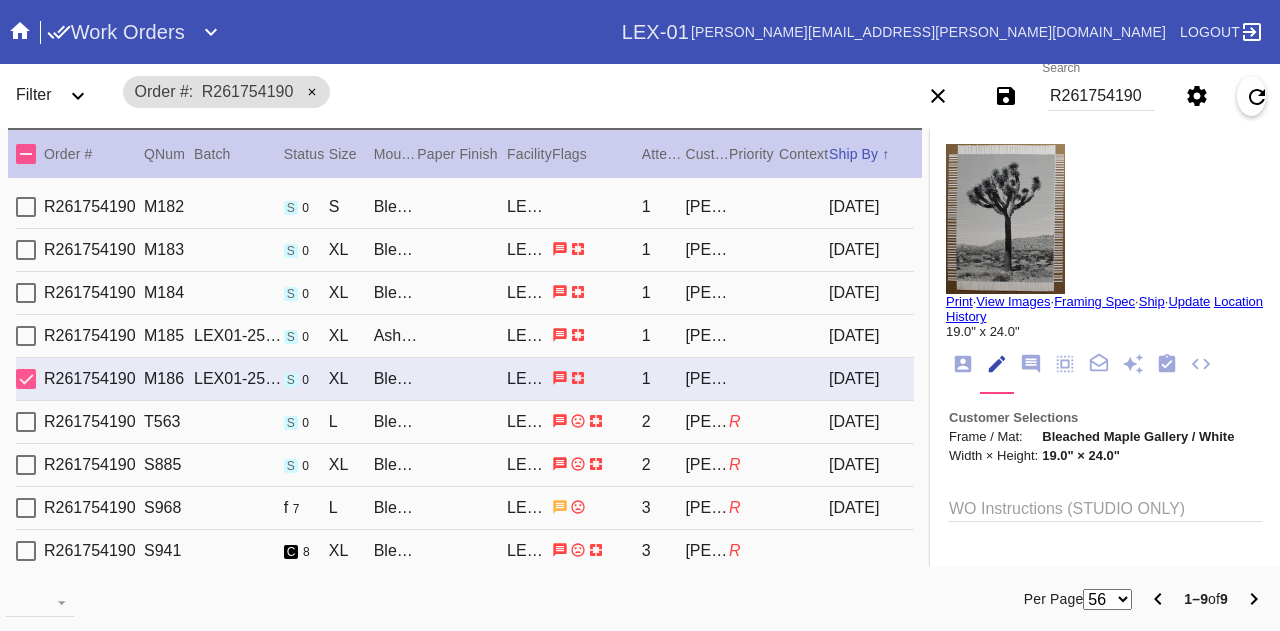 click on "R" at bounding box center [754, 422] 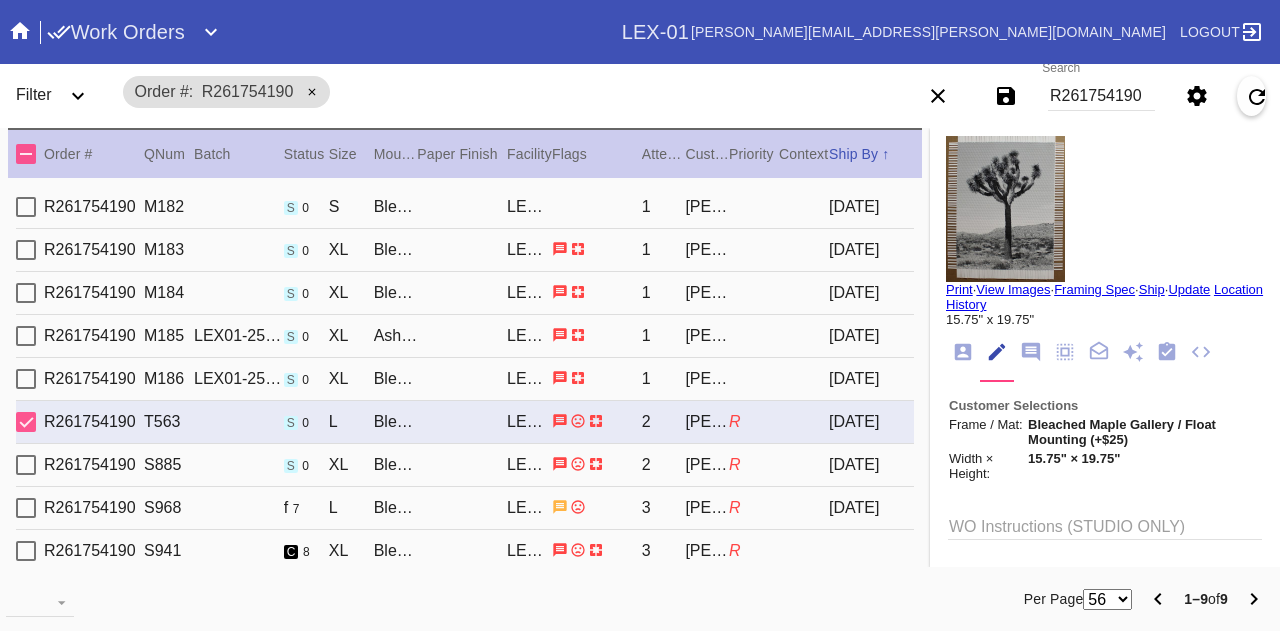 scroll, scrollTop: 9, scrollLeft: 0, axis: vertical 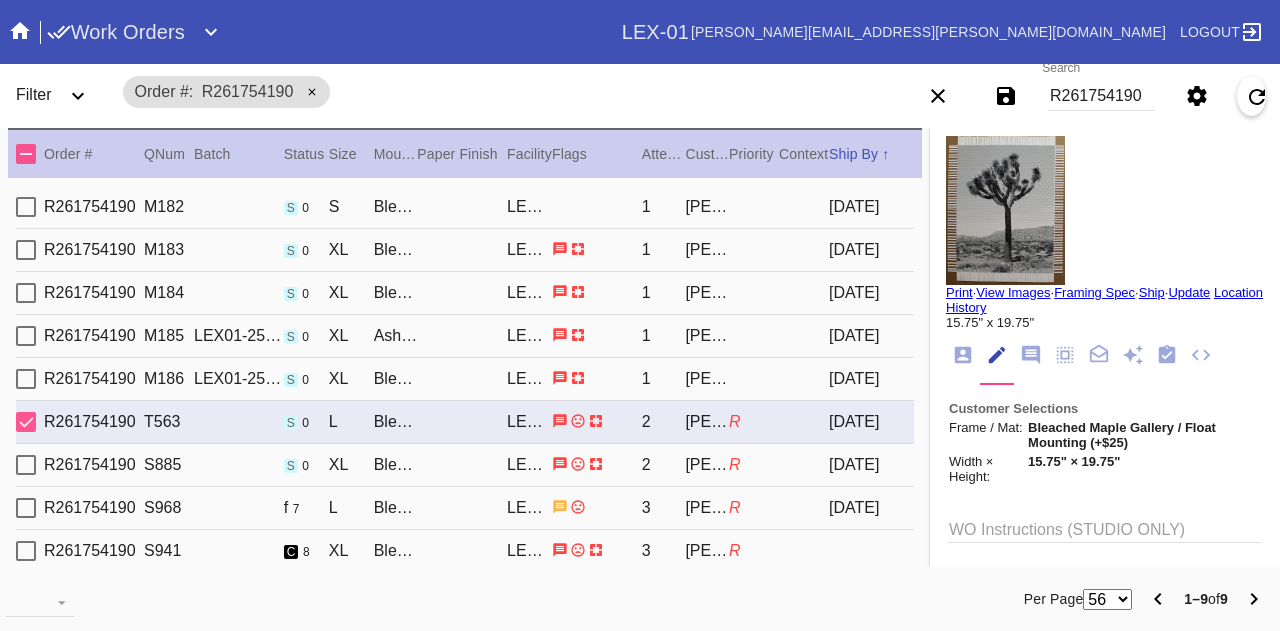 click on "Print" at bounding box center (959, 292) 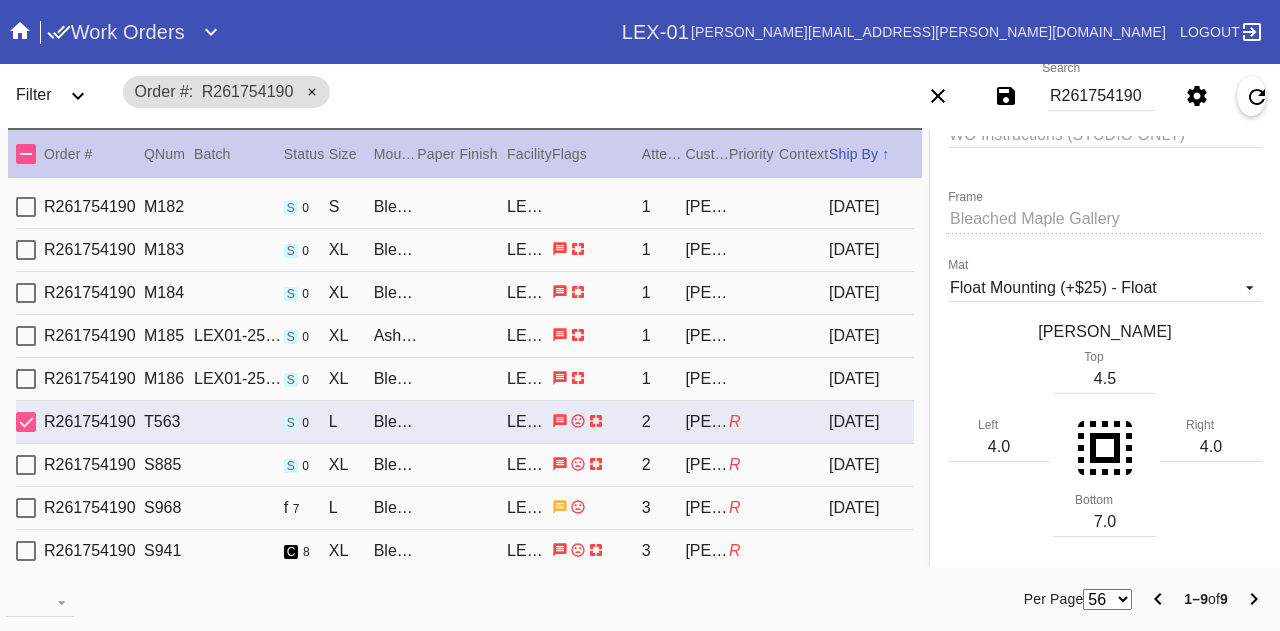 scroll, scrollTop: 0, scrollLeft: 0, axis: both 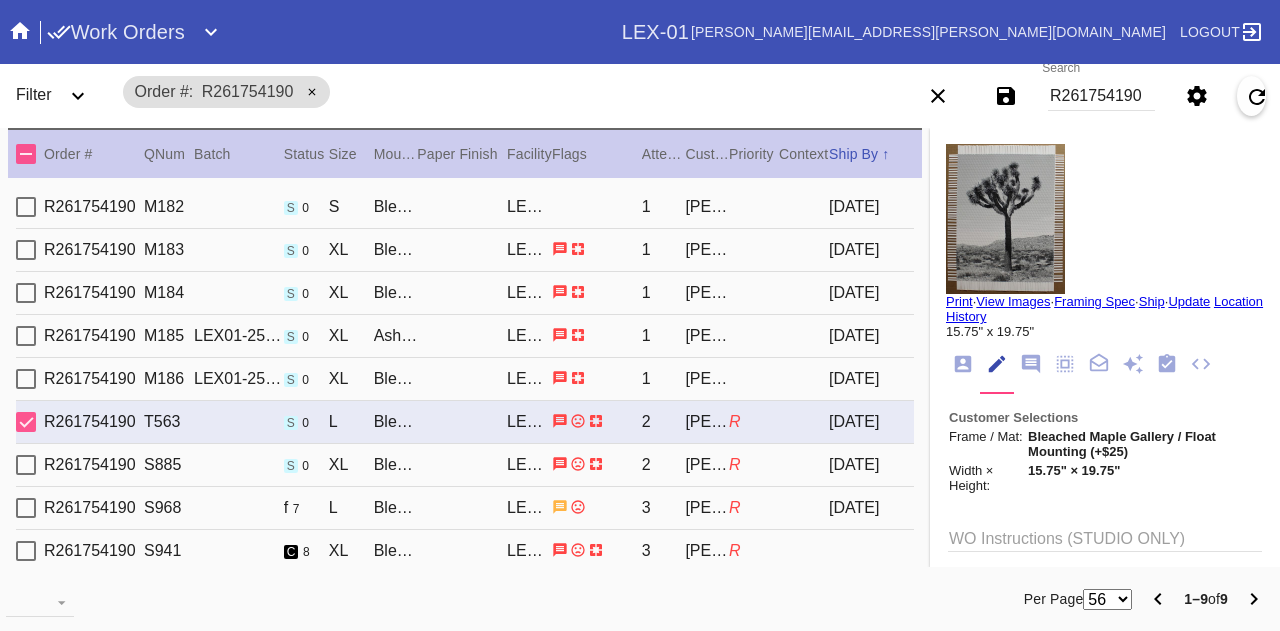 click 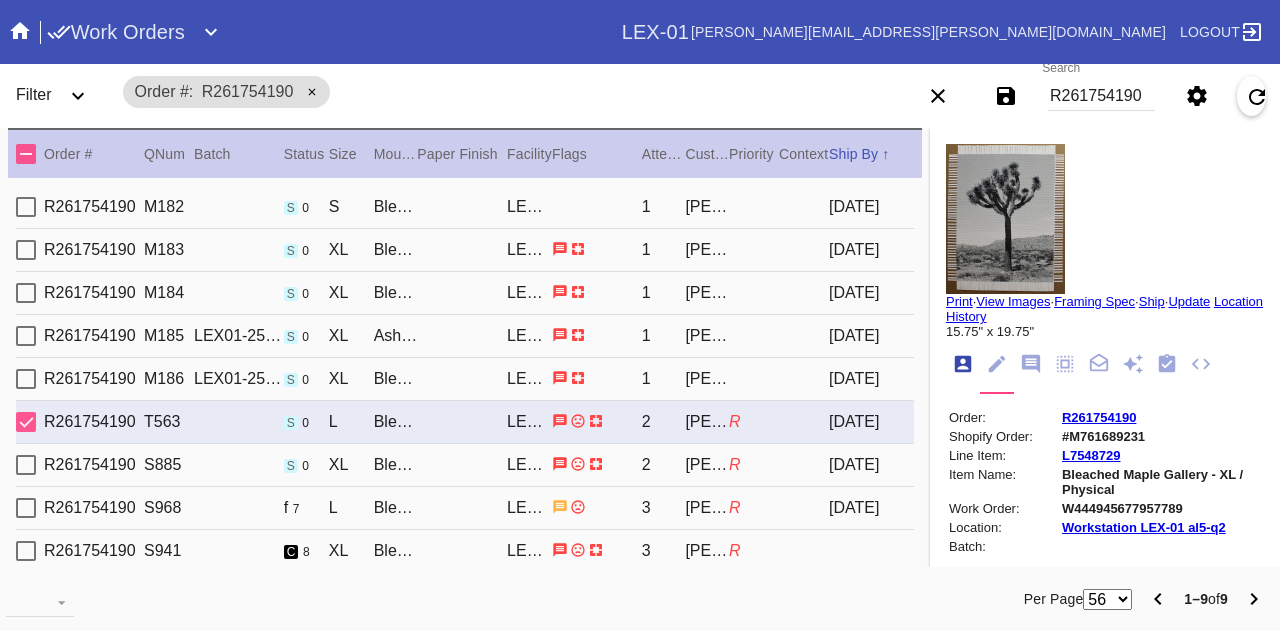 scroll, scrollTop: 24, scrollLeft: 0, axis: vertical 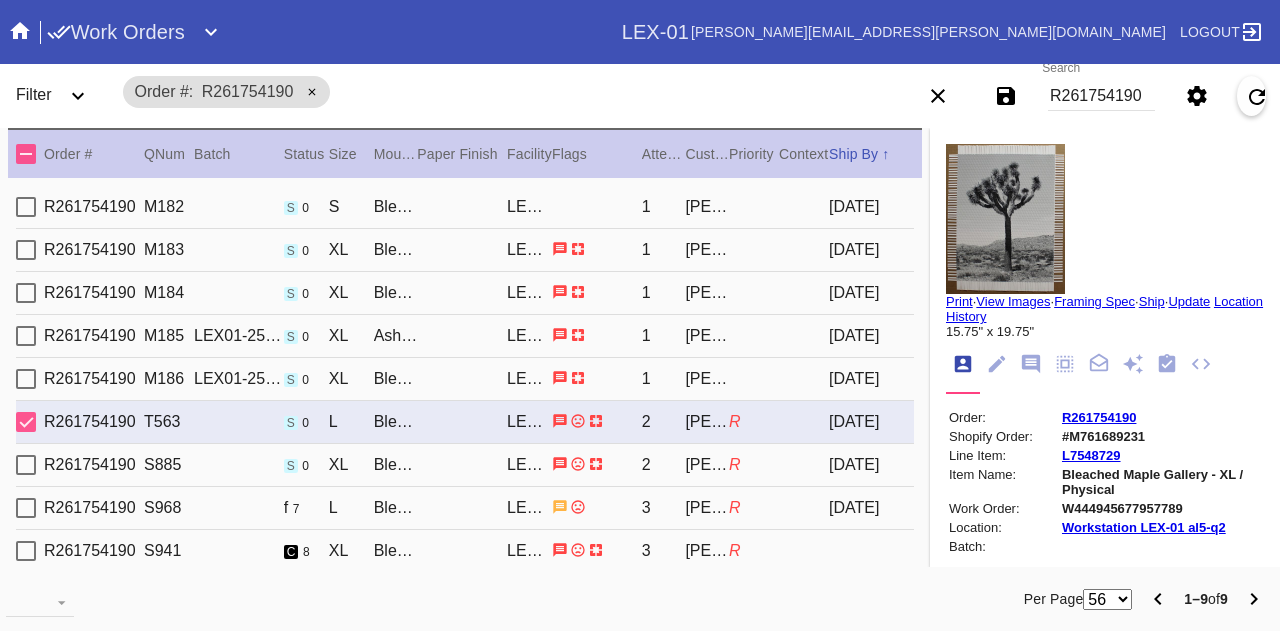click on "W444945677957789" at bounding box center (1161, 508) 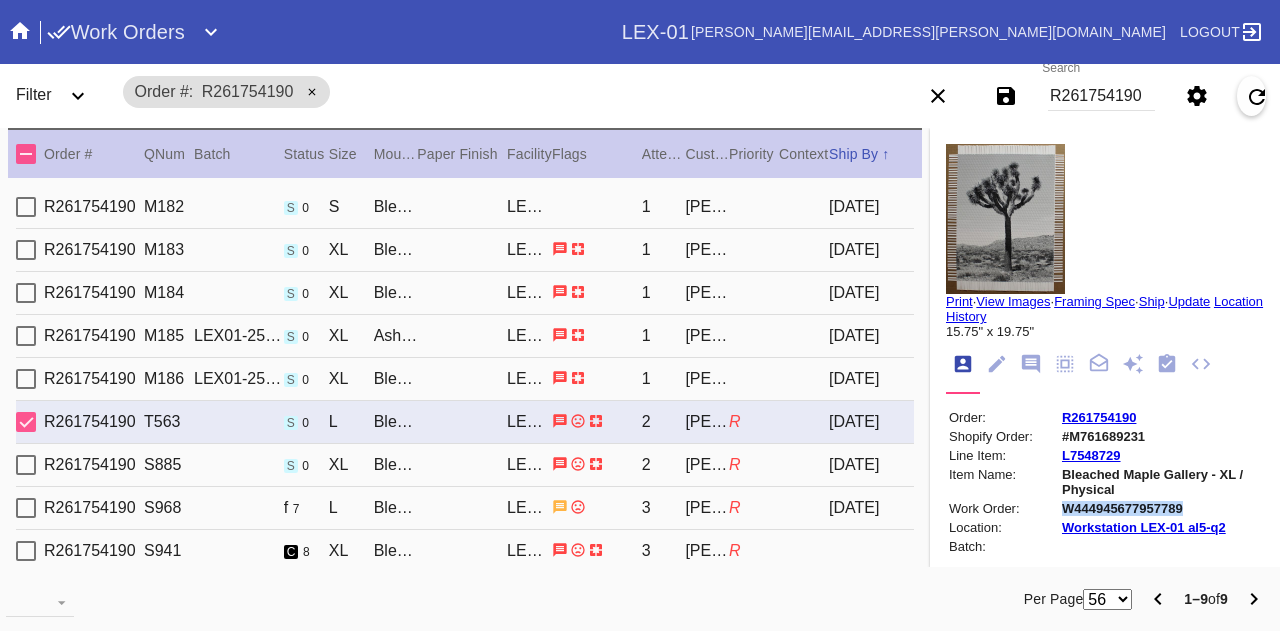 click on "W444945677957789" at bounding box center (1161, 508) 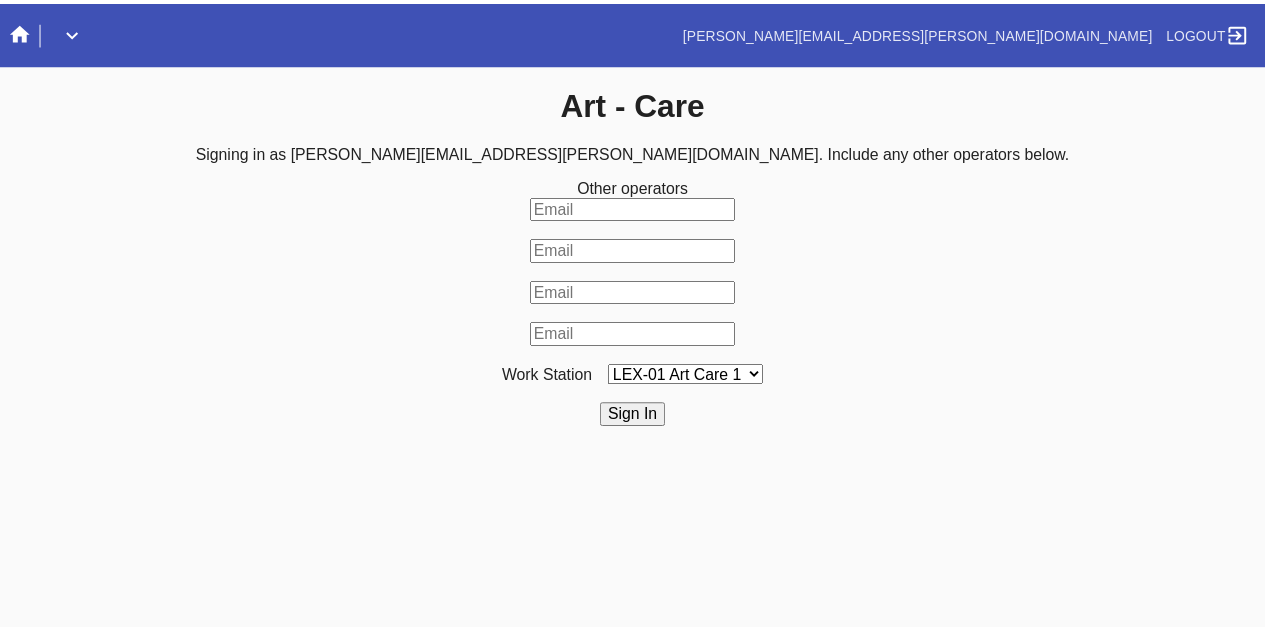 scroll, scrollTop: 0, scrollLeft: 0, axis: both 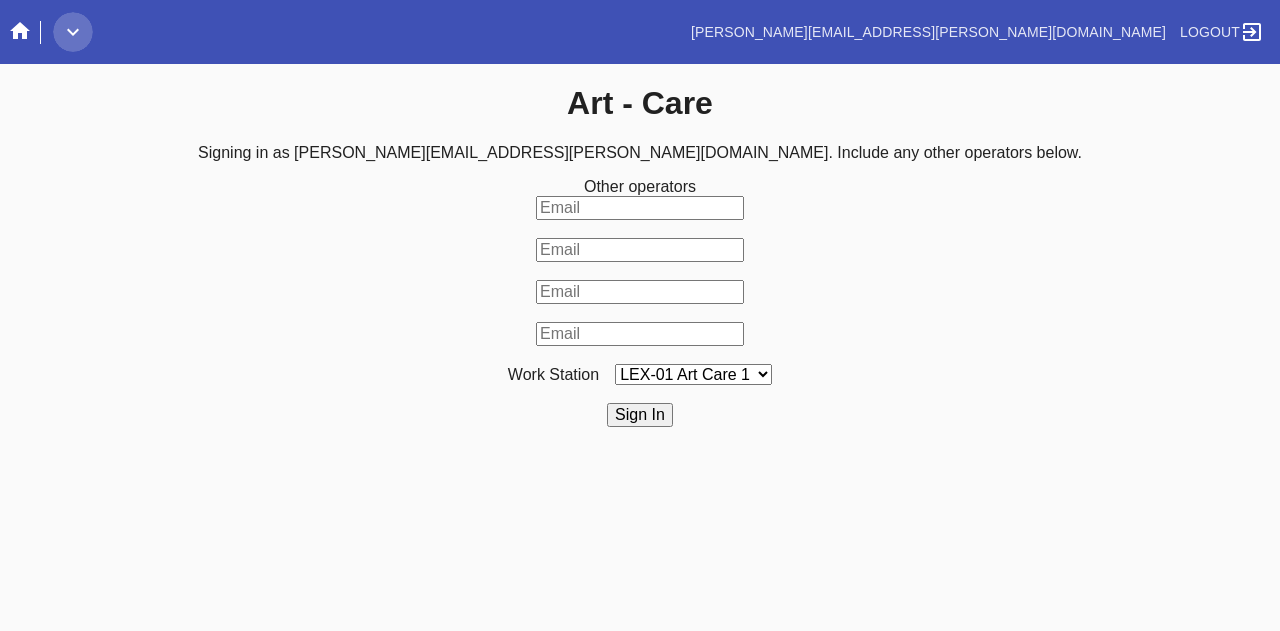 click 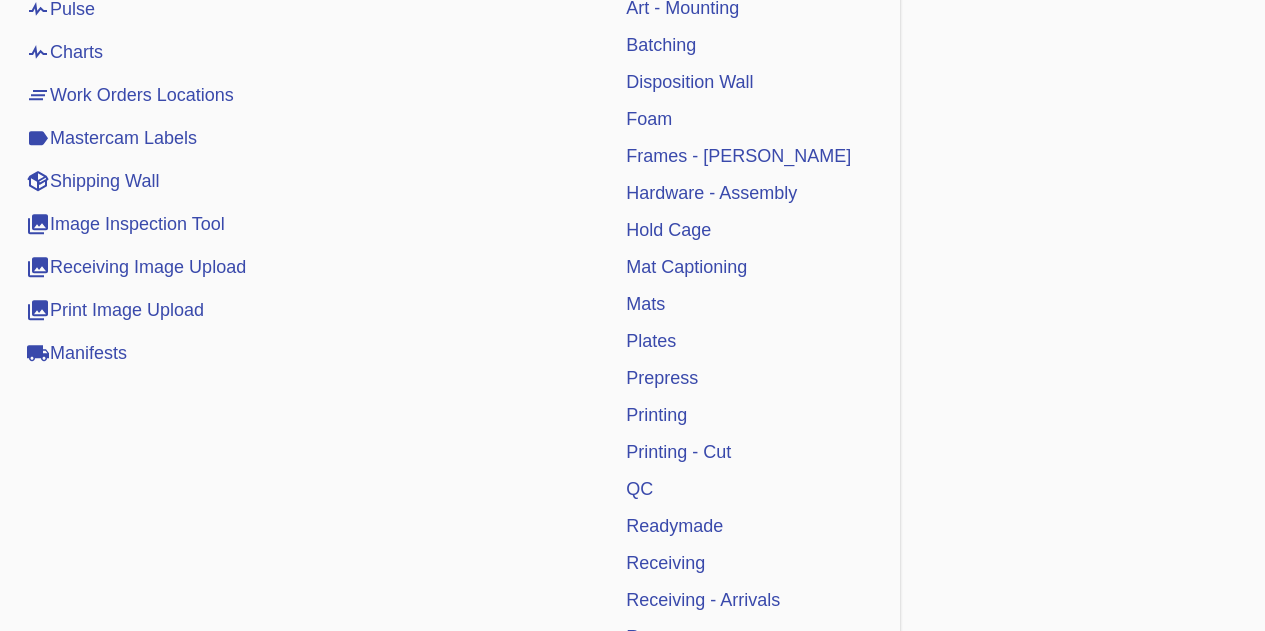 scroll, scrollTop: 443, scrollLeft: 0, axis: vertical 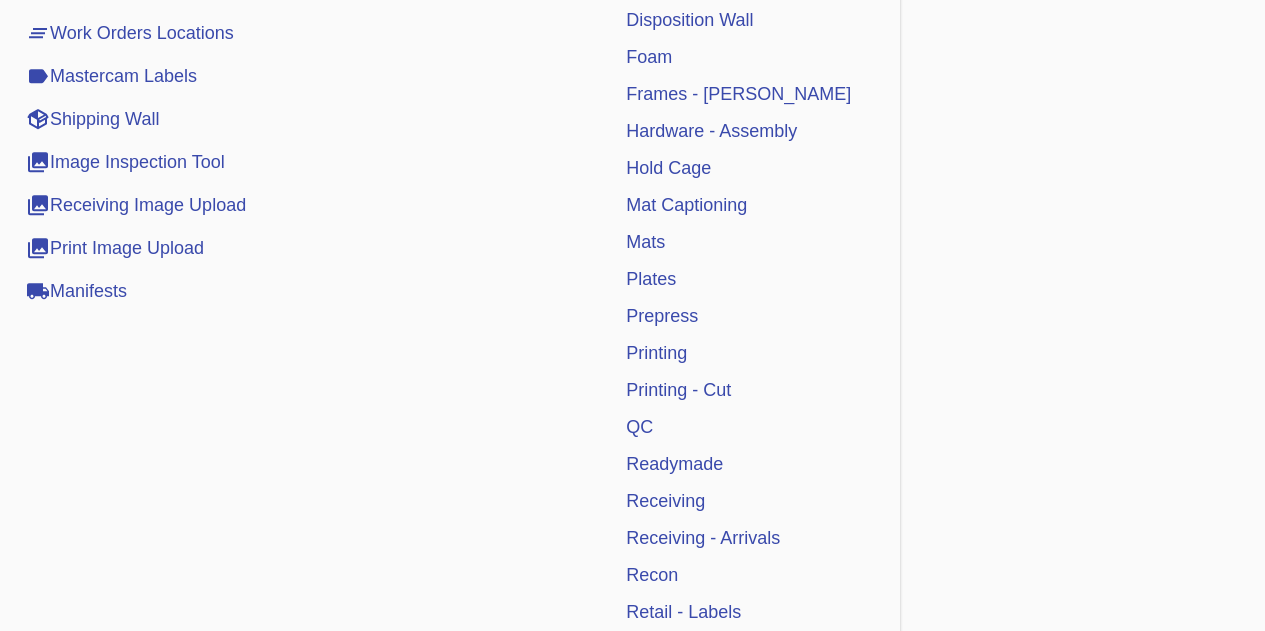 click on "Receiving" at bounding box center [665, 501] 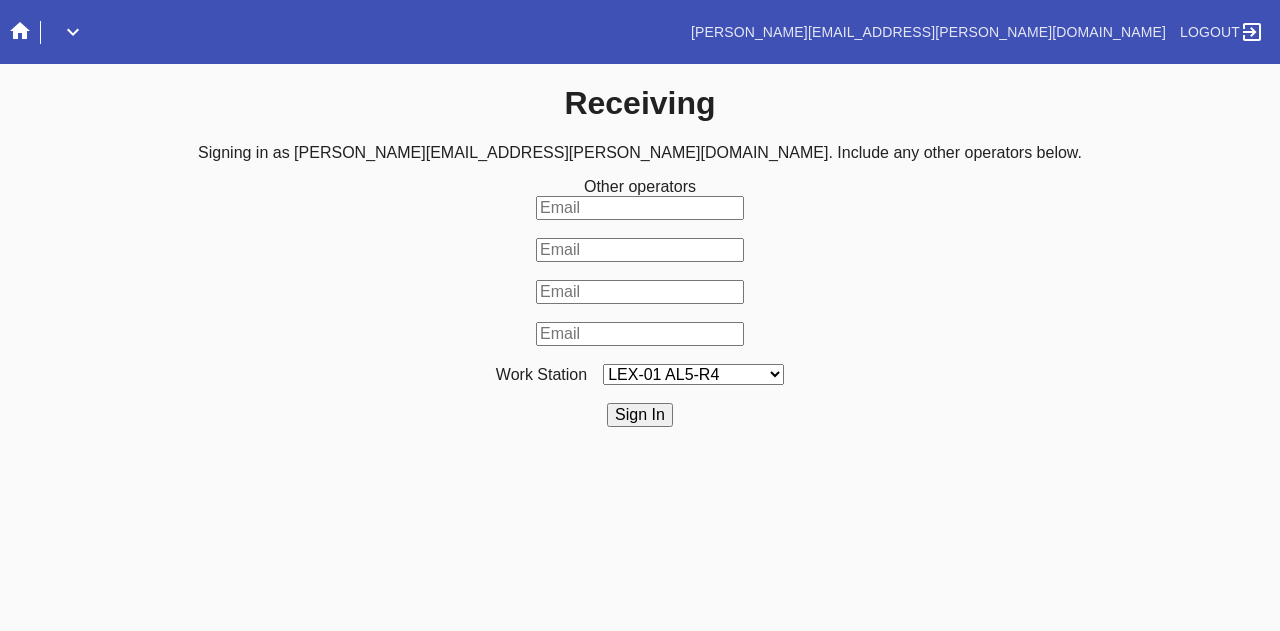 scroll, scrollTop: 0, scrollLeft: 0, axis: both 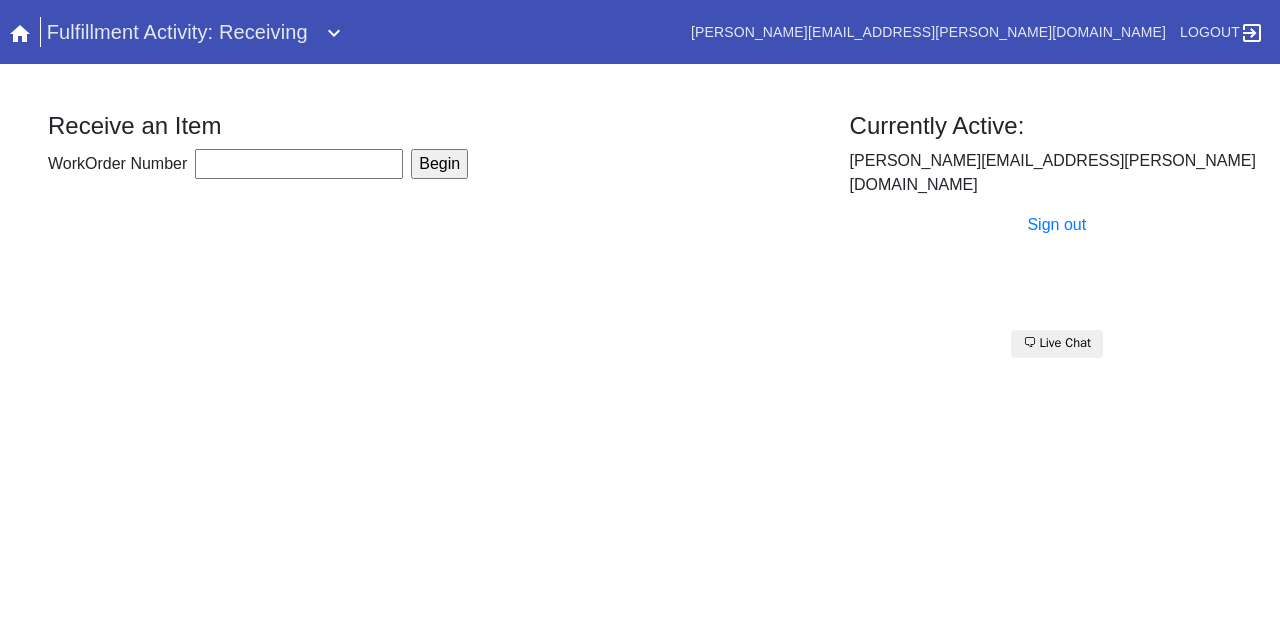 click on "WorkOrder Number" at bounding box center [299, 164] 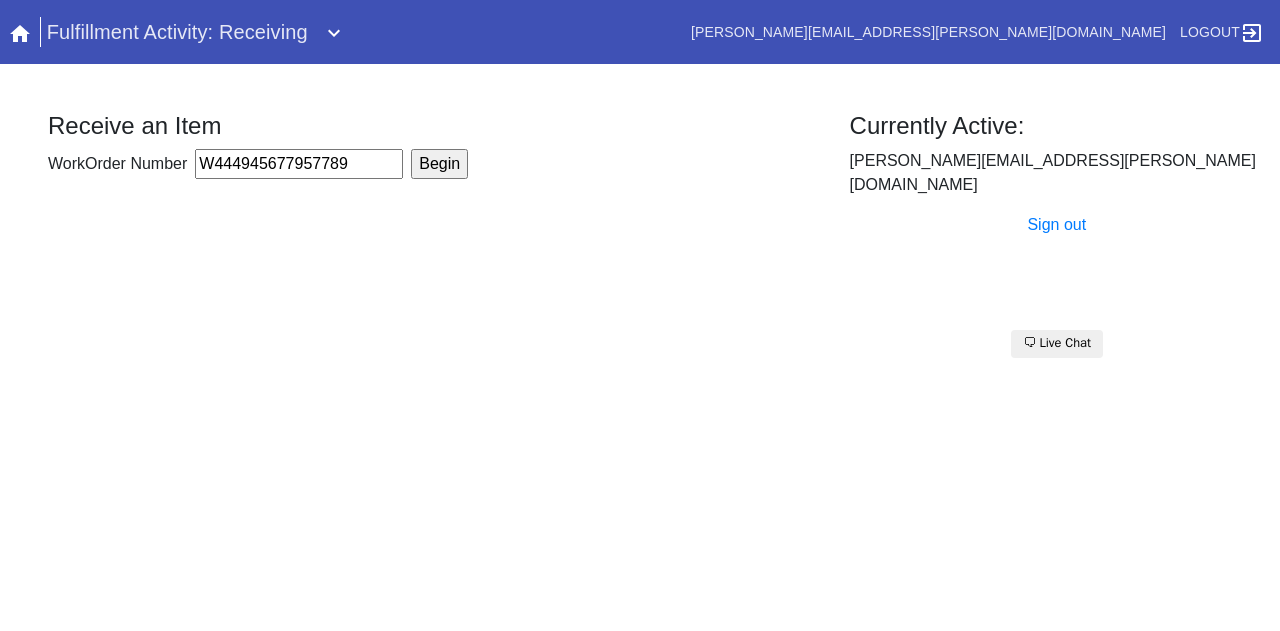 type on "W444945677957789" 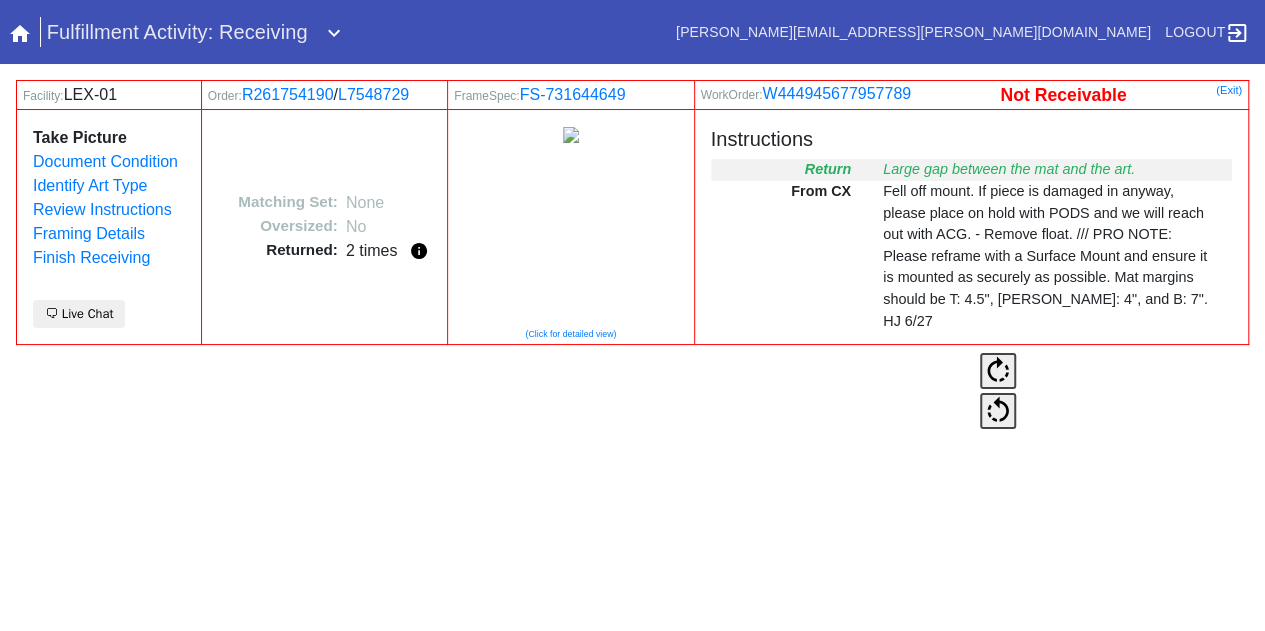 scroll, scrollTop: 2, scrollLeft: 0, axis: vertical 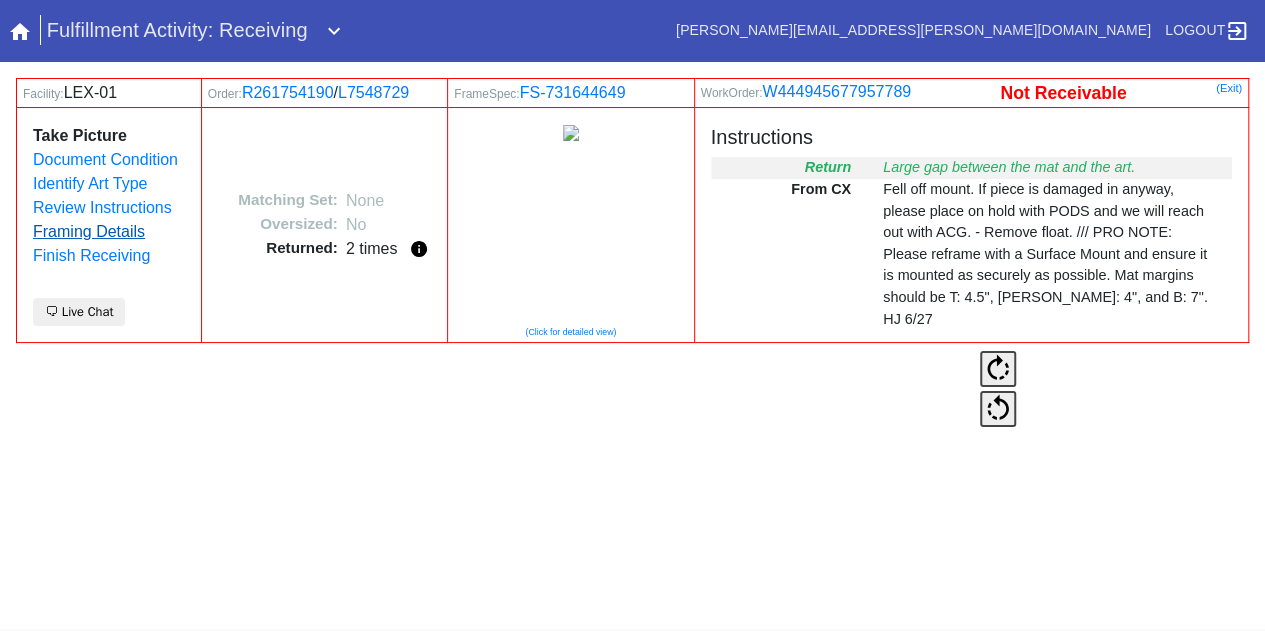 click on "Framing Details" at bounding box center (89, 231) 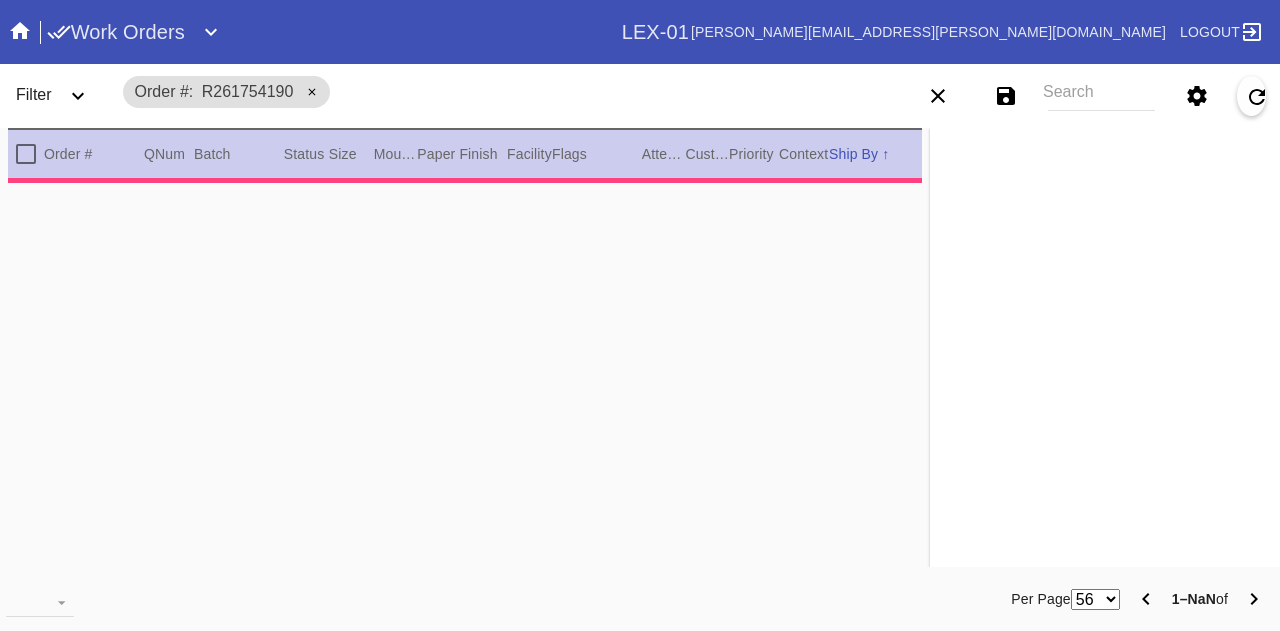 scroll, scrollTop: 0, scrollLeft: 0, axis: both 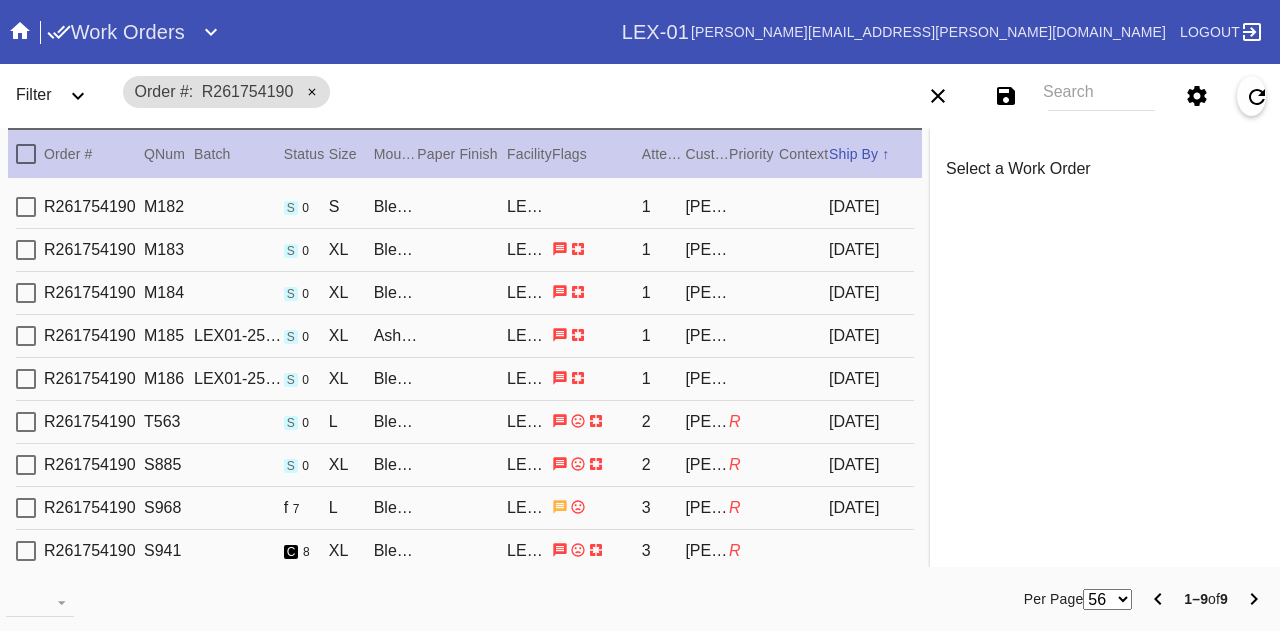 click on "R261754190 T563 s   0 L Bleached Maple Gallery / Float Mounting (+$25) LEX-01 2 [PERSON_NAME]
R
[DATE]" at bounding box center [465, 422] 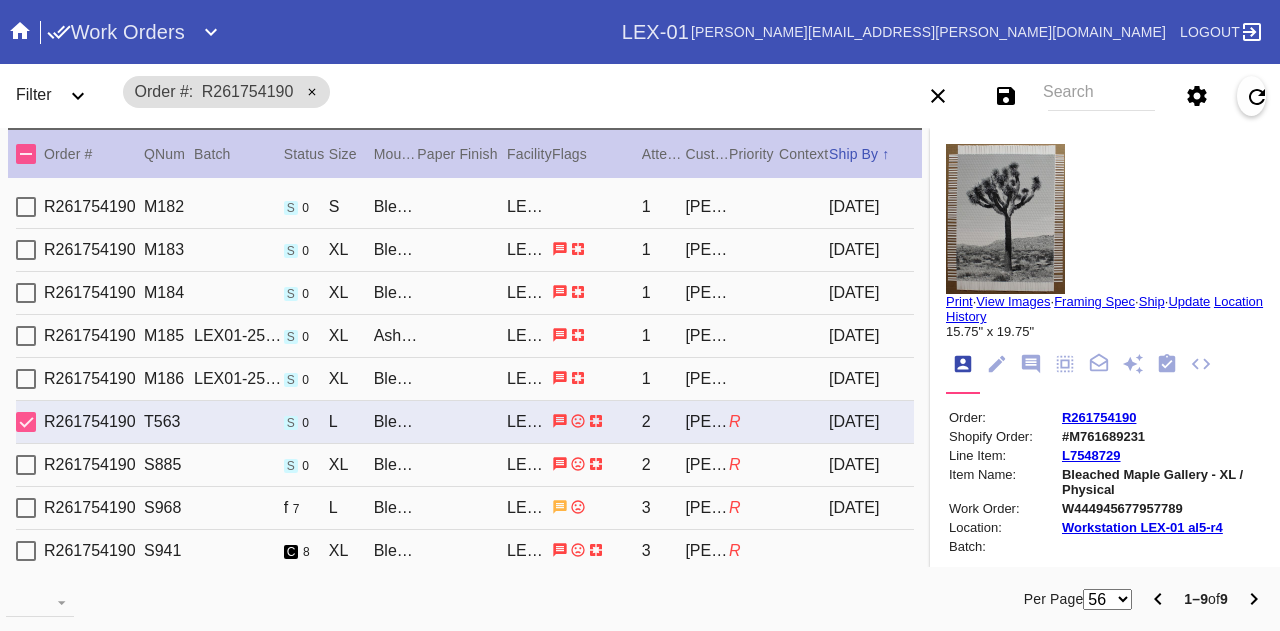 click on "Print" at bounding box center (959, 301) 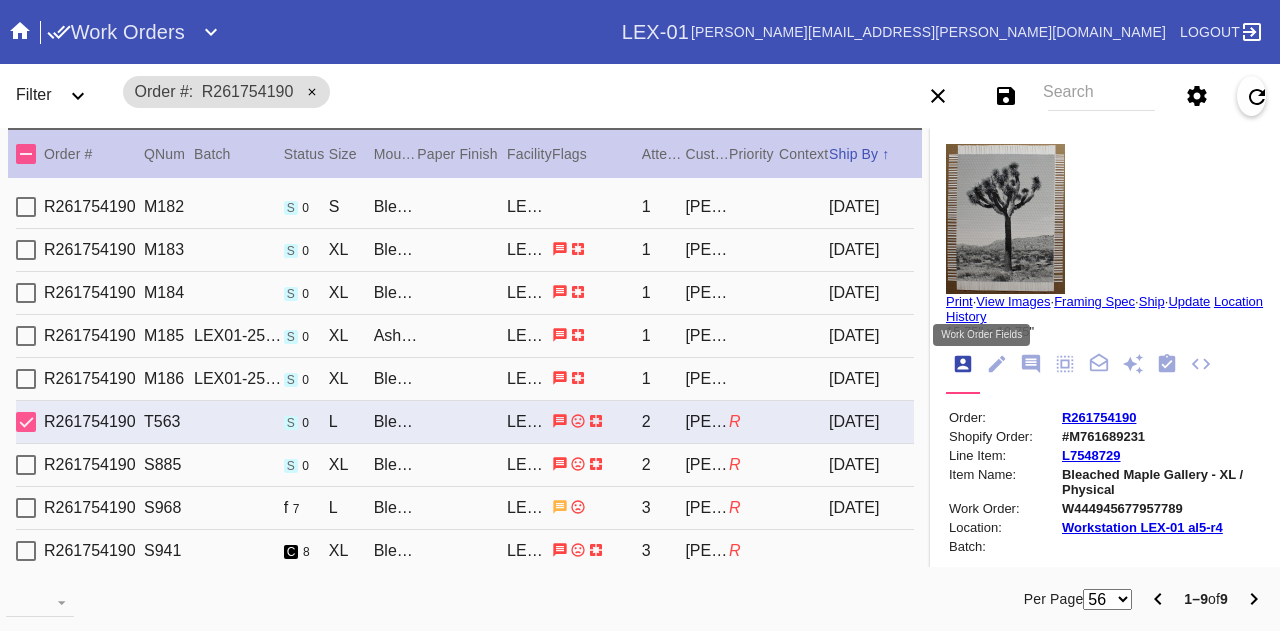 click 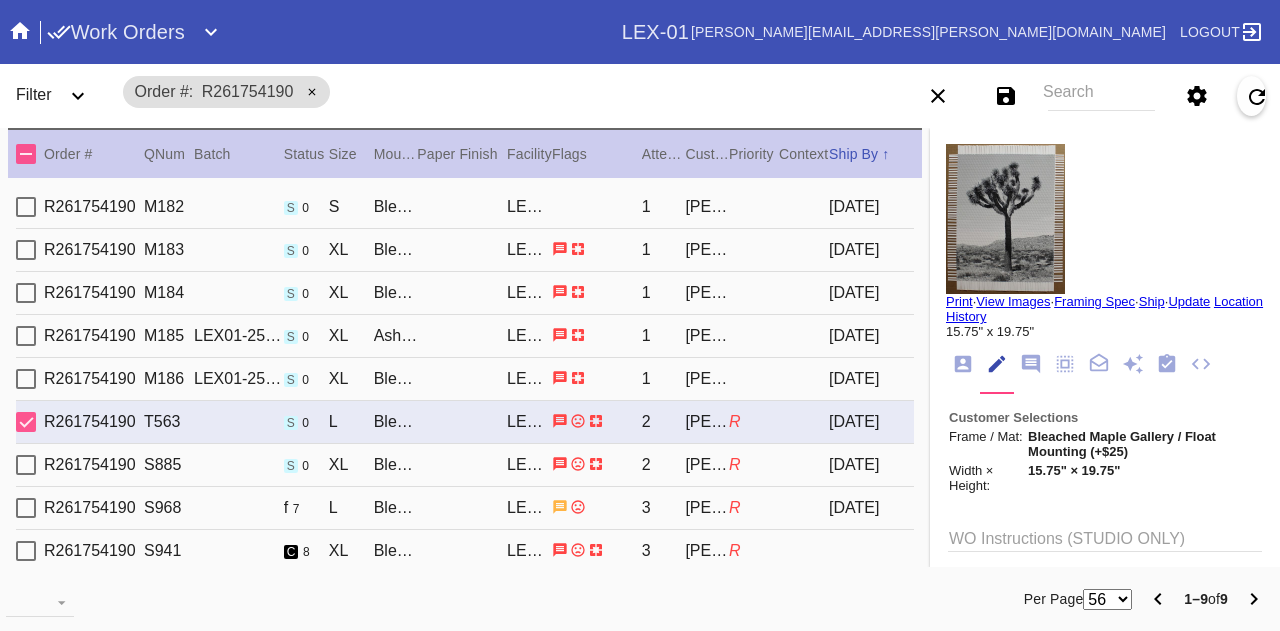 click 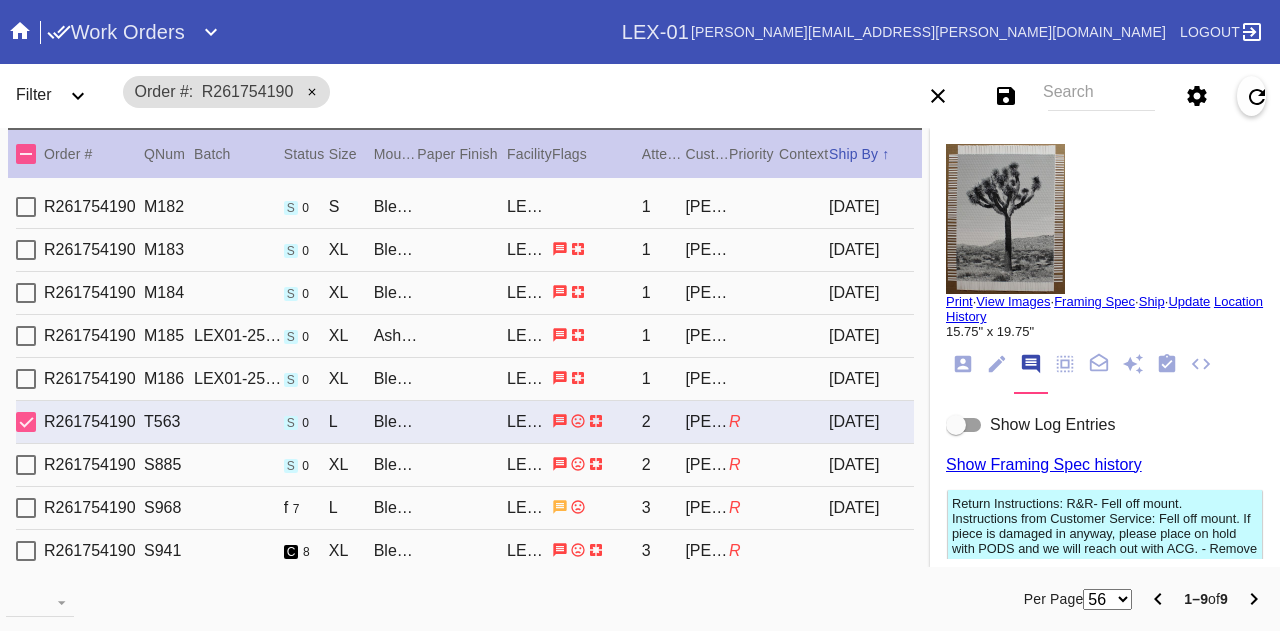 click on "Show Log Entries" at bounding box center [1052, 424] 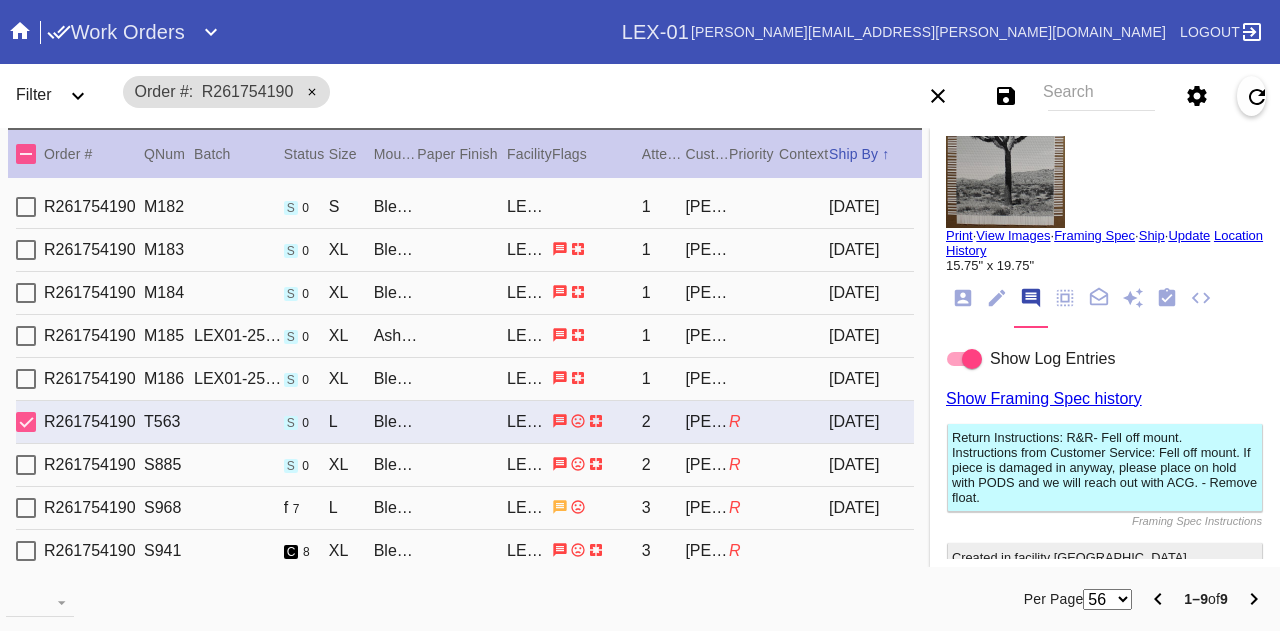 scroll, scrollTop: 0, scrollLeft: 0, axis: both 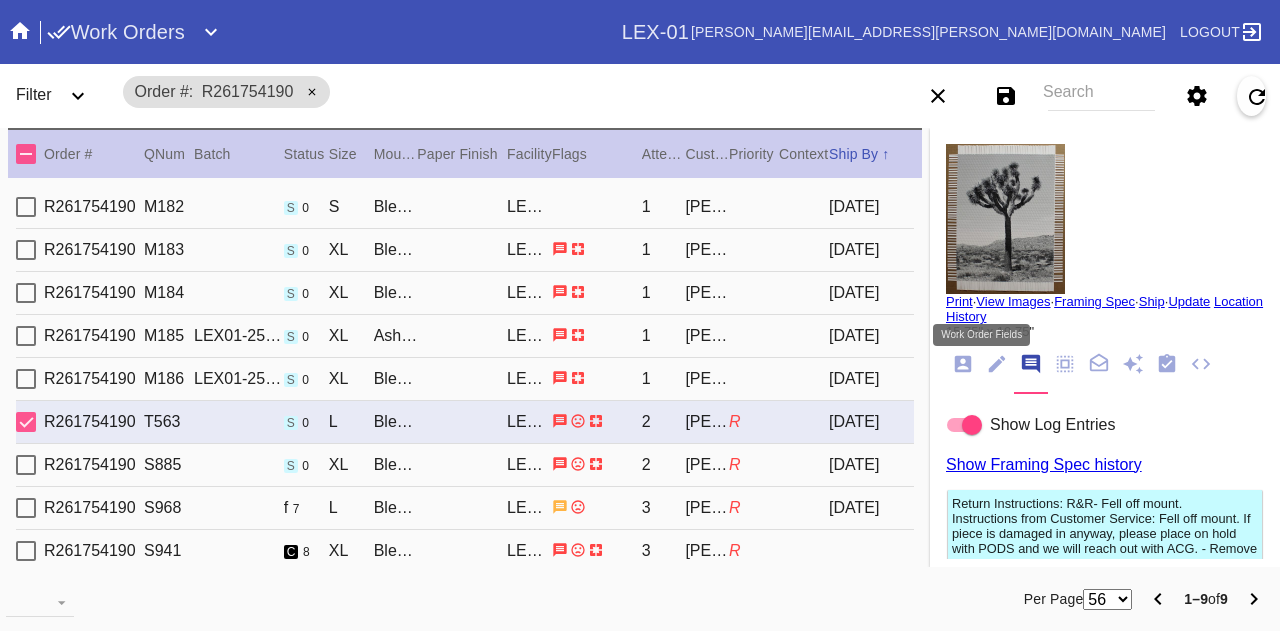 click 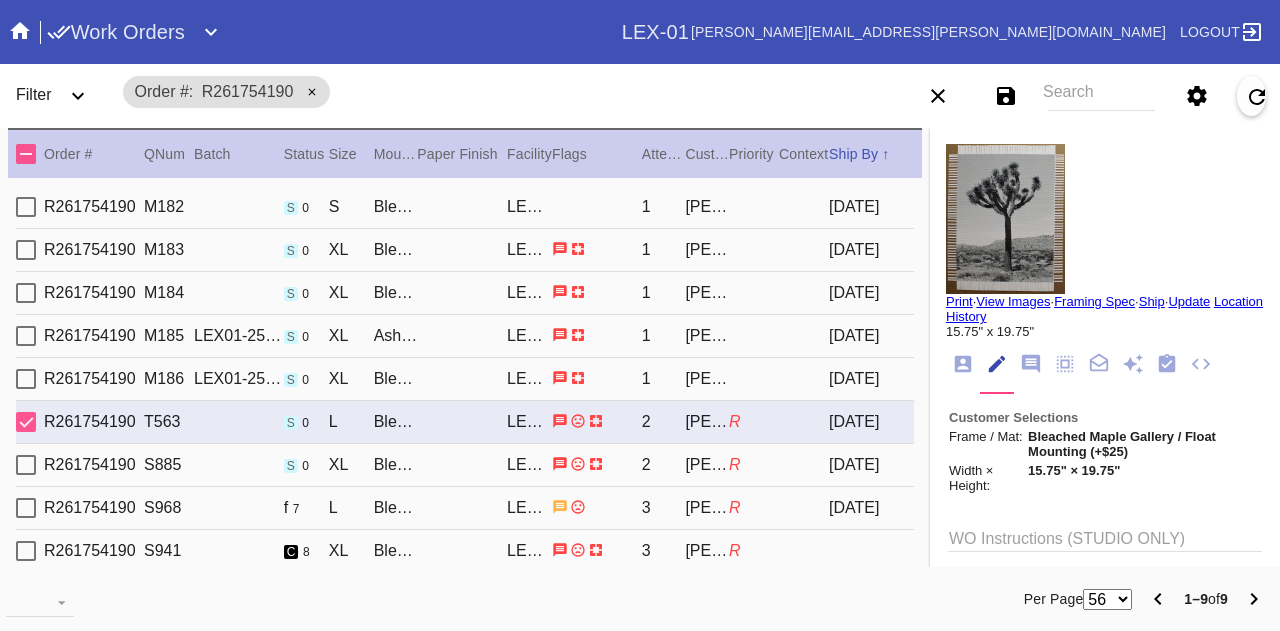 click on "Print" at bounding box center [959, 301] 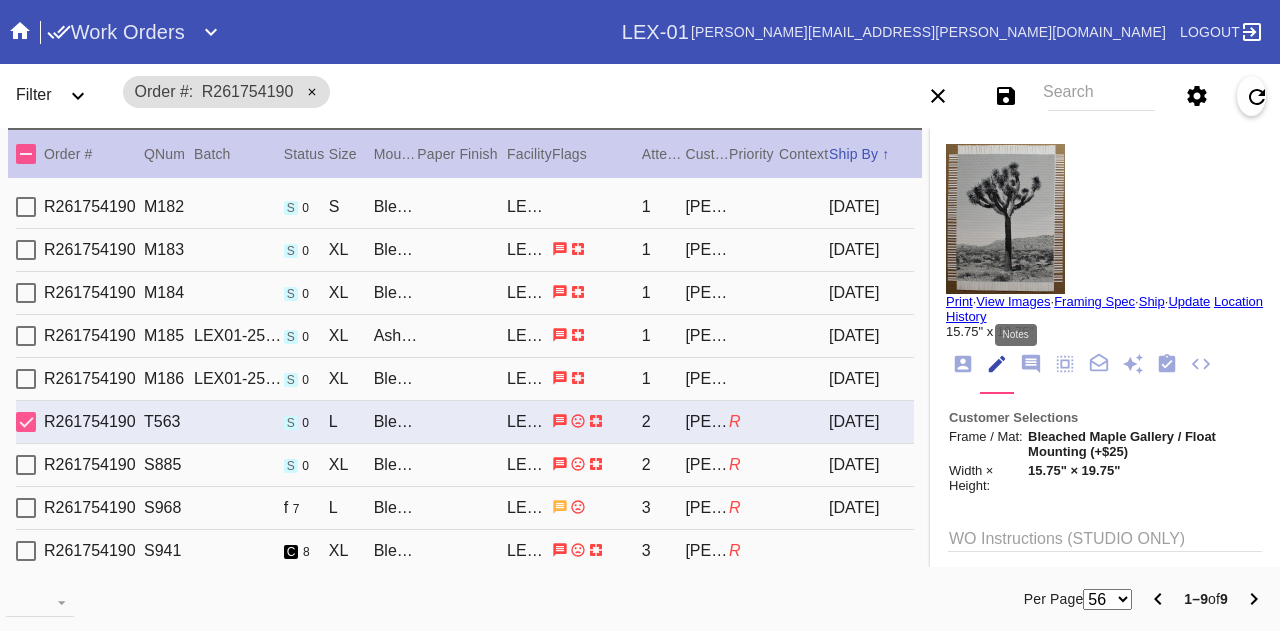 click 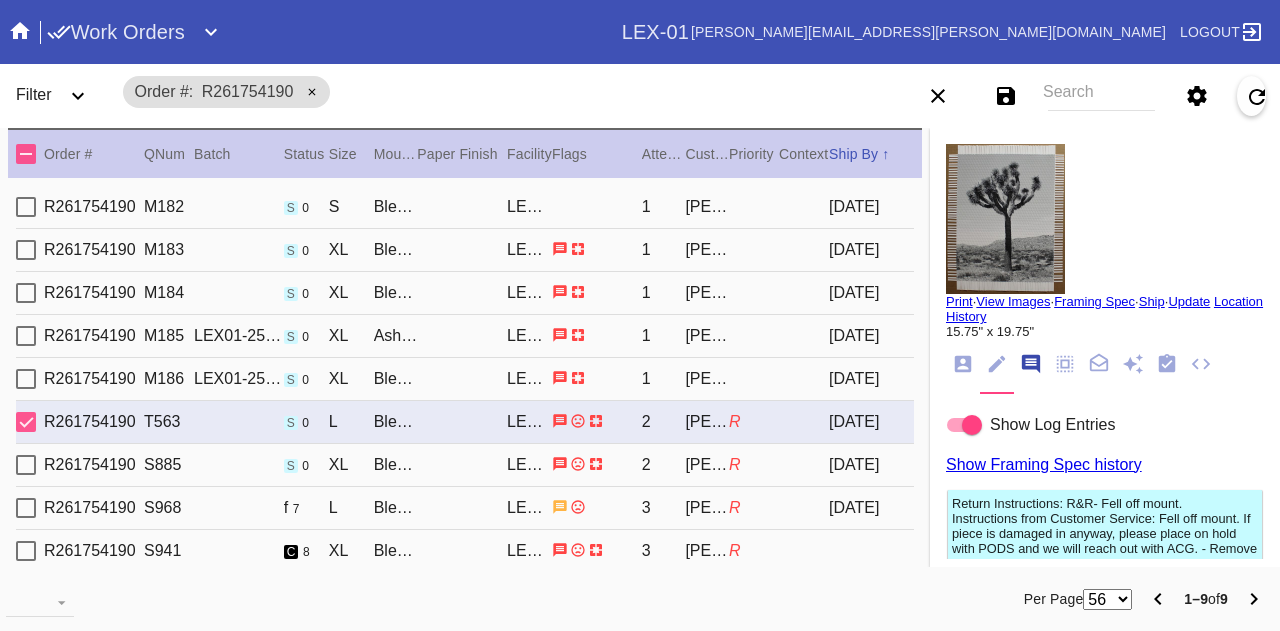 scroll, scrollTop: 122, scrollLeft: 0, axis: vertical 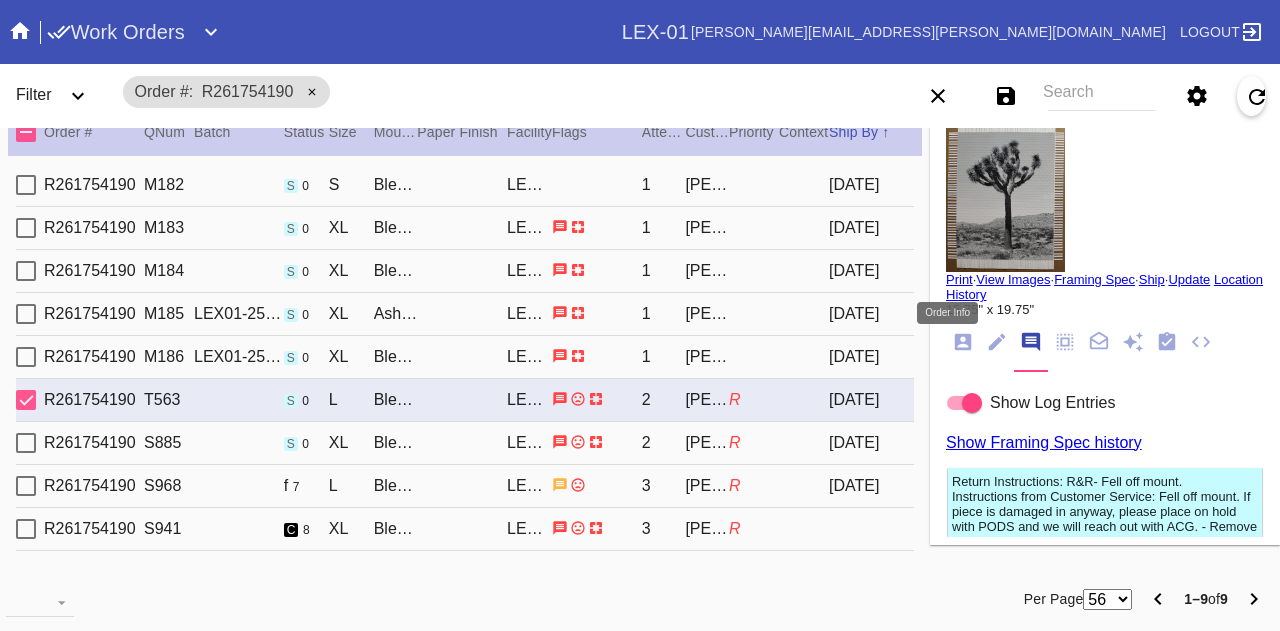 click 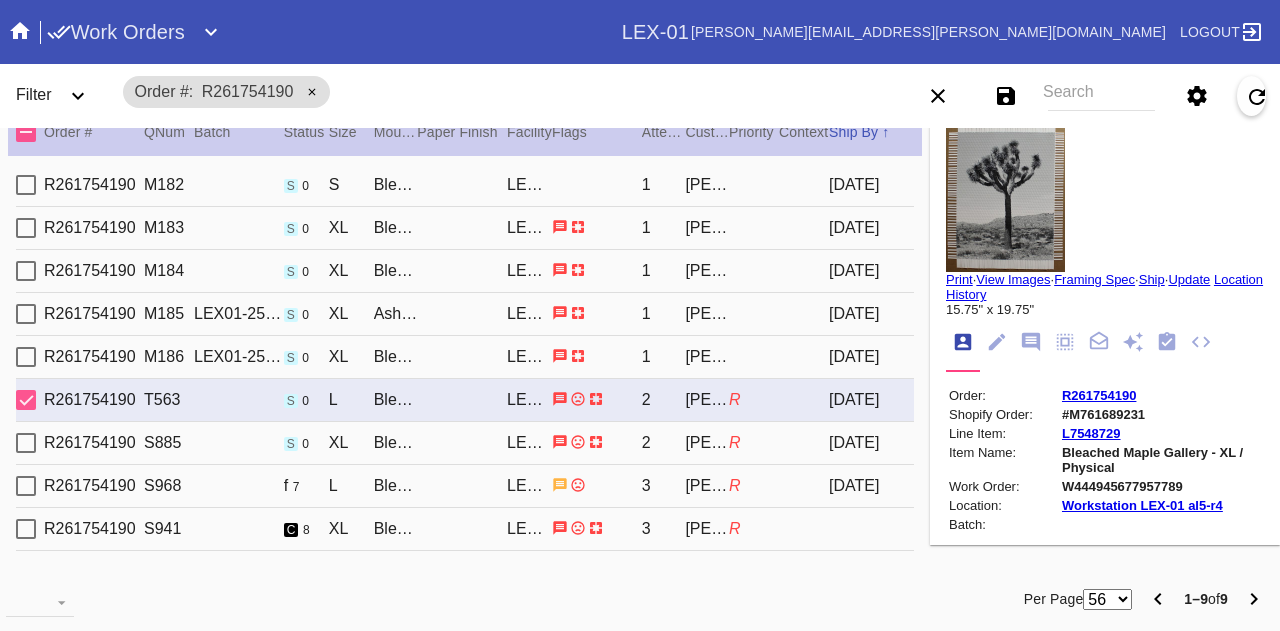 click on "W444945677957789" at bounding box center [1161, 486] 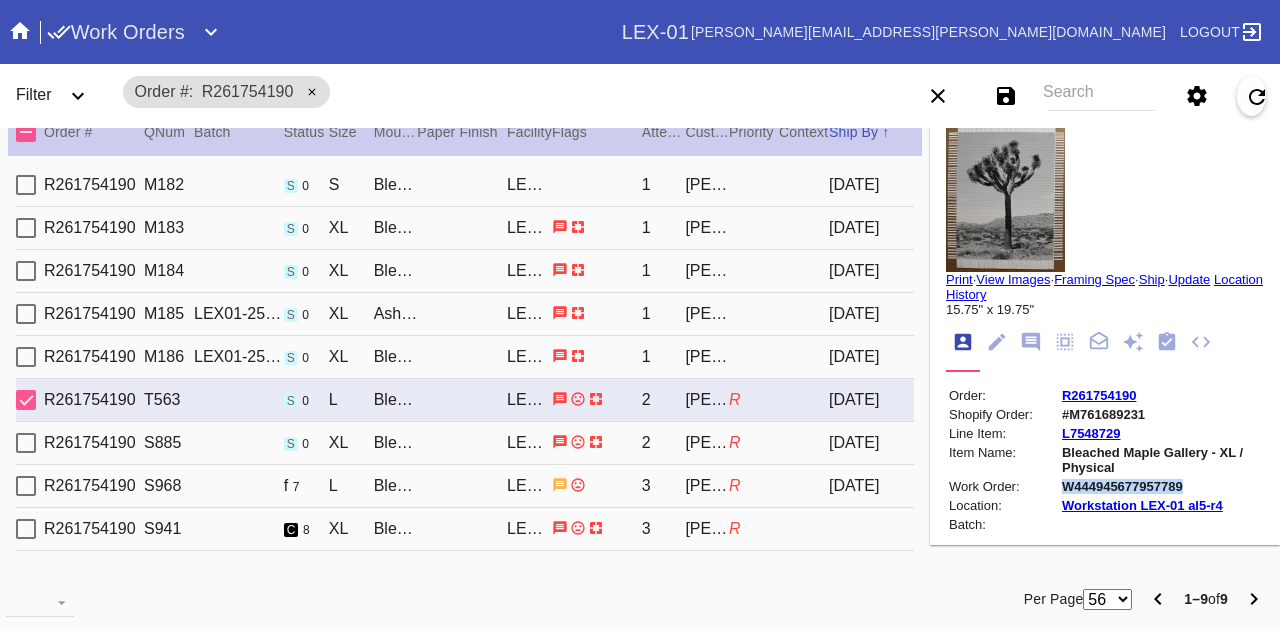 click on "W444945677957789" at bounding box center [1161, 486] 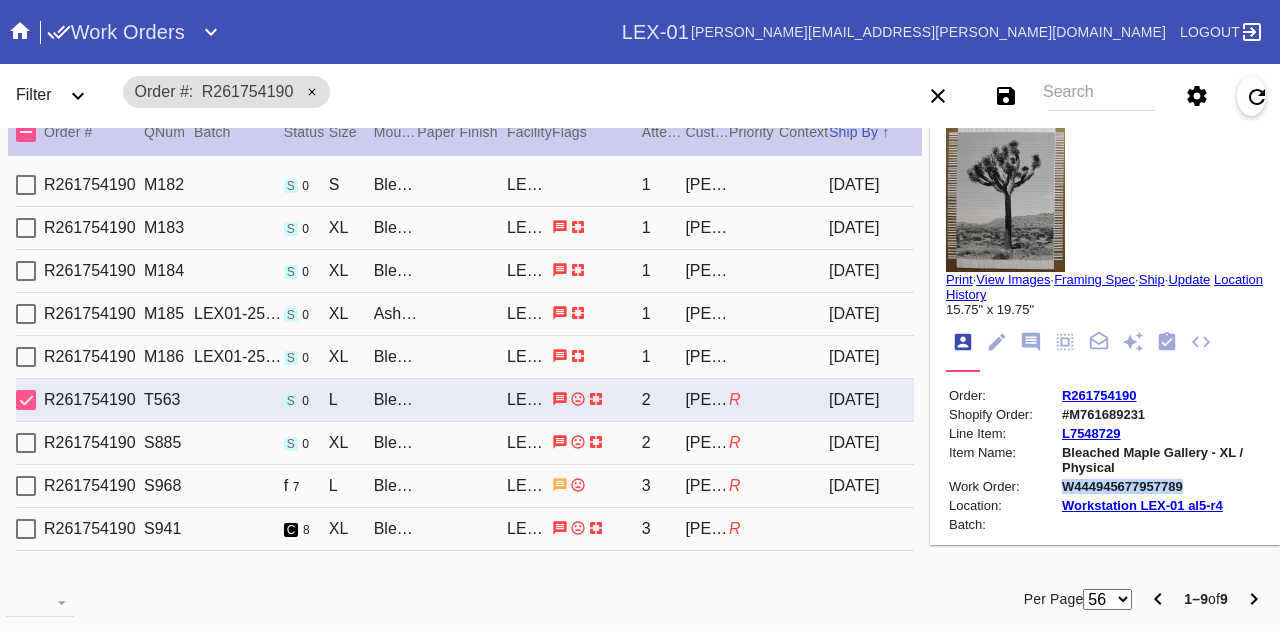 copy on "W444945677957789" 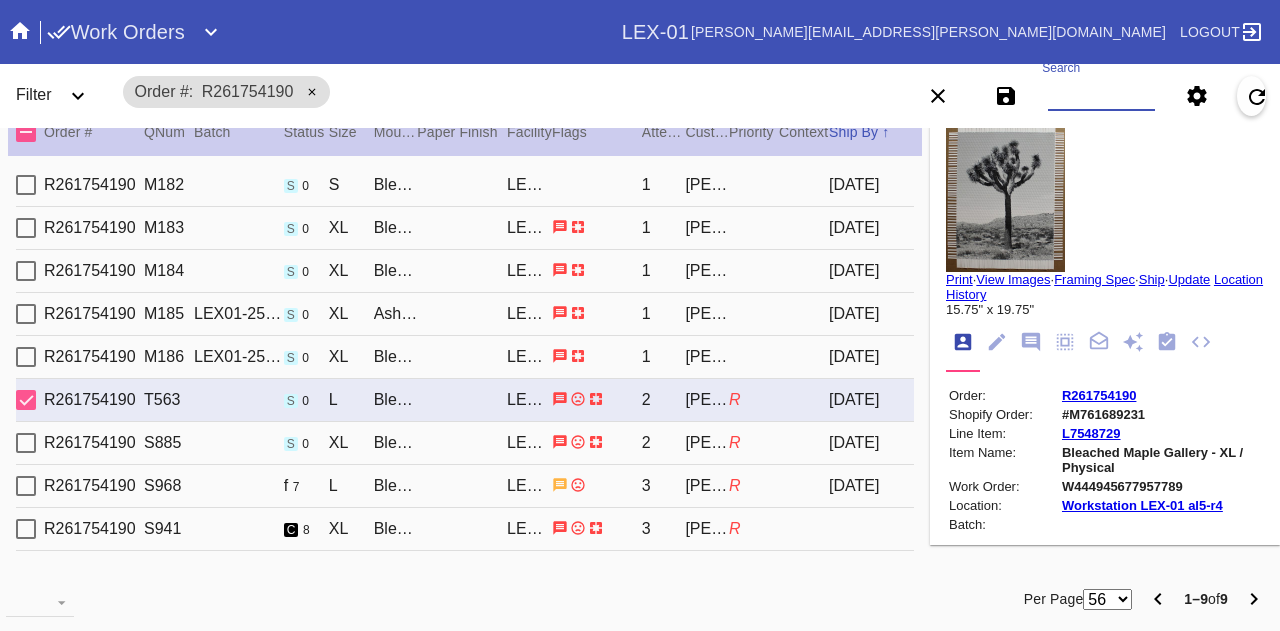 click on "Search" at bounding box center (1101, 96) 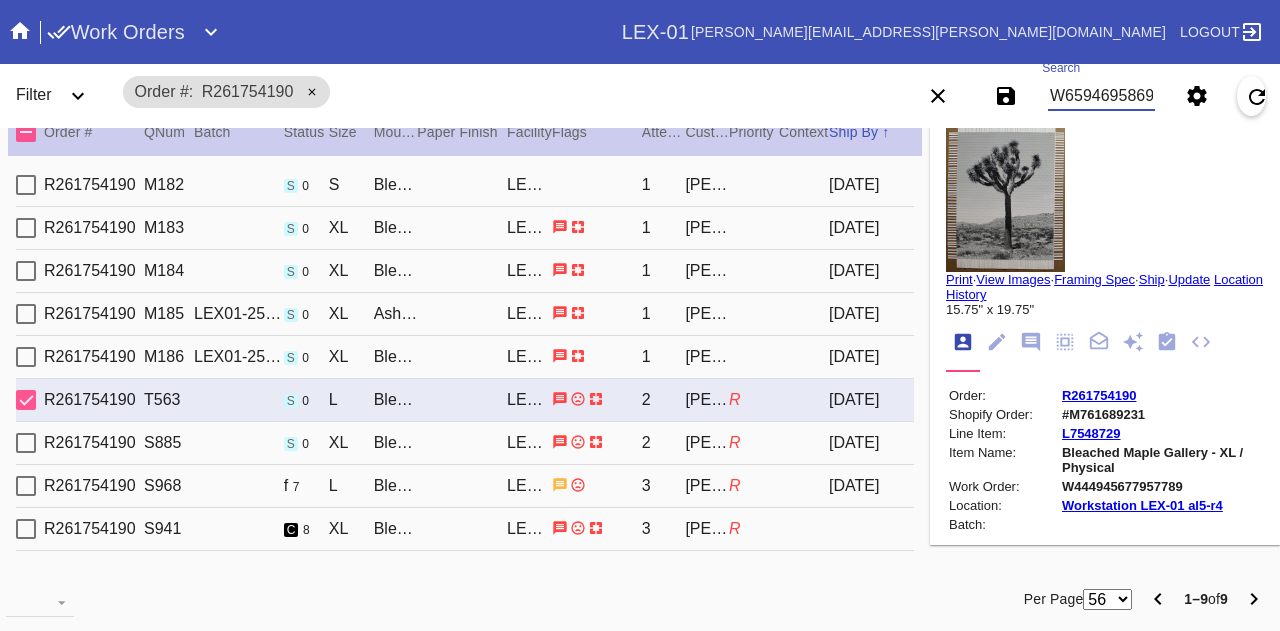 type on "W659469586980442" 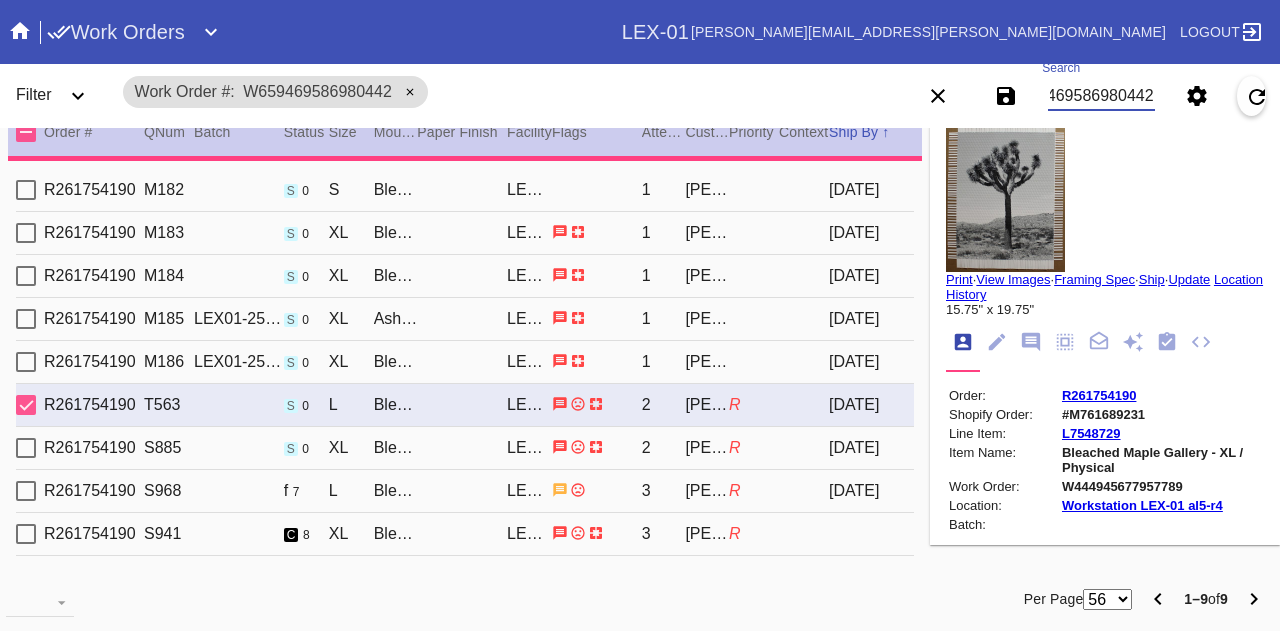 type on "1.5" 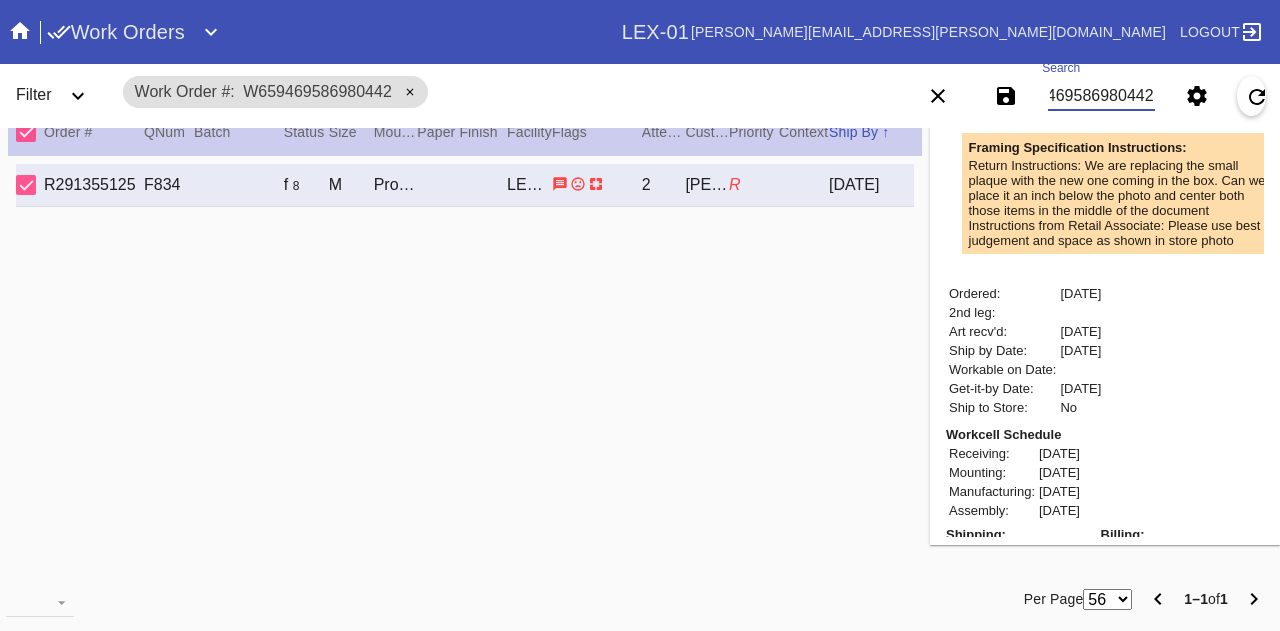 scroll, scrollTop: 866, scrollLeft: 0, axis: vertical 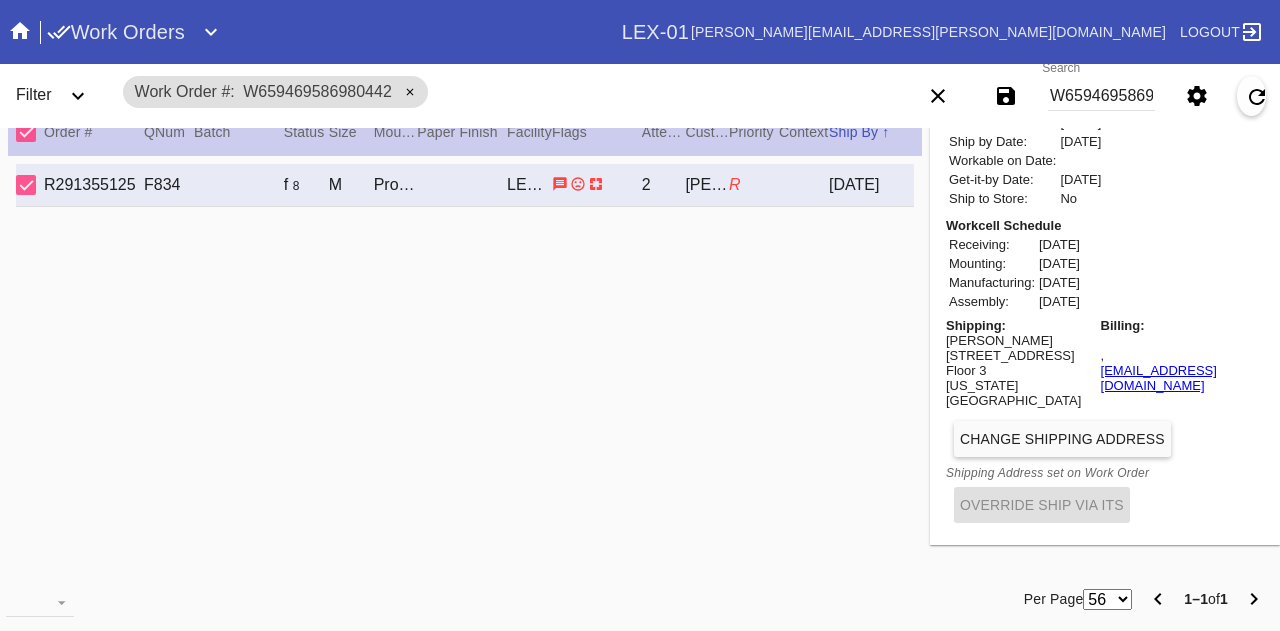 click on "Kayla Mignacca" at bounding box center (1020, 340) 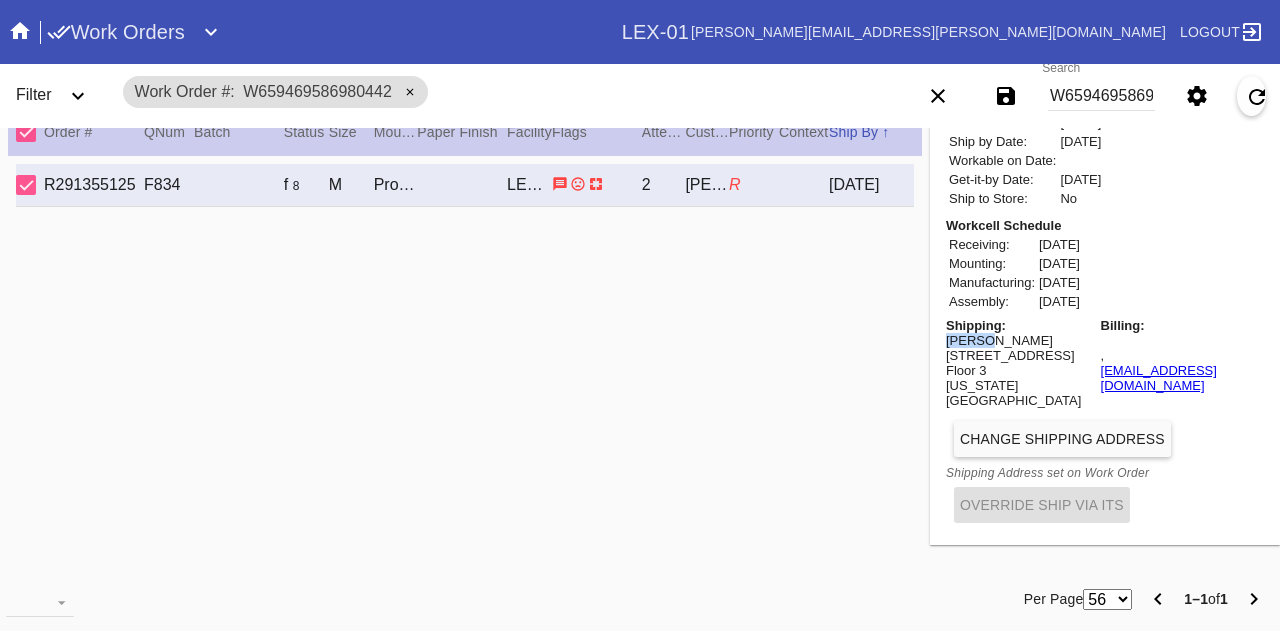click on "Kayla Mignacca" at bounding box center (1020, 340) 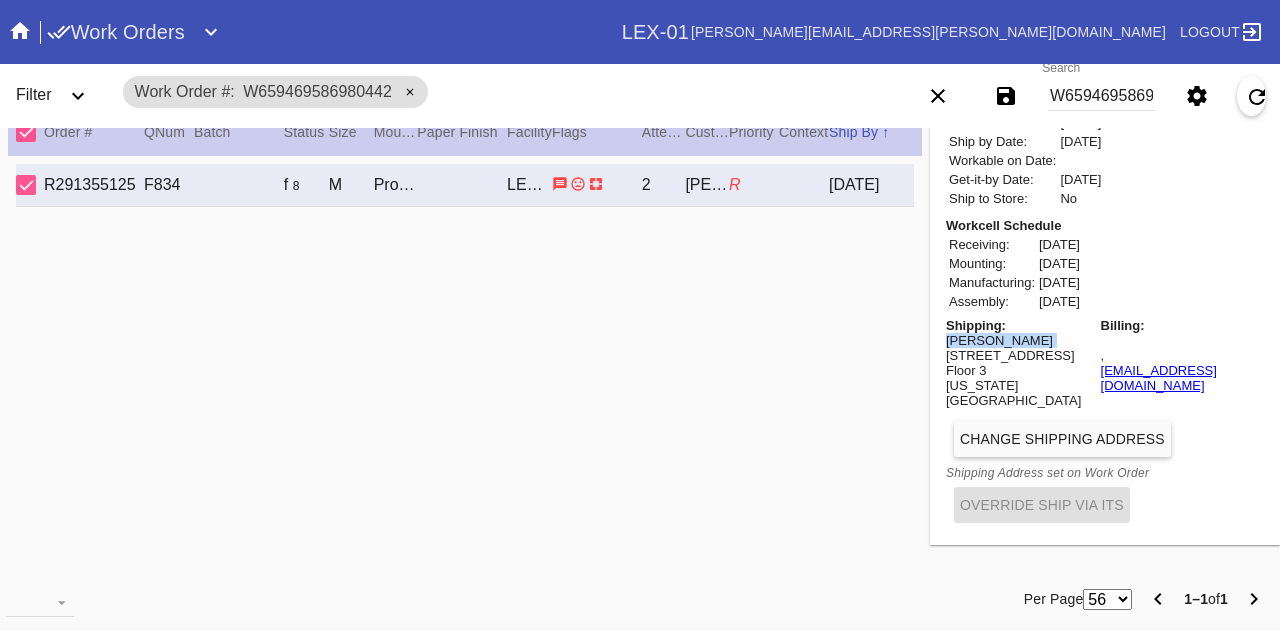 click on "Kayla Mignacca" at bounding box center [1020, 340] 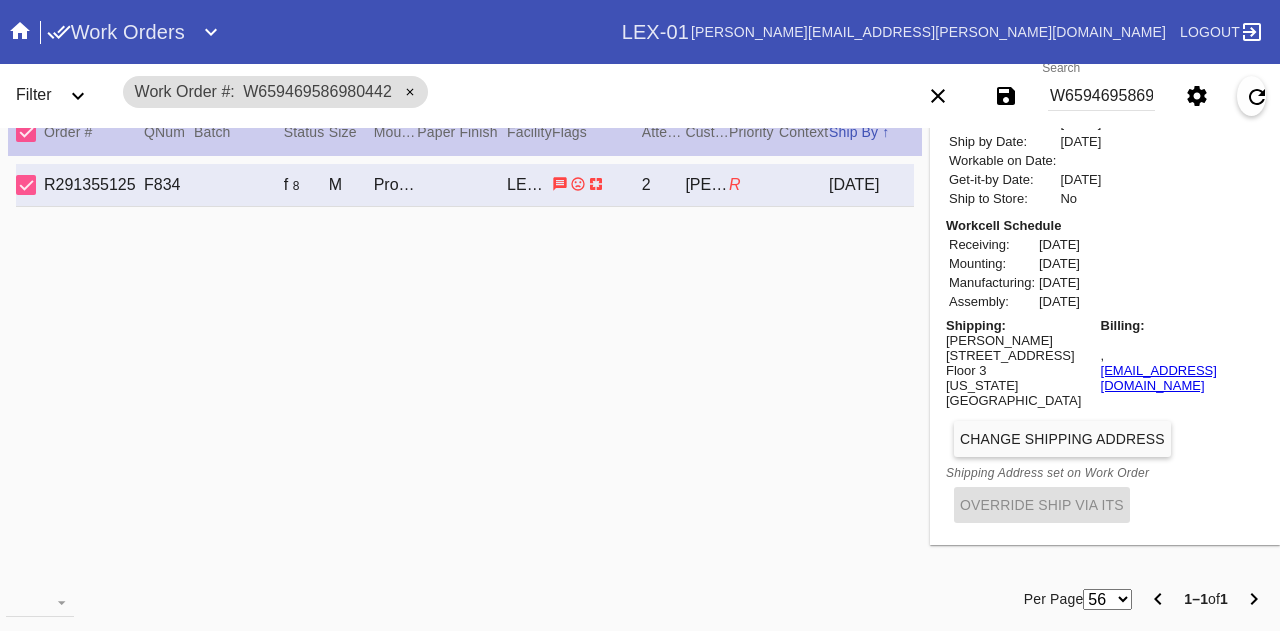 click on "W659469586980442" at bounding box center [1101, 96] 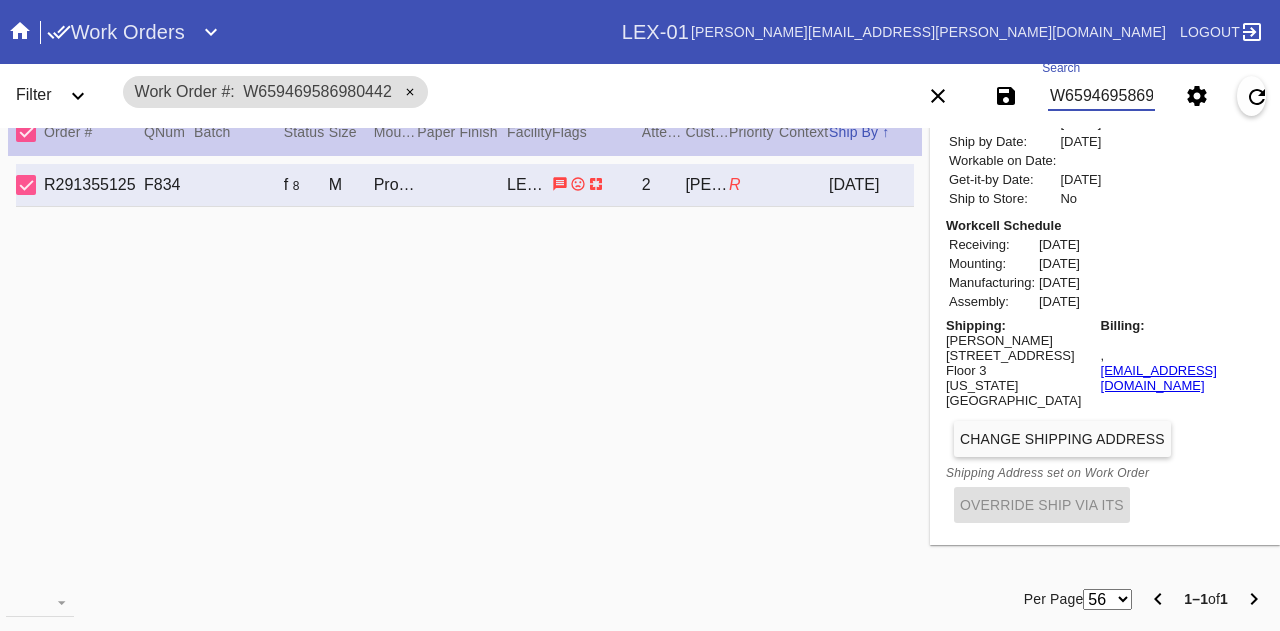 click on "W659469586980442" at bounding box center (1101, 96) 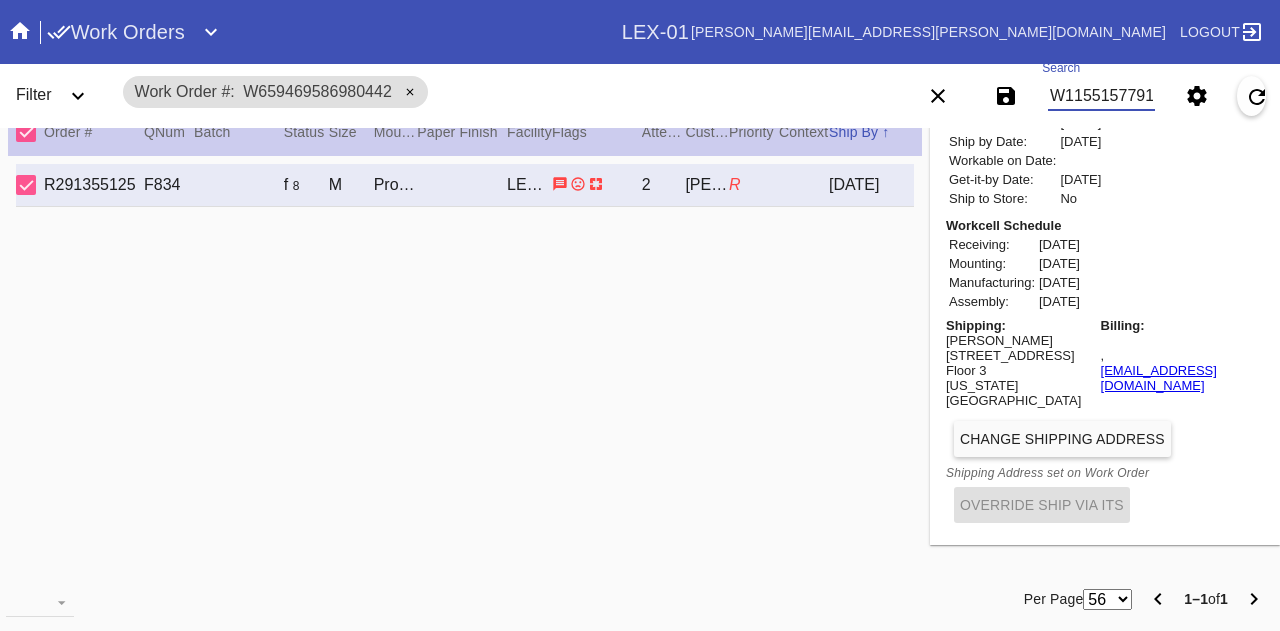 type on "W115515779100210" 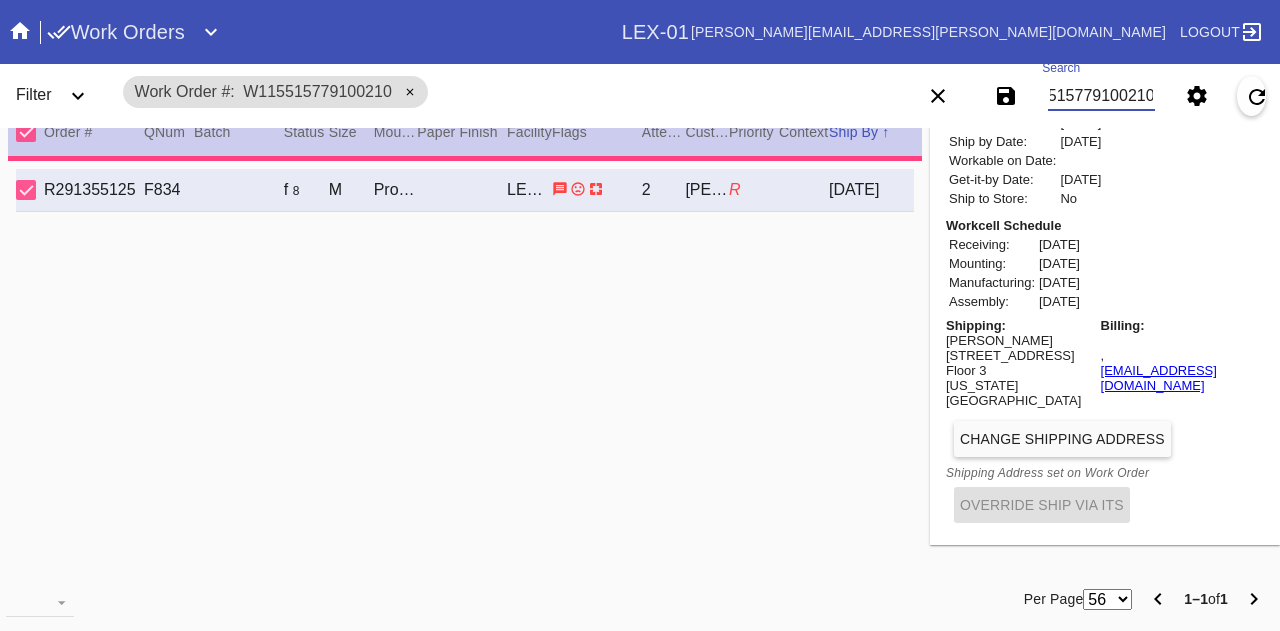 type on "11.625" 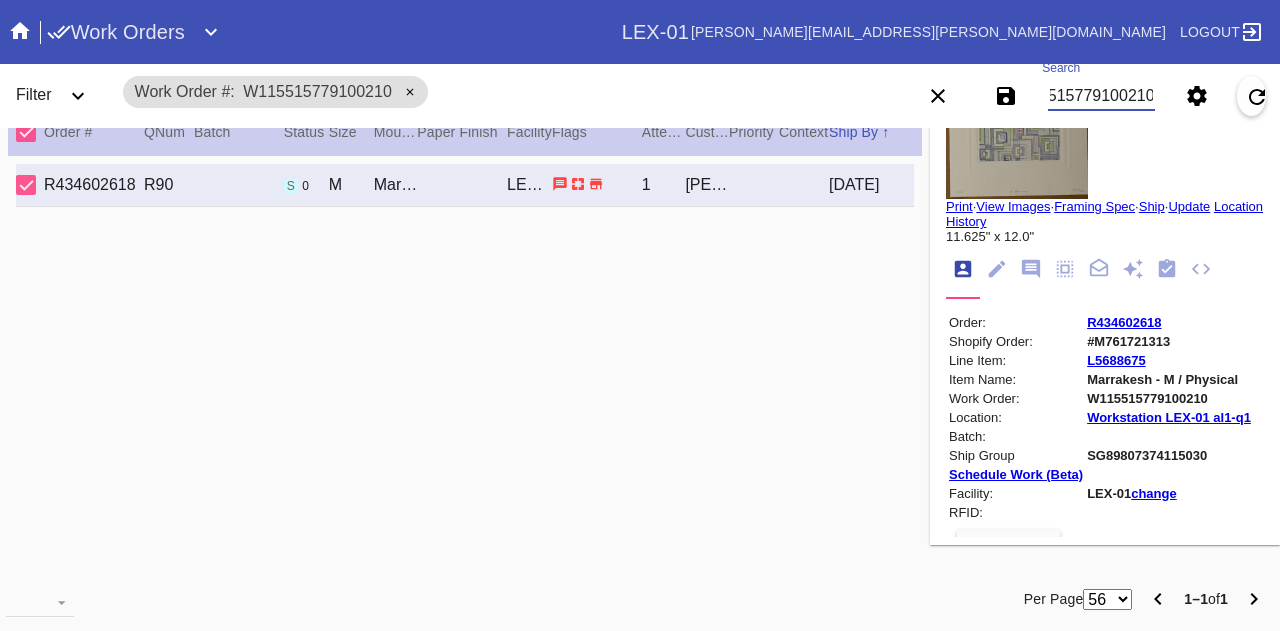 scroll, scrollTop: 0, scrollLeft: 0, axis: both 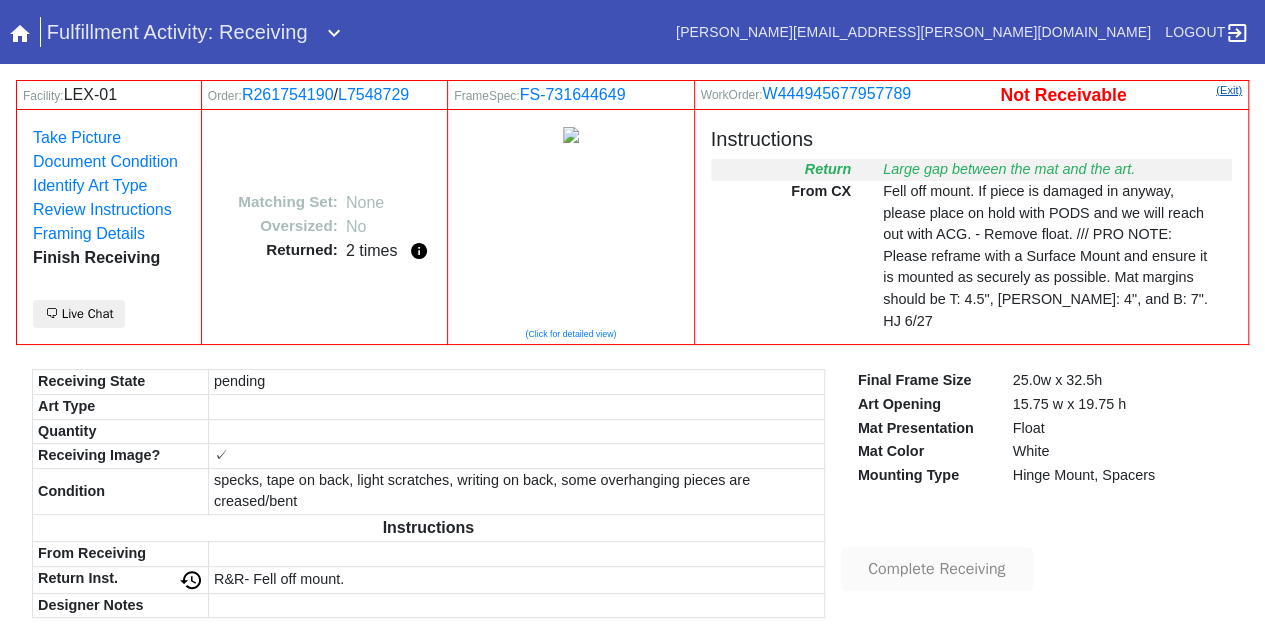 click on "(Exit)" at bounding box center (1229, 90) 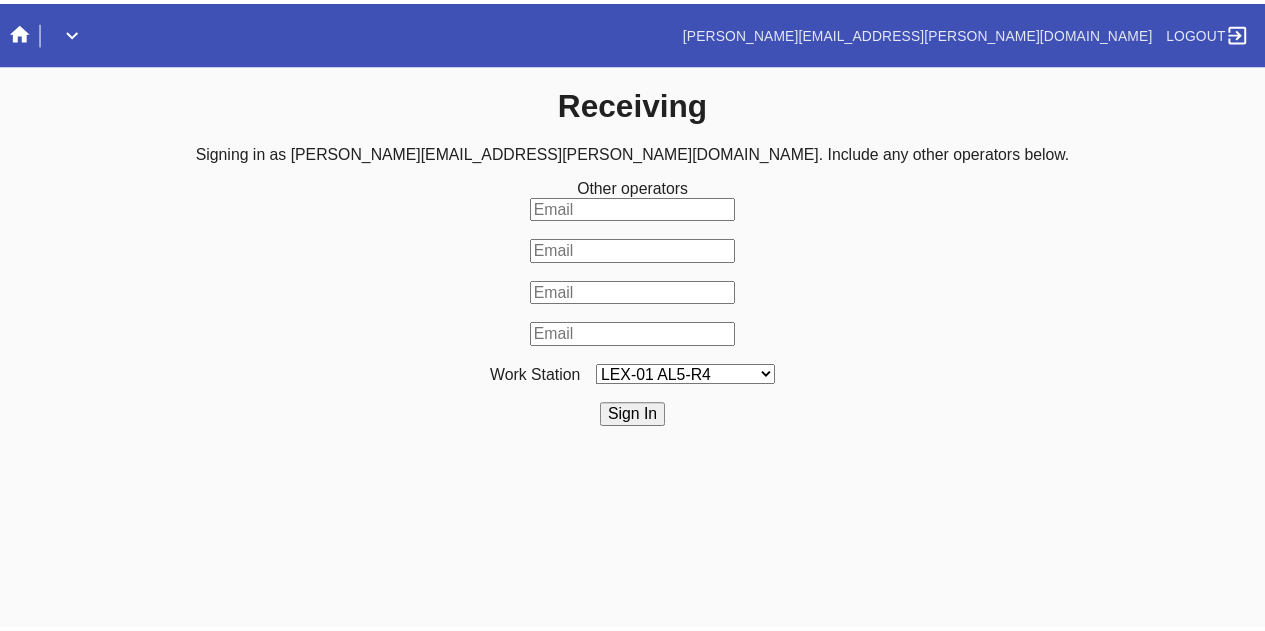 scroll, scrollTop: 0, scrollLeft: 0, axis: both 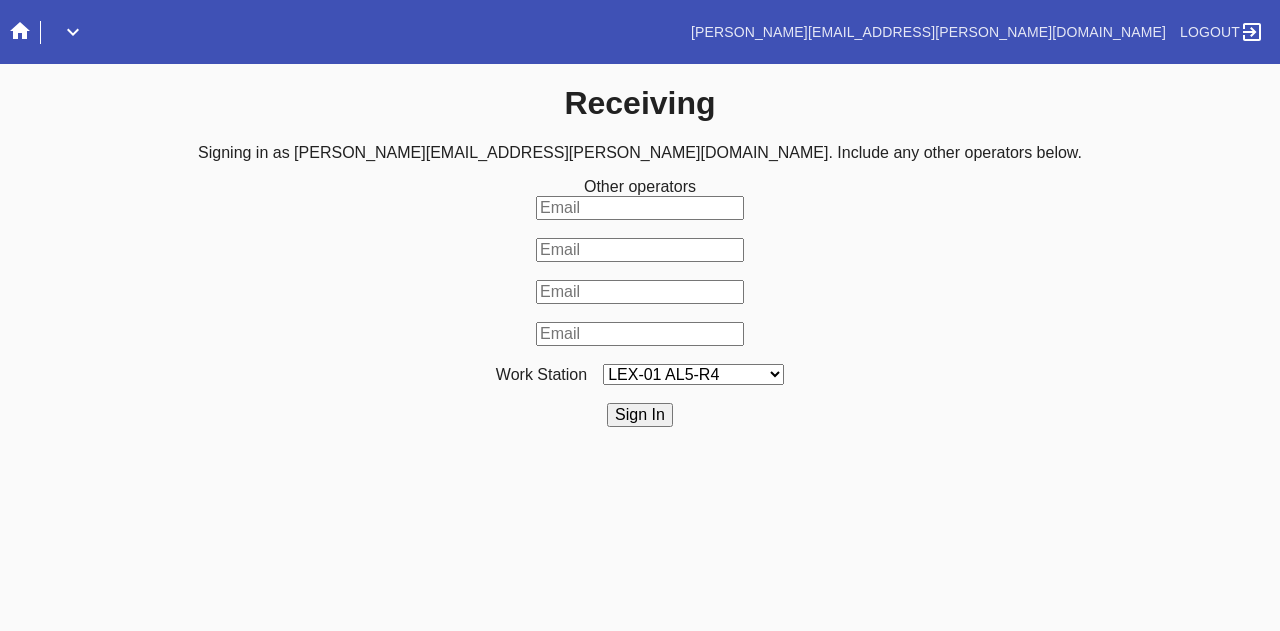 click 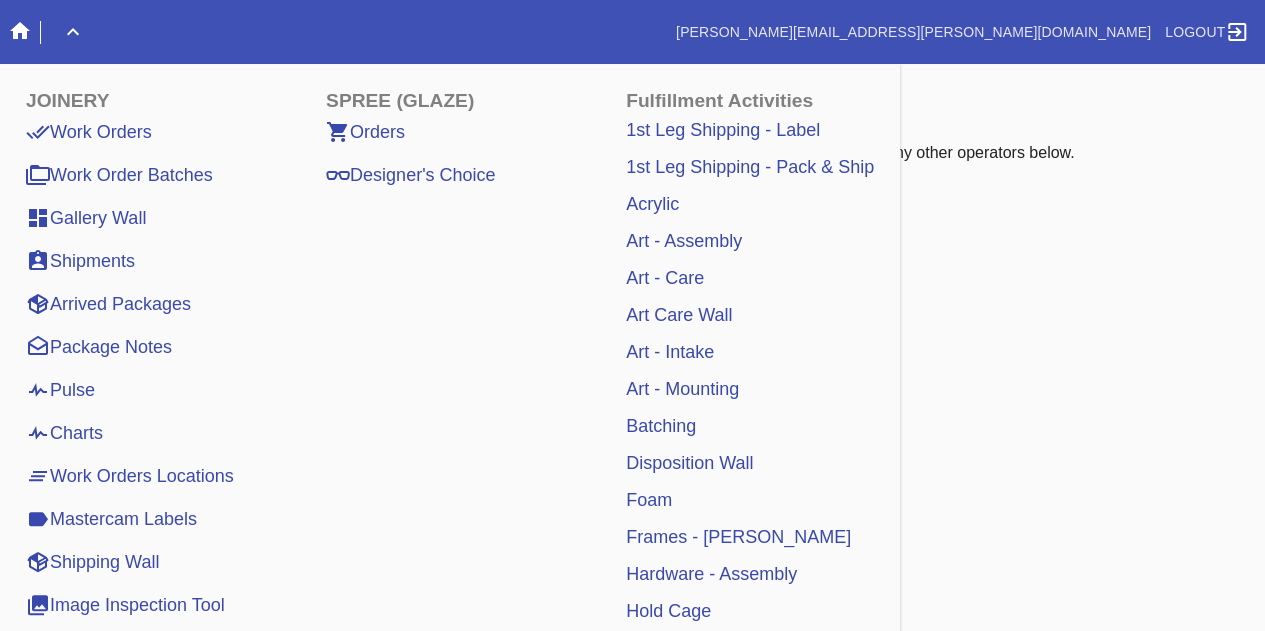 click on "Art - Care" at bounding box center (665, 278) 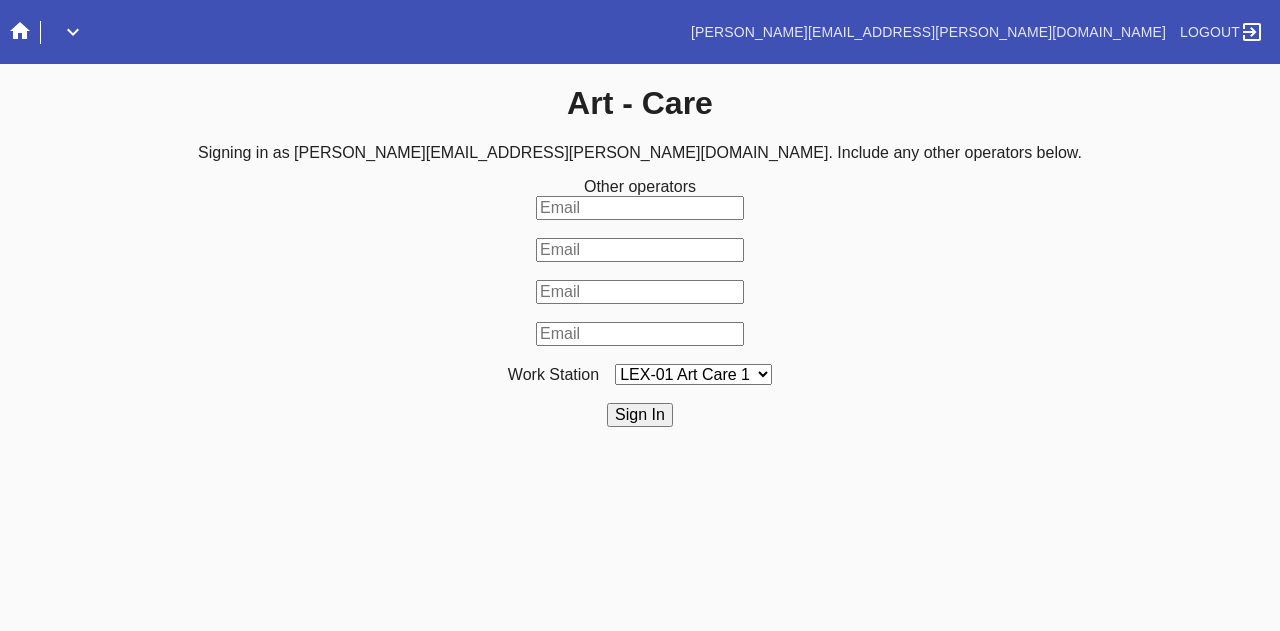 scroll, scrollTop: 0, scrollLeft: 0, axis: both 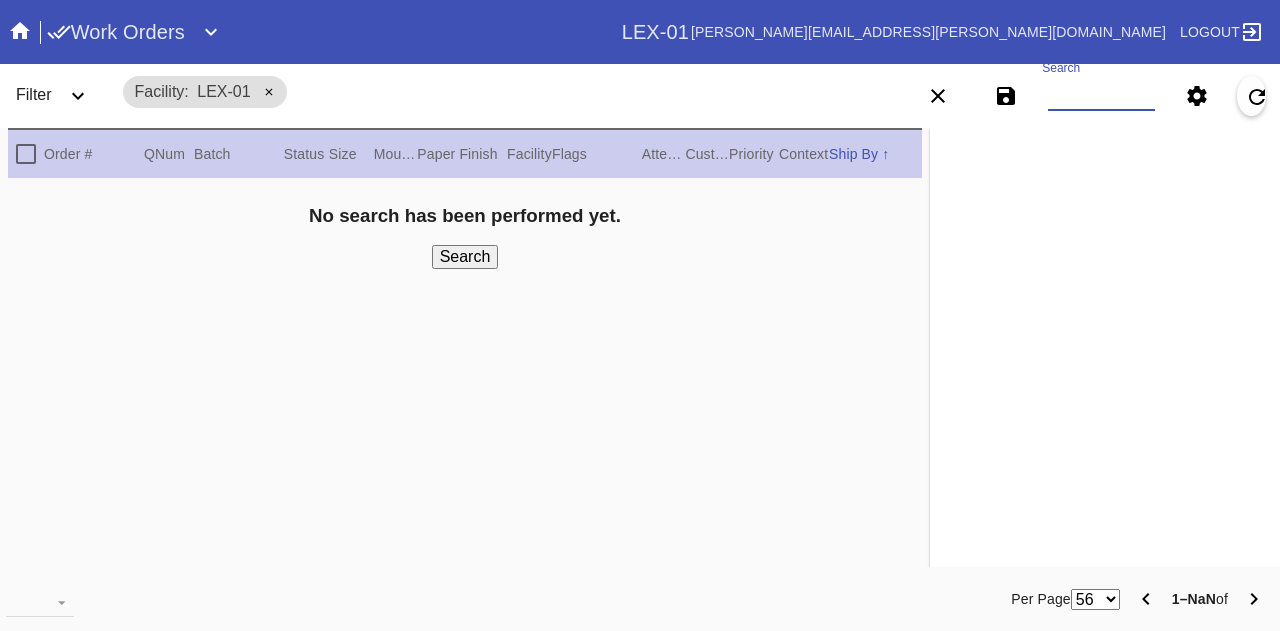 click on "Search" at bounding box center [1101, 96] 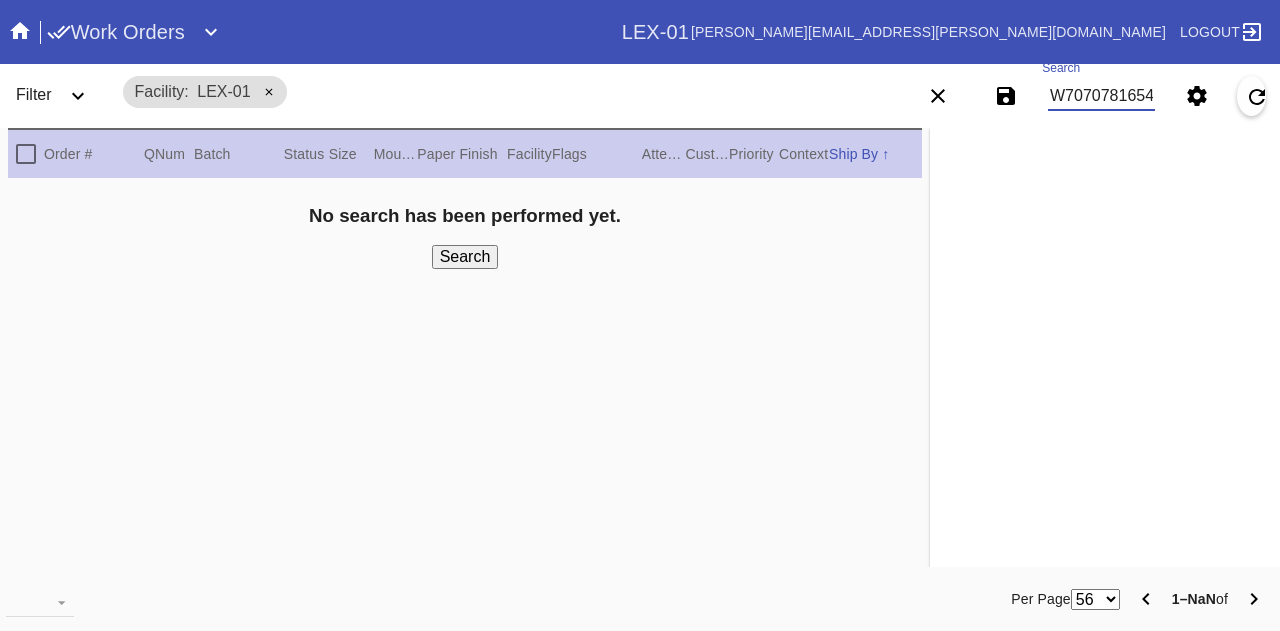 scroll, scrollTop: 0, scrollLeft: 45, axis: horizontal 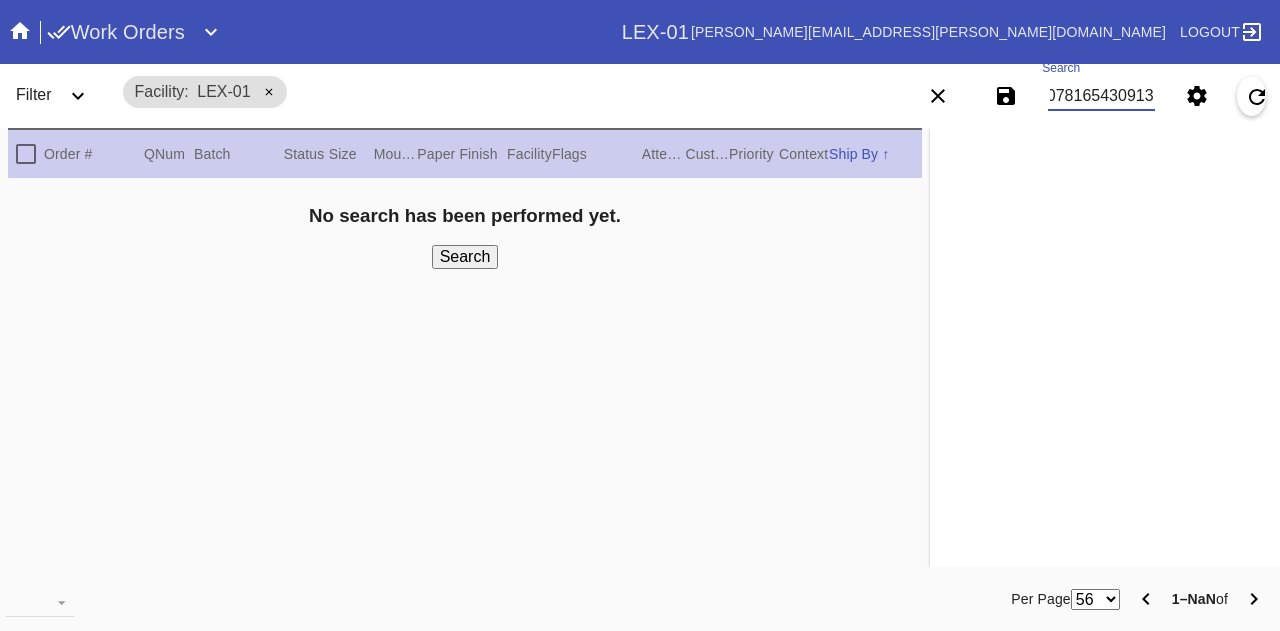 type on "W707078165430913" 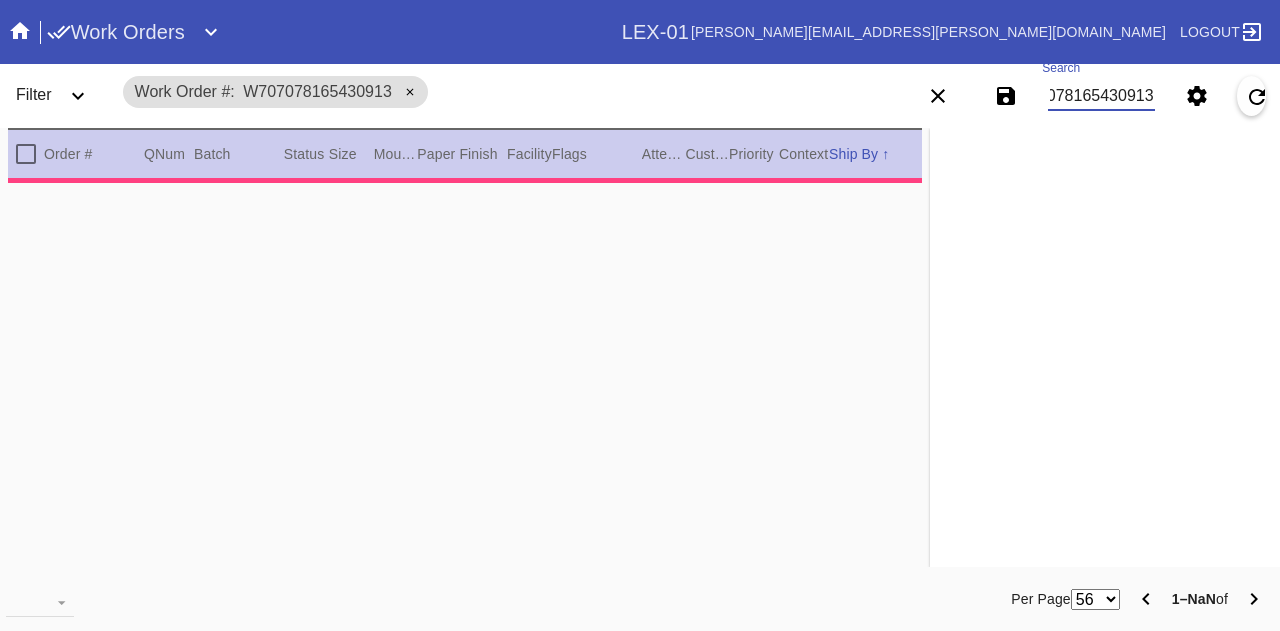 type on "2.0" 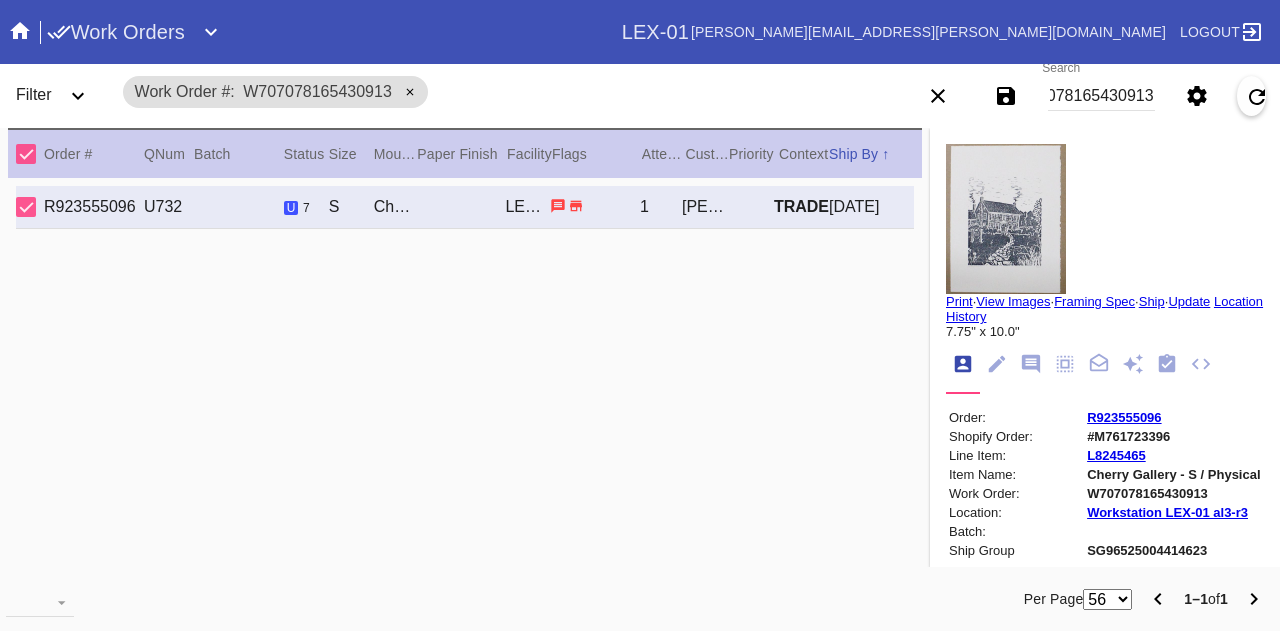 scroll, scrollTop: 0, scrollLeft: 0, axis: both 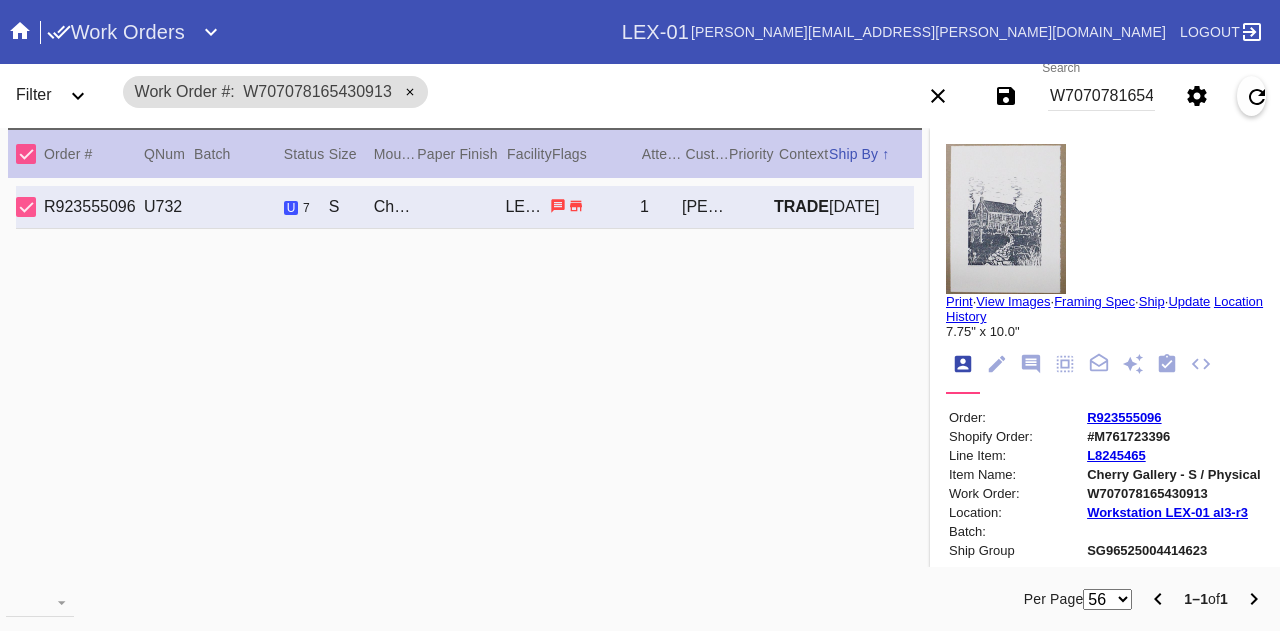click 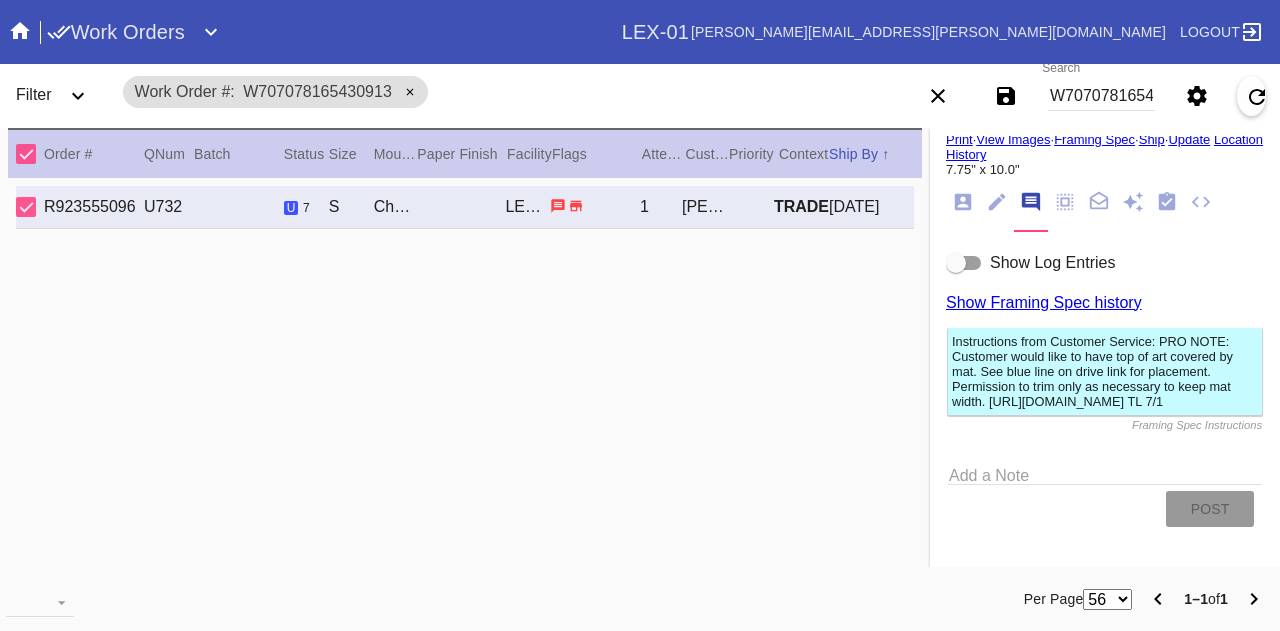 scroll, scrollTop: 190, scrollLeft: 0, axis: vertical 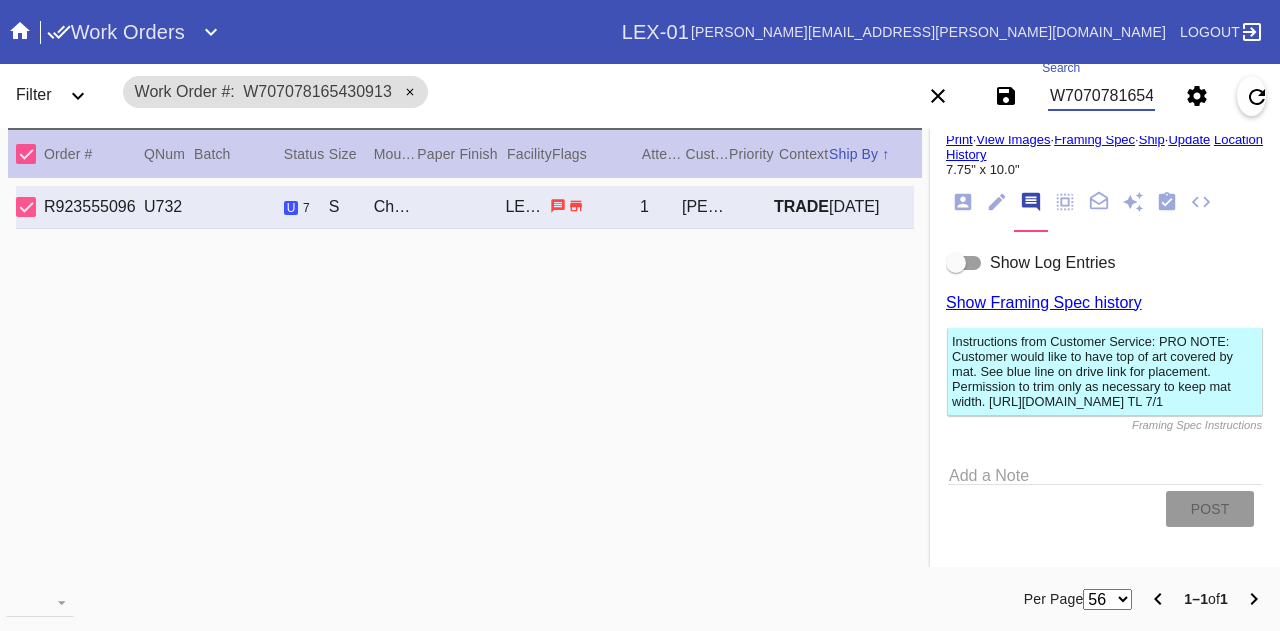 click on "W707078165430913" at bounding box center (1101, 96) 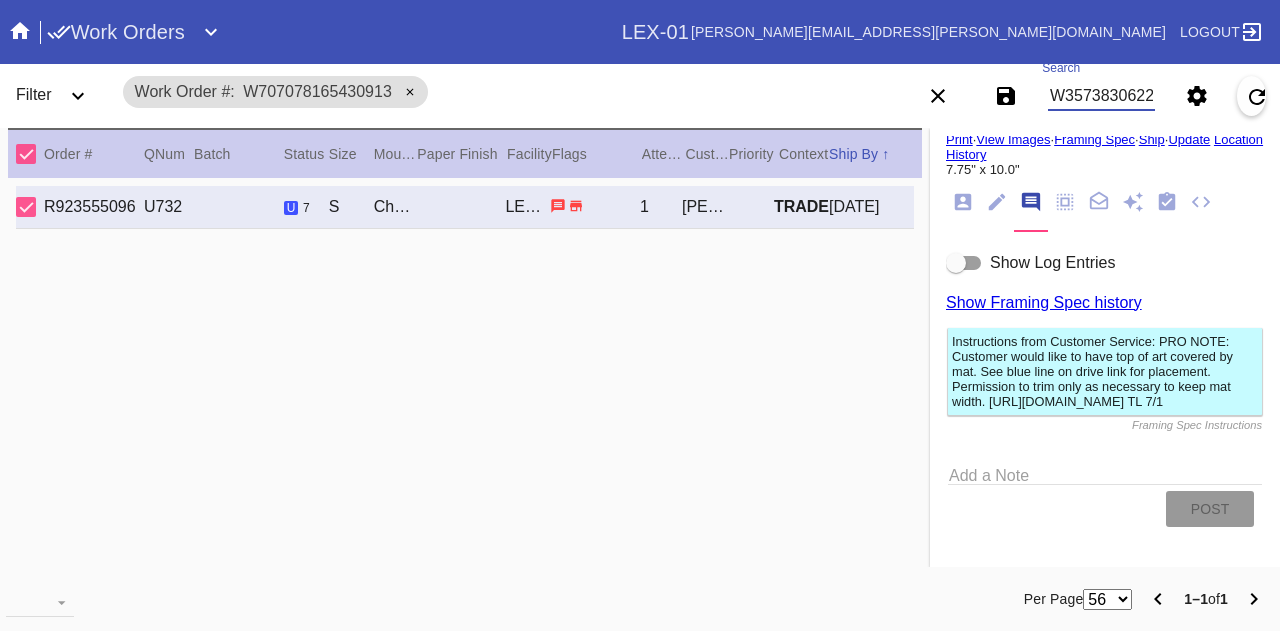scroll, scrollTop: 0, scrollLeft: 45, axis: horizontal 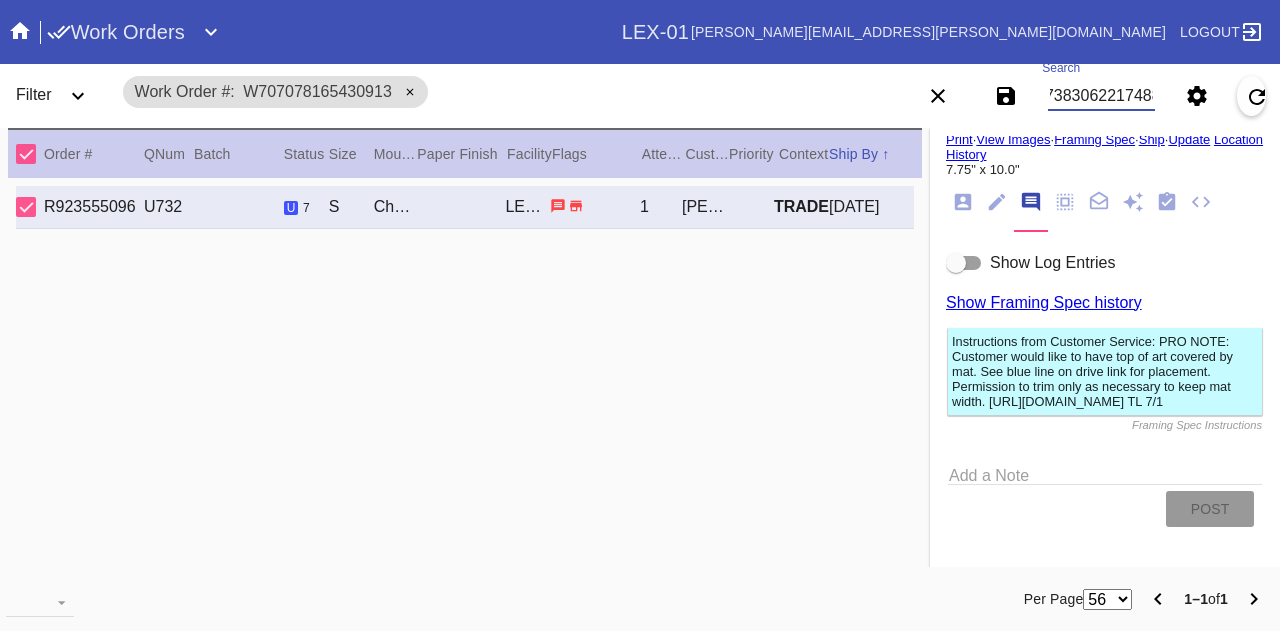 type on "W357383062217488" 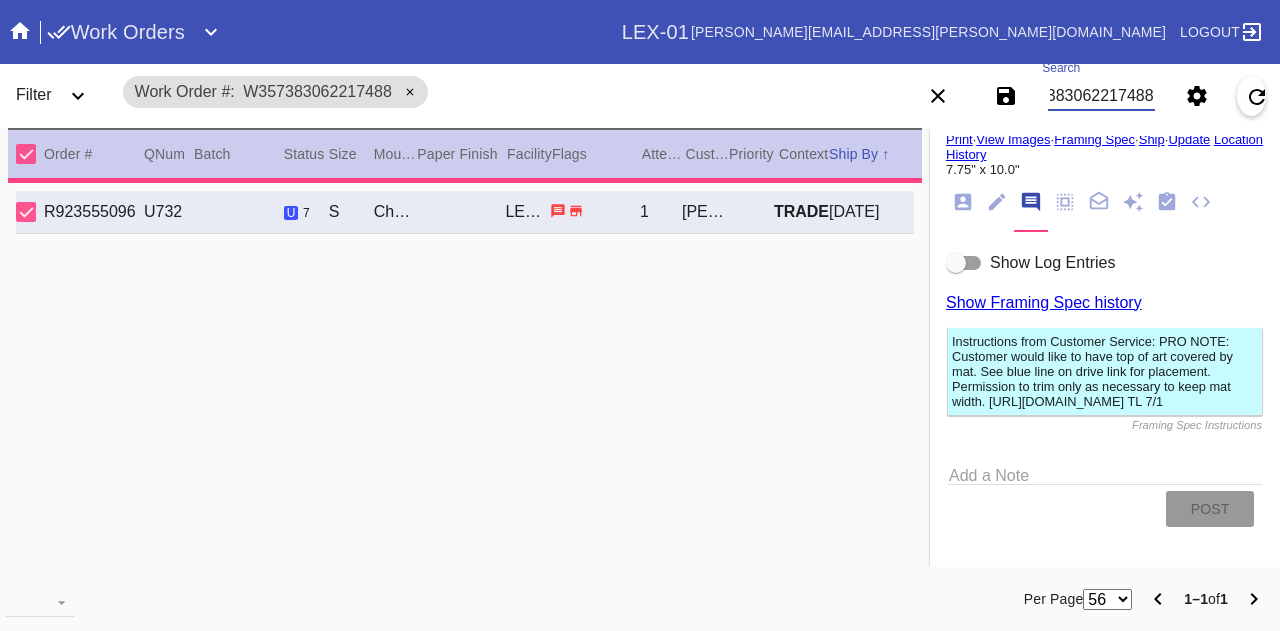 type on "0.0" 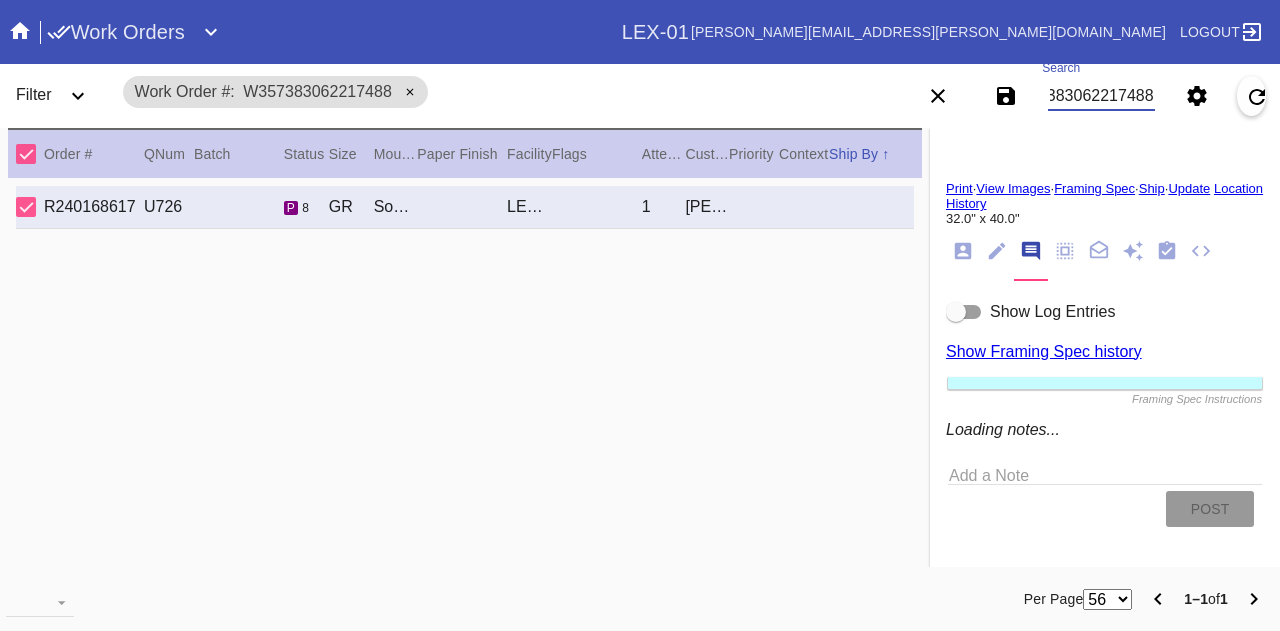 scroll, scrollTop: 90, scrollLeft: 0, axis: vertical 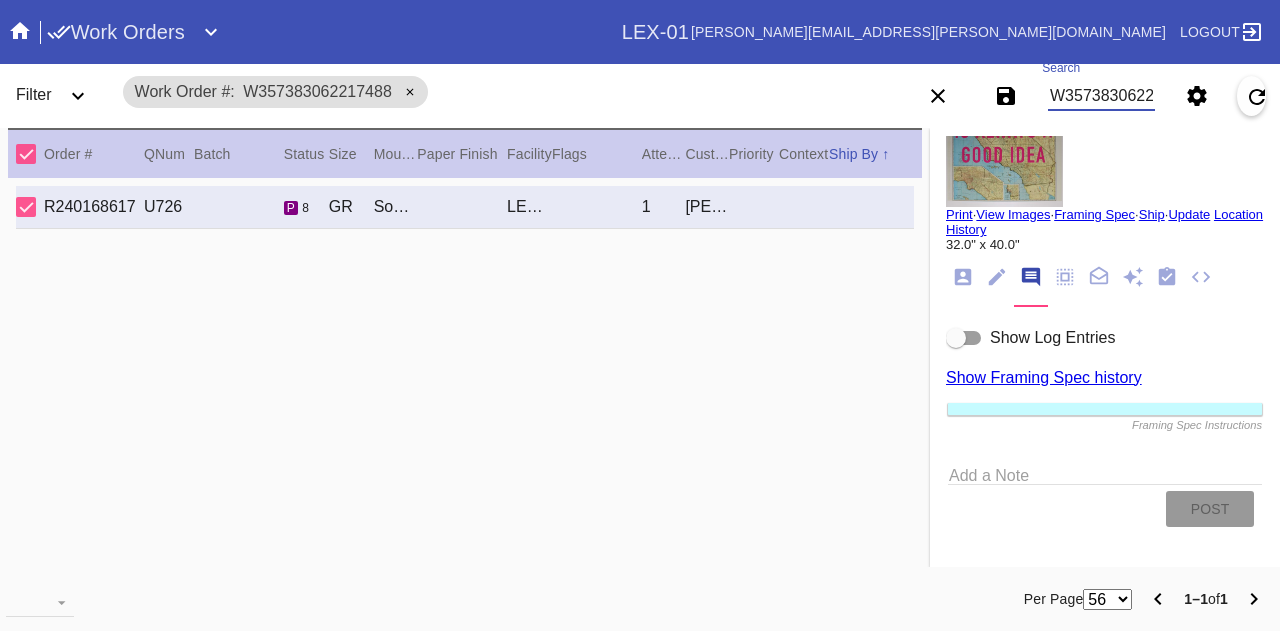 click on "Show Log Entries" at bounding box center [1052, 338] 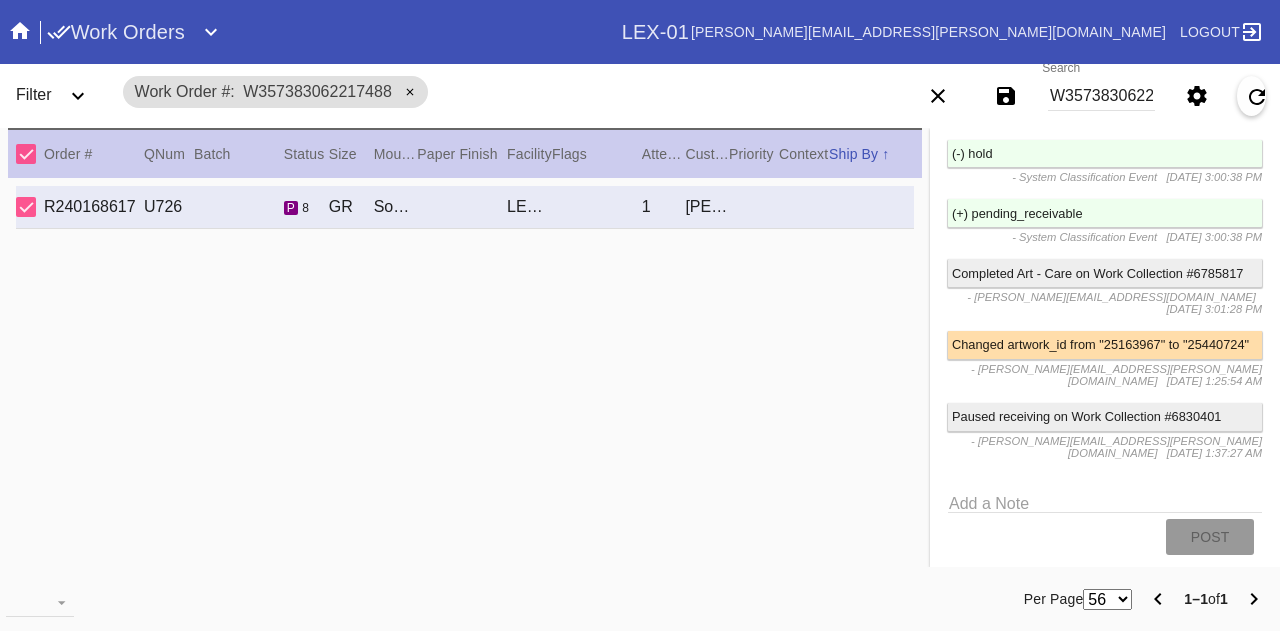 scroll, scrollTop: 1225, scrollLeft: 0, axis: vertical 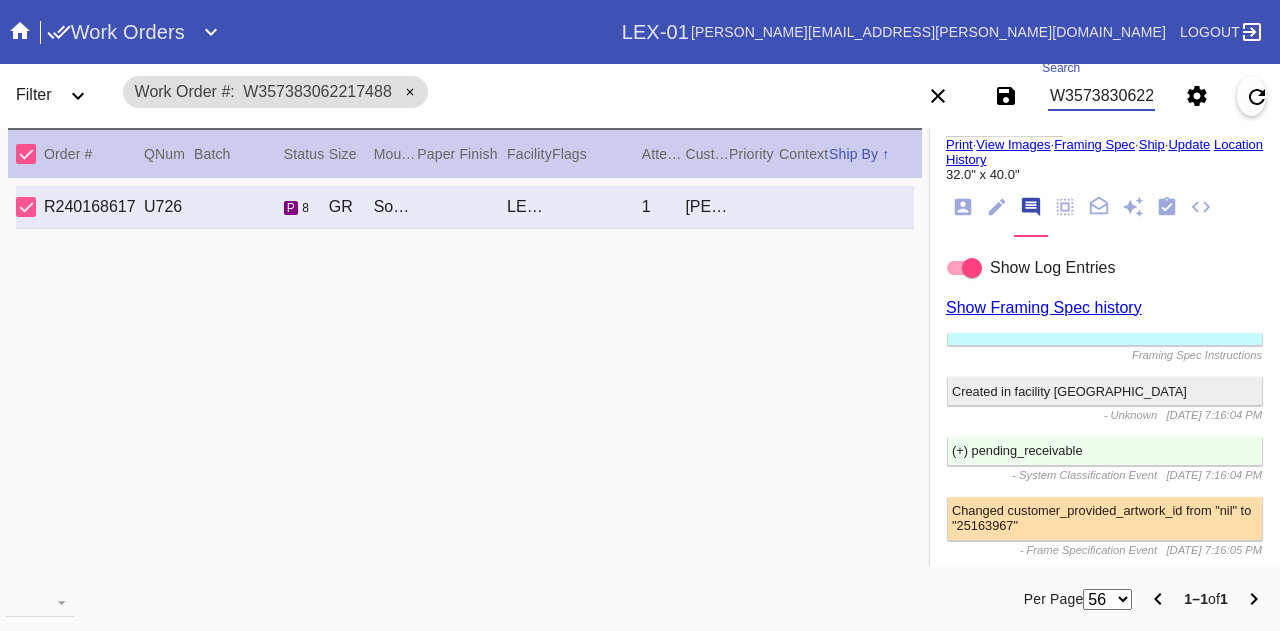 click on "W357383062217488" at bounding box center [1101, 96] 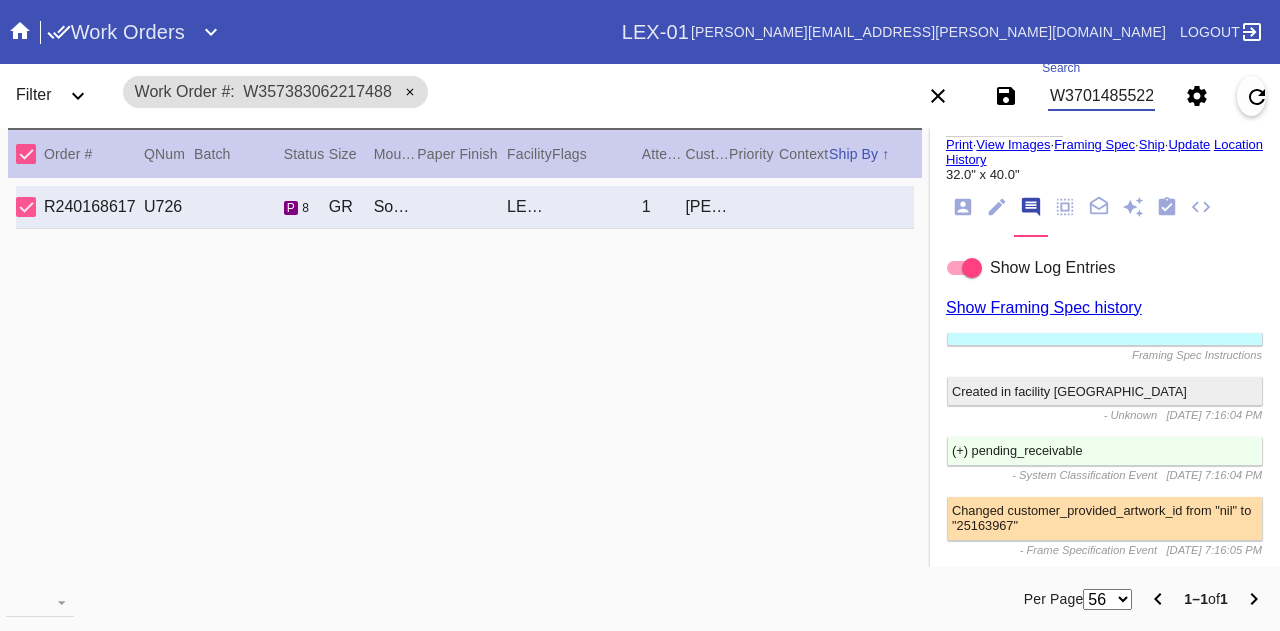 scroll, scrollTop: 0, scrollLeft: 45, axis: horizontal 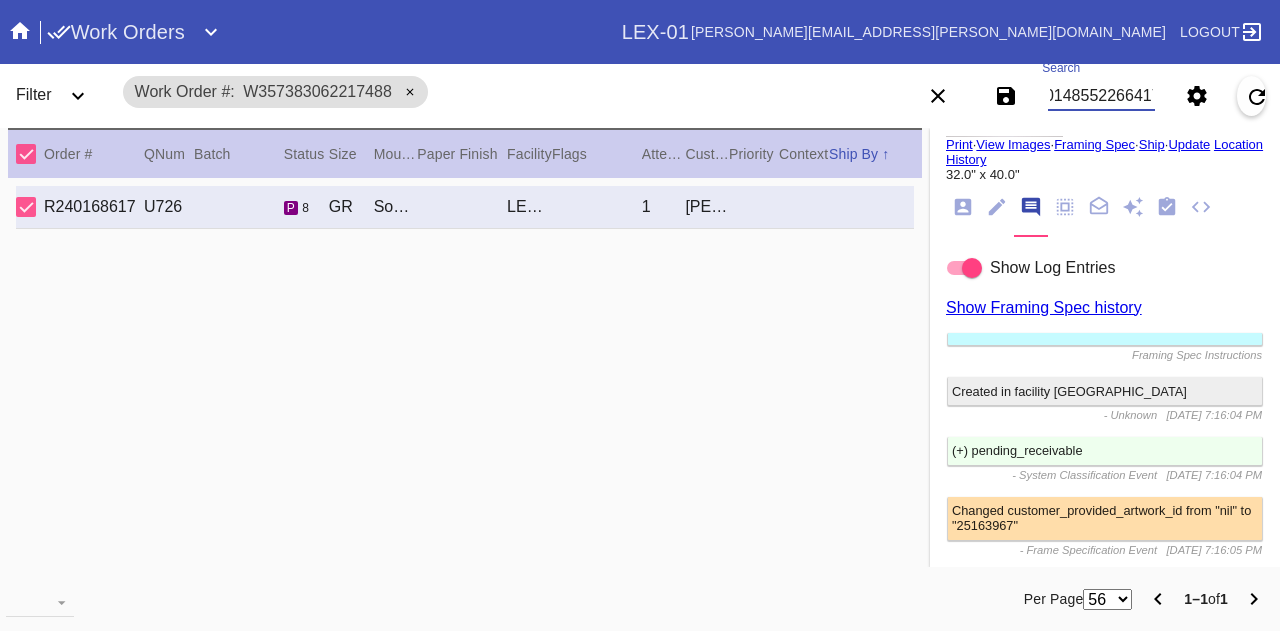 type on "W370148552266417" 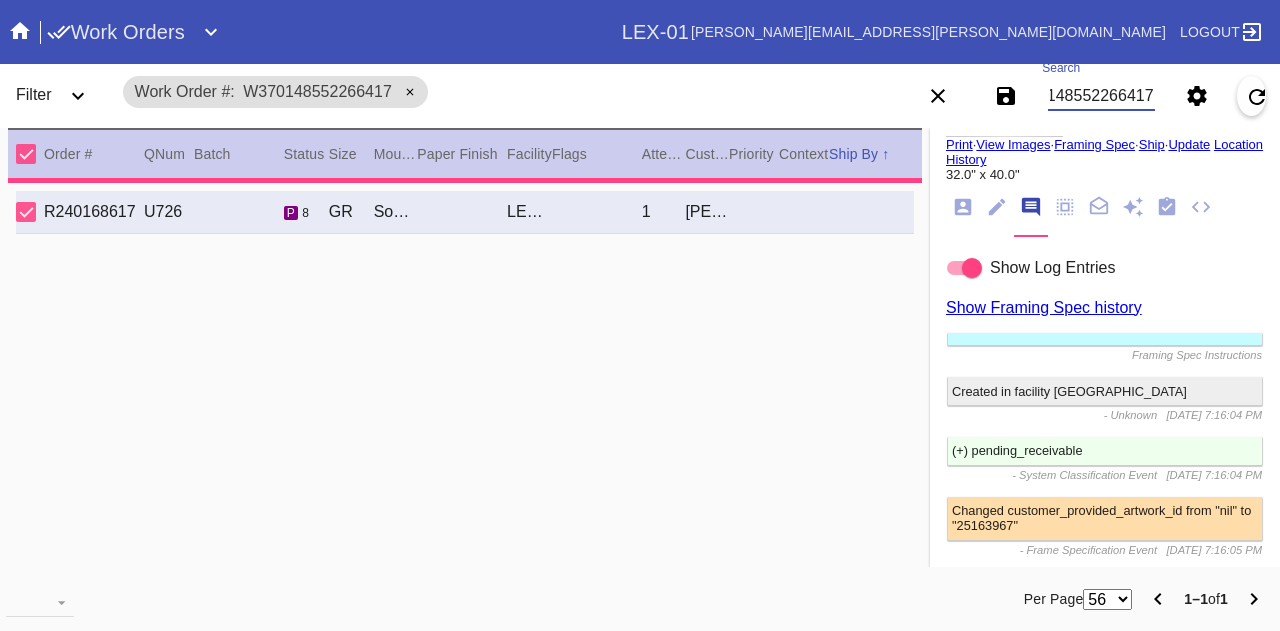 type on "1.5" 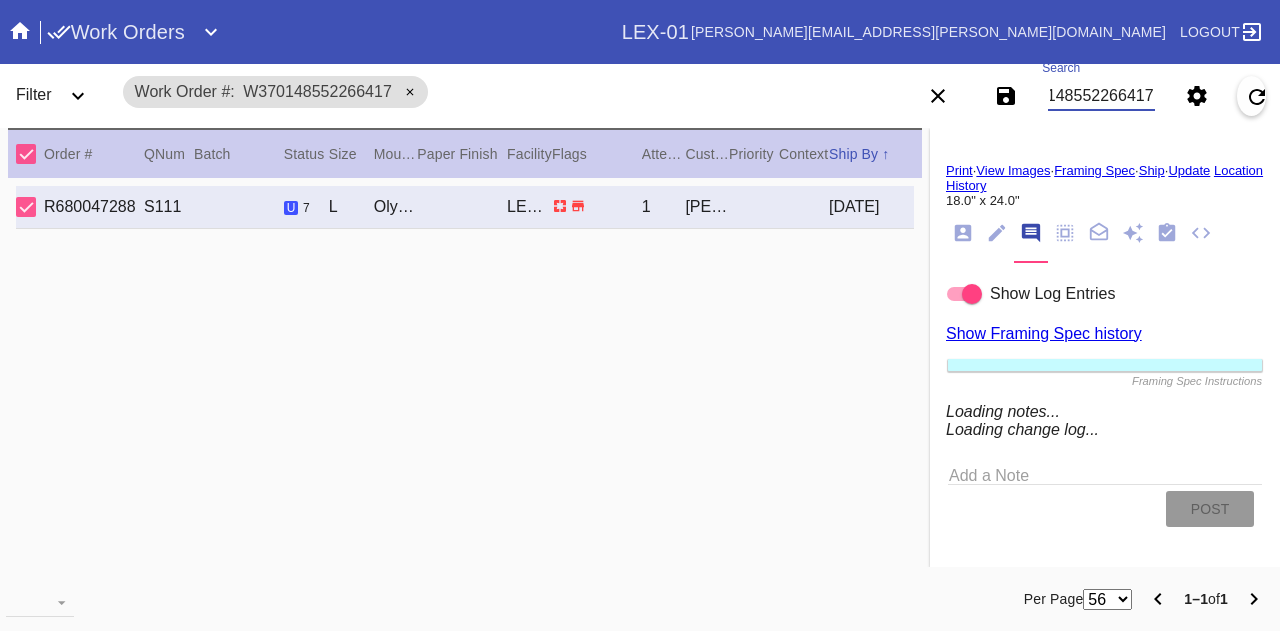 scroll, scrollTop: 157, scrollLeft: 0, axis: vertical 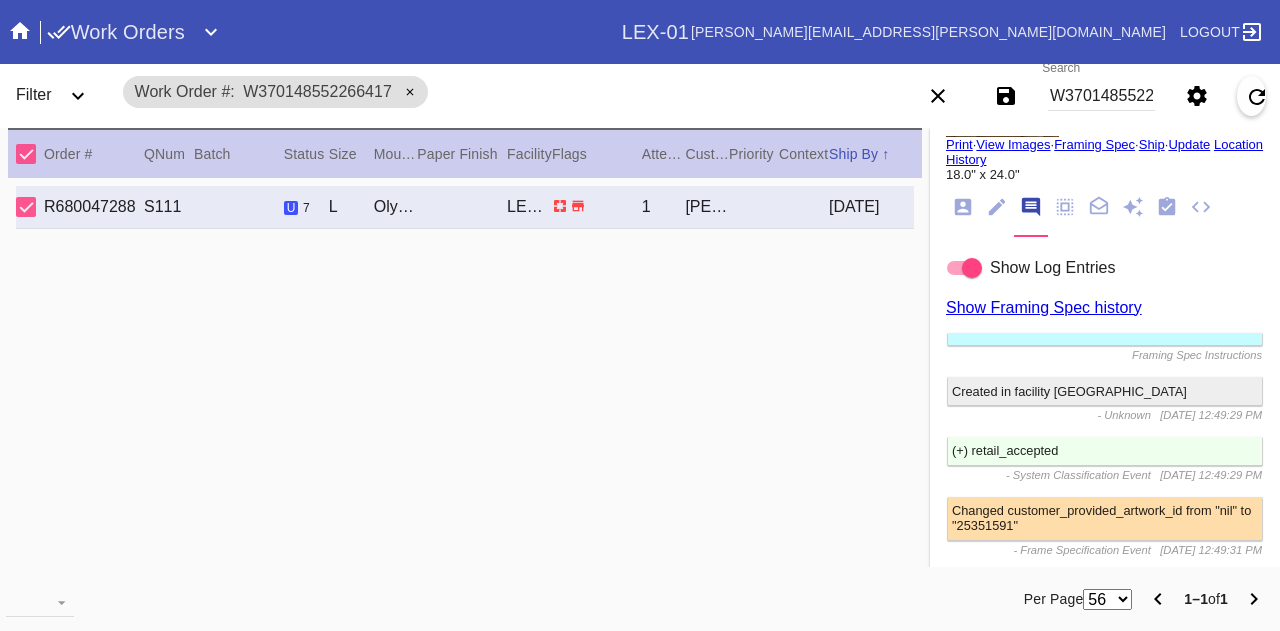 click on "Print" at bounding box center (959, 144) 